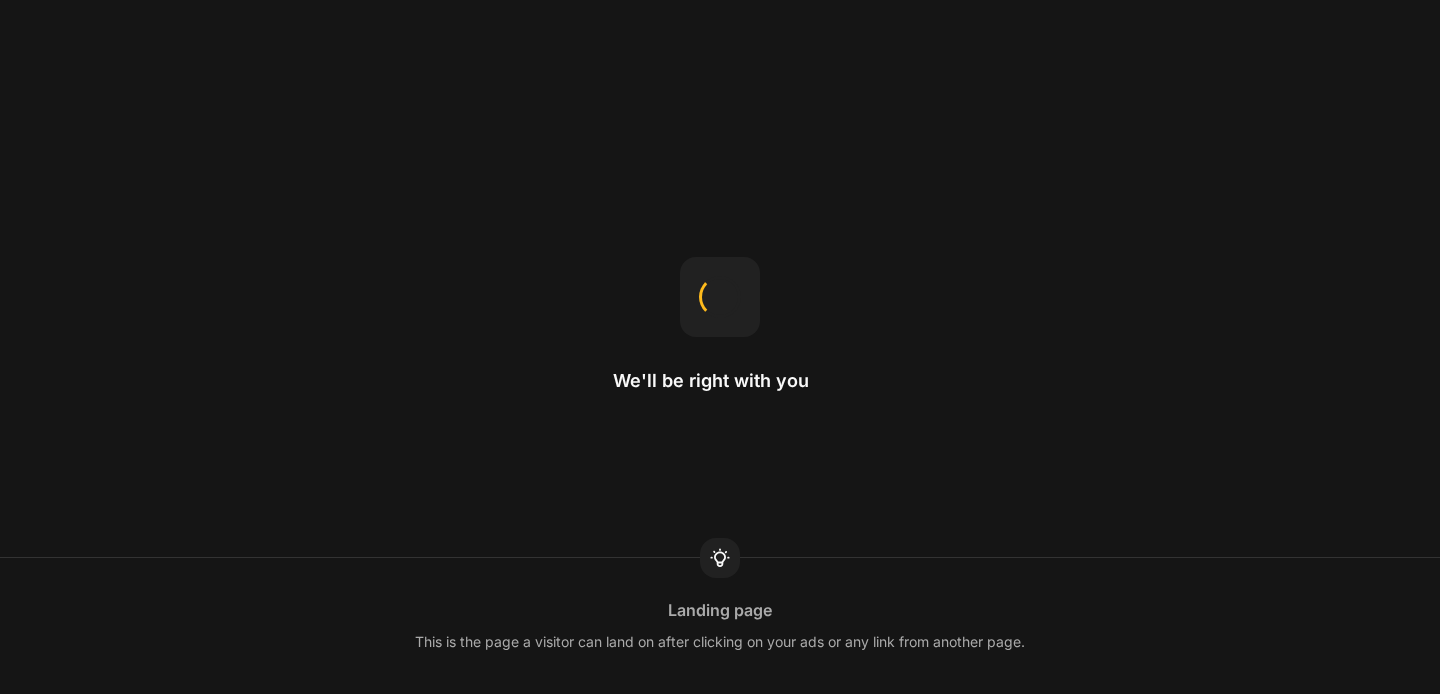 scroll, scrollTop: 0, scrollLeft: 0, axis: both 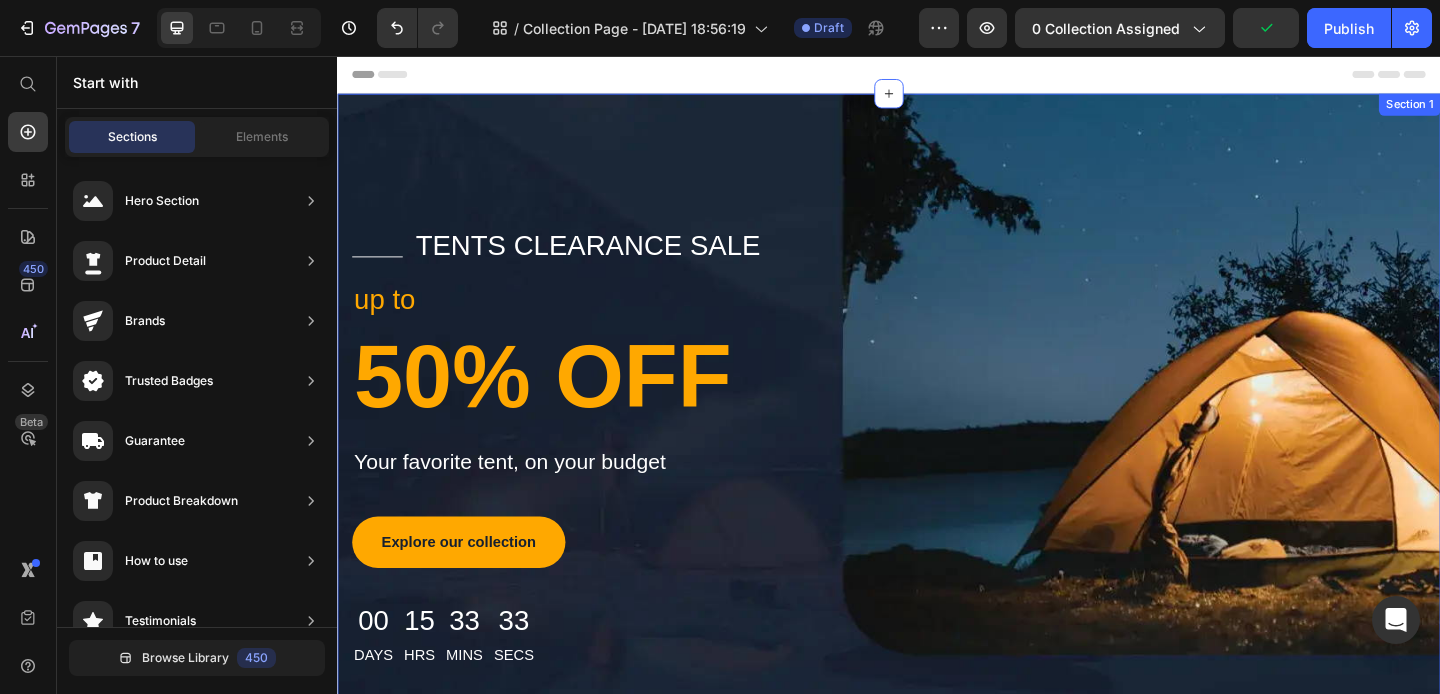 click on "Title Line tents clearance sale Text block Row up to Text block 50% OFF   Heading Your favorite tent, on your budget  Text block Explore our collection Button 00 Days 15 Hrs 33 Mins 33 Secs Countdown Timer Row Row Section 1" at bounding box center [937, 474] 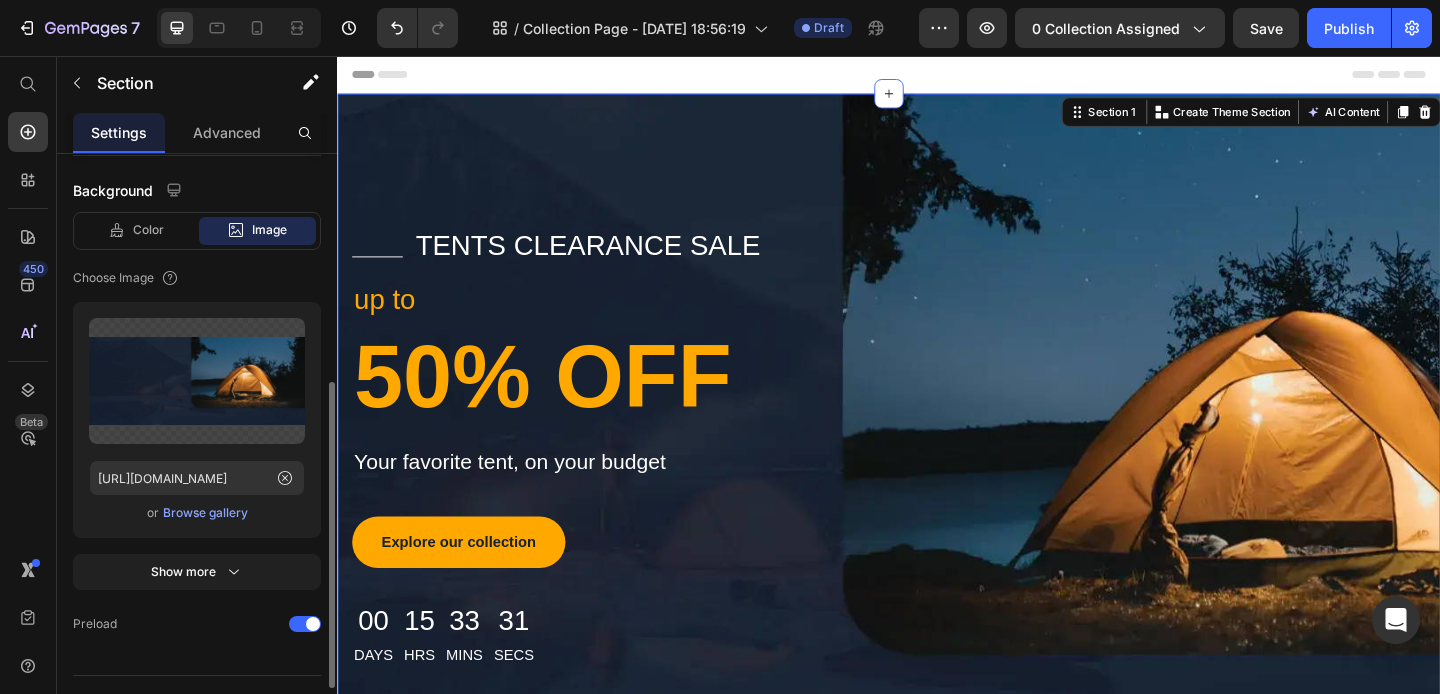scroll, scrollTop: 567, scrollLeft: 0, axis: vertical 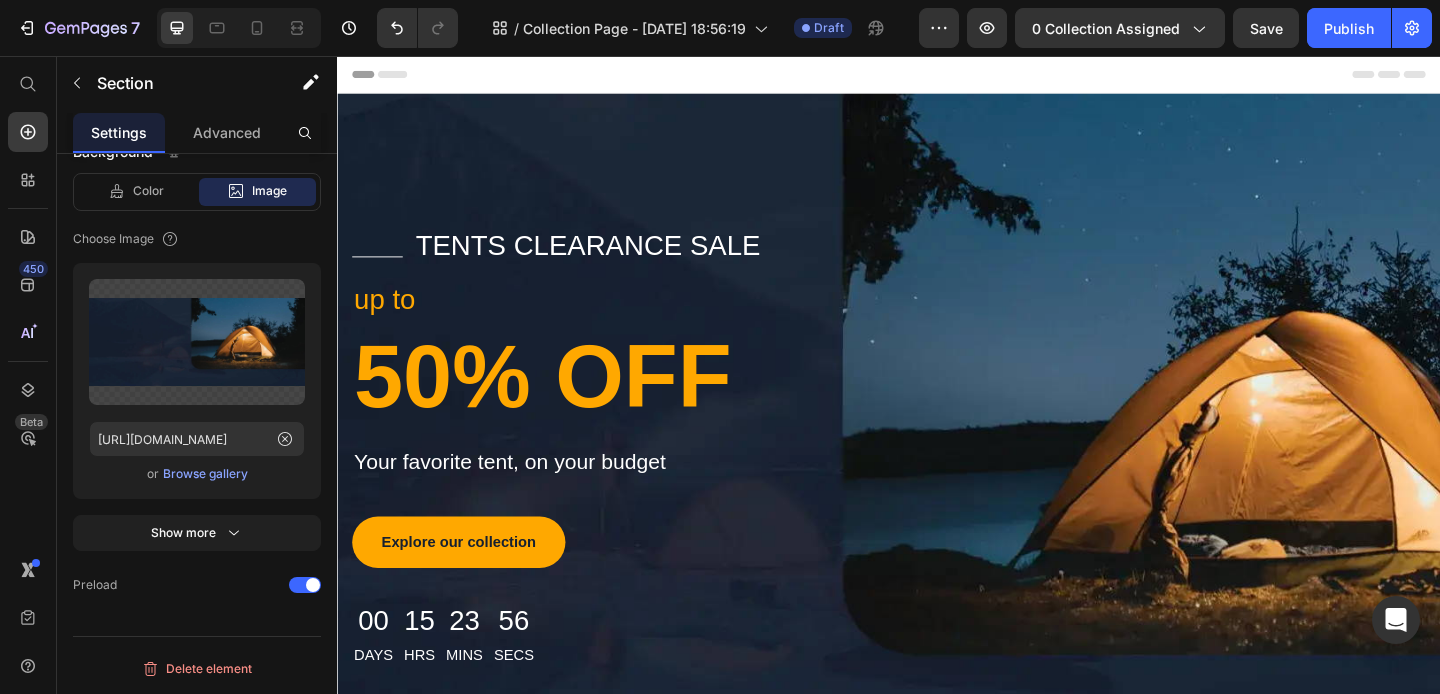 click on "Title Line tents clearance sale Text block Row up to Text block 50% OFF   Heading Your favorite tent, on your budget  Text block Explore our collection Button 00 Days 15 Hrs 23 Mins 56 Secs Countdown Timer Row Row Section 1" at bounding box center [937, 474] 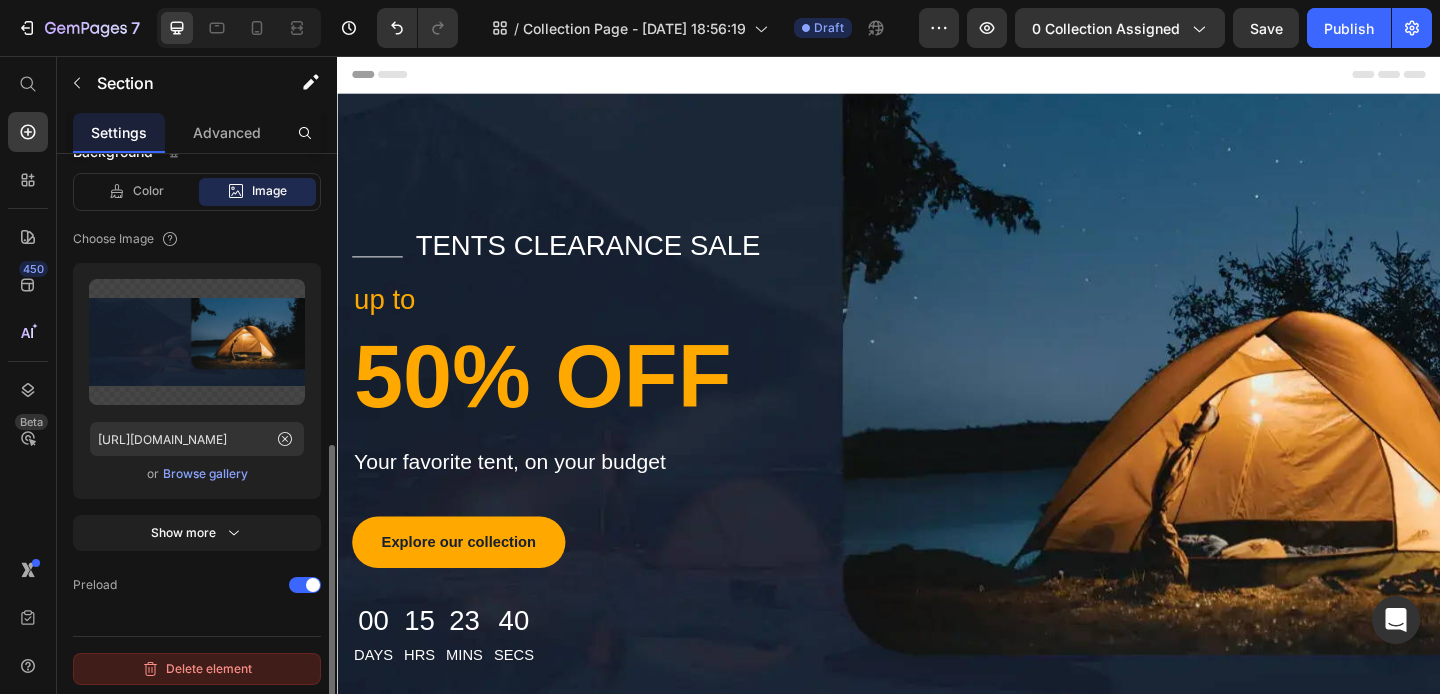 click on "Delete element" at bounding box center [197, 669] 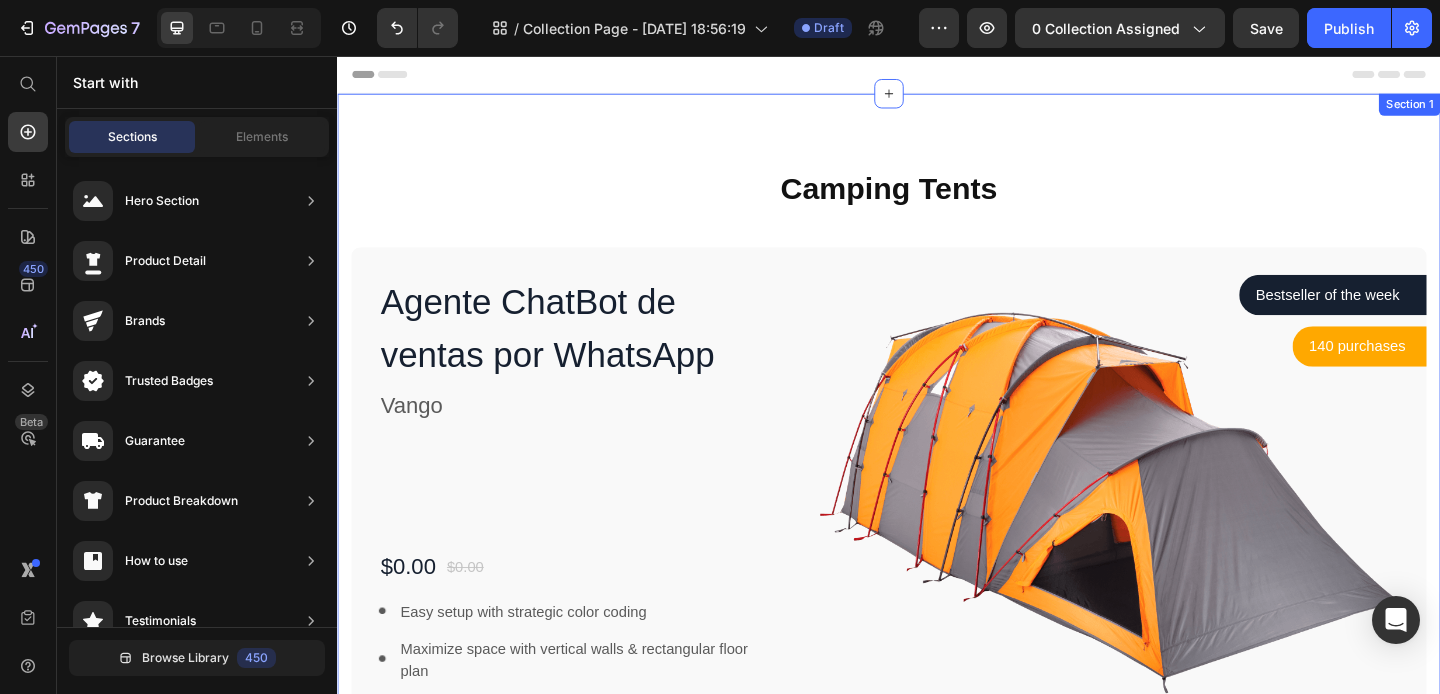 click on "Camping Tents Heading Row Agente ChatBot de ventas por WhatsApp Product Title Vango Text block $0.00 Product Price $0.00 Product Price Row Image Easy setup with strategic color coding Text block Image Maximize space with vertical walls & rectangular floor plan Text block Image Seam-sealed waterproof polyester fly Text block Image Backpack carry bag included with pockets, stakes, and tools Text block Icon List Out of stock Product Cart Button Product Bestseller of the week Text block Row Row 140 purchases Text block Row Row Row Image Row Row Section 1" at bounding box center [937, 538] 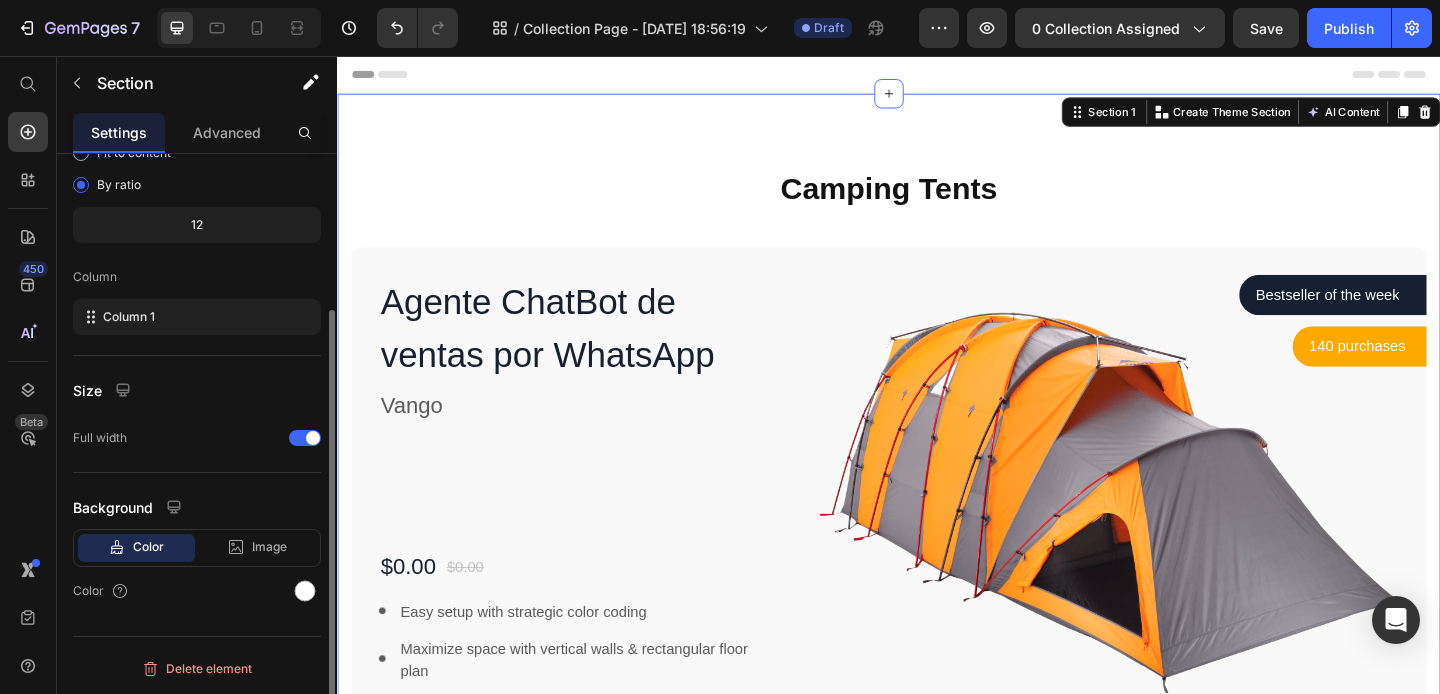 scroll, scrollTop: 211, scrollLeft: 0, axis: vertical 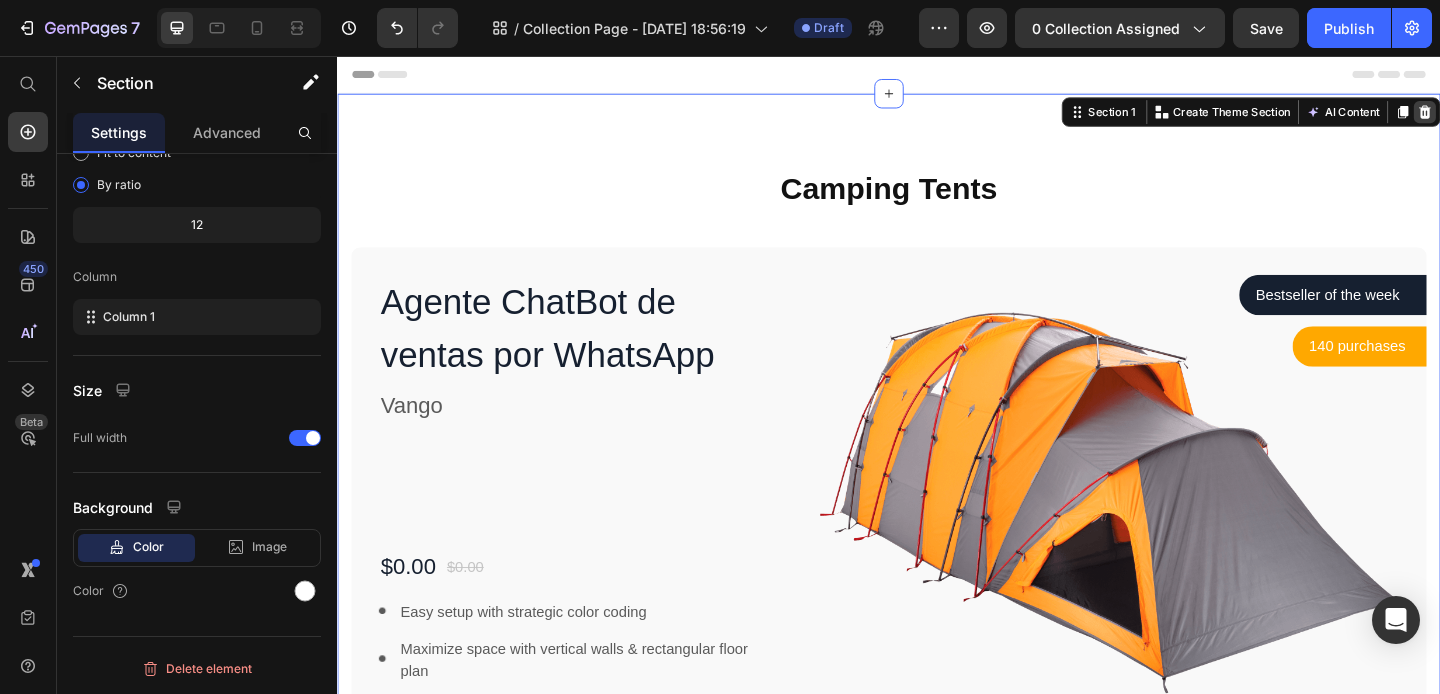 click 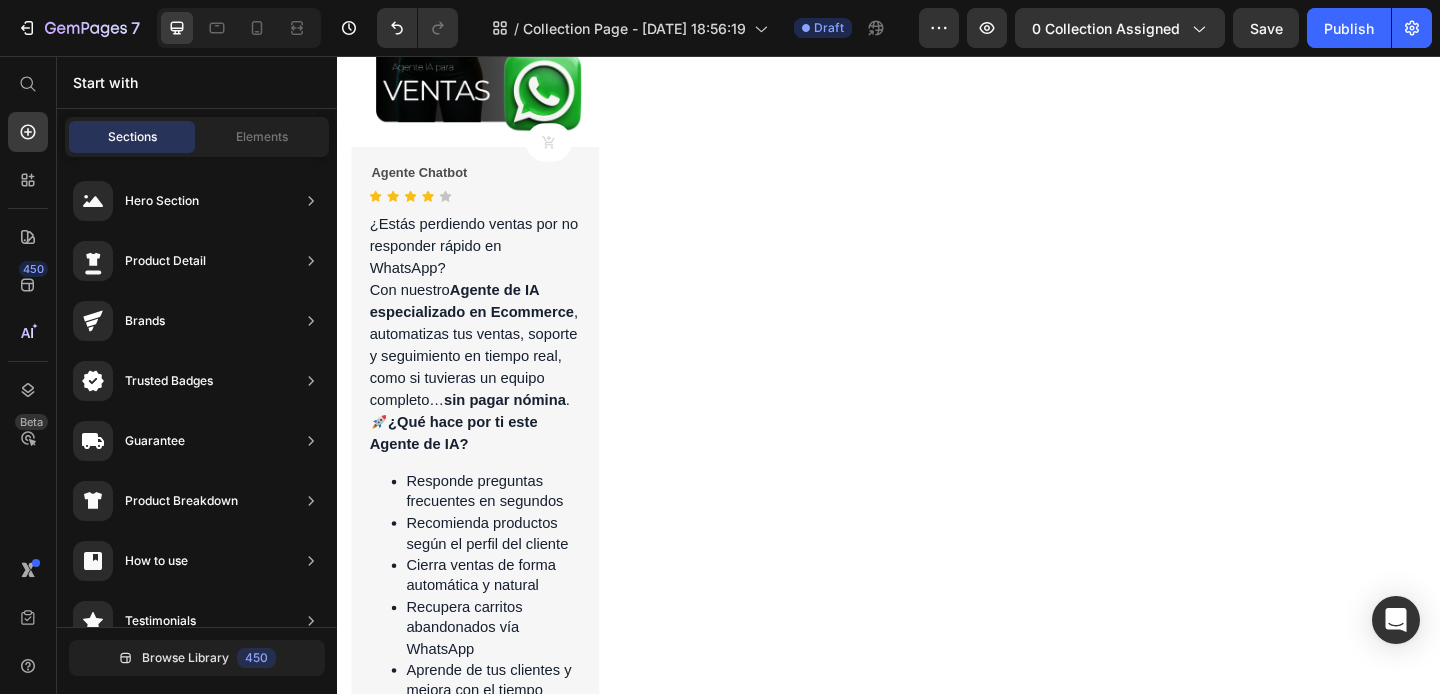 scroll, scrollTop: 0, scrollLeft: 0, axis: both 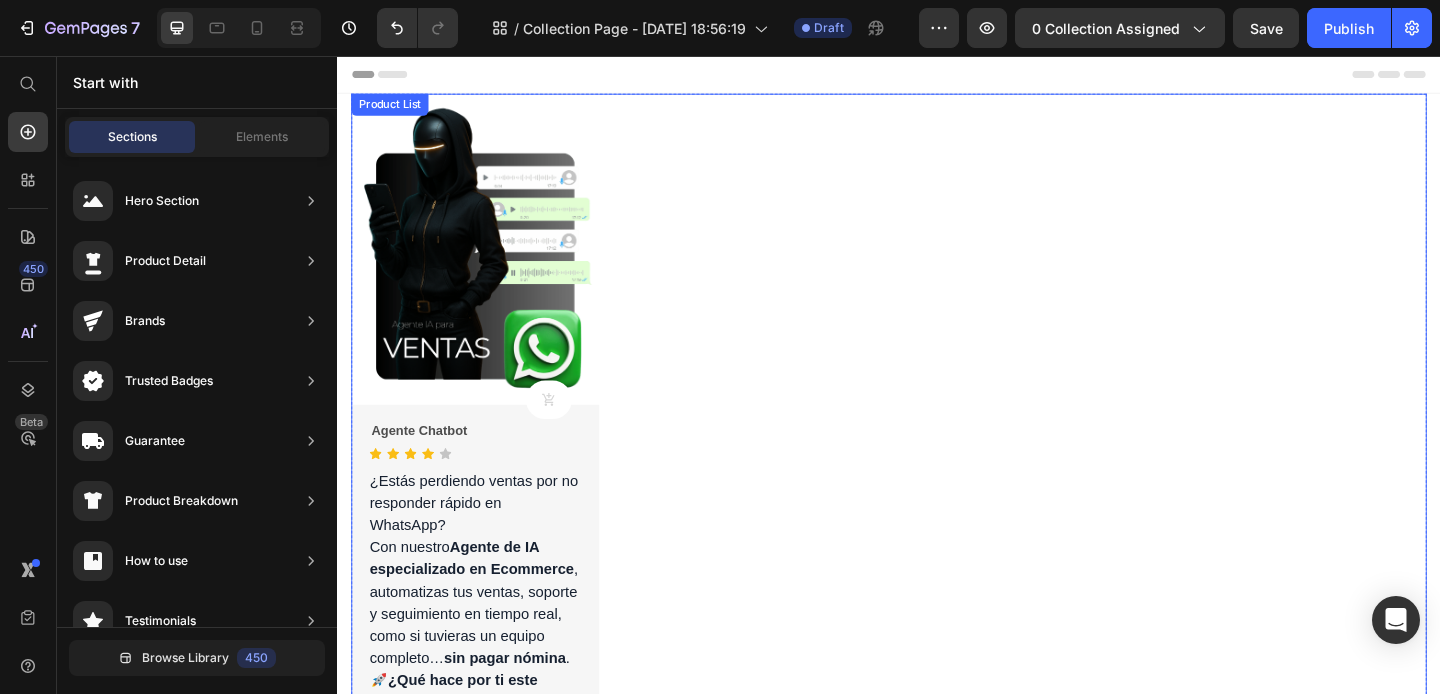 click on "Product Images Product Cart Button Agente Chatbot Product Title                Icon                Icon                Icon                Icon                Icon Icon List Hoz ¿Estás perdiendo ventas por no responder rápido en WhatsApp?
Con nuestro  Agente de IA especializado en Ecommerce , automatizas tus ventas, soporte y seguimiento en tiempo real, como si tuvieras un equipo completo…  sin pagar nómina .
🚀  ¿Qué hace por ti este Agente de IA?
Responde preguntas frecuentes en segundos
Recomienda productos según el perfil del cliente
Cierra ventas de forma automática y natural
Recupera carritos abandonados vía WhatsApp
Aprende de tus clientes y mejora con el tiempo
Product Description $50.00 Product Price $0.00 Product Price (Save 0% ) Product Tag Row Row Row" at bounding box center (937, 599) 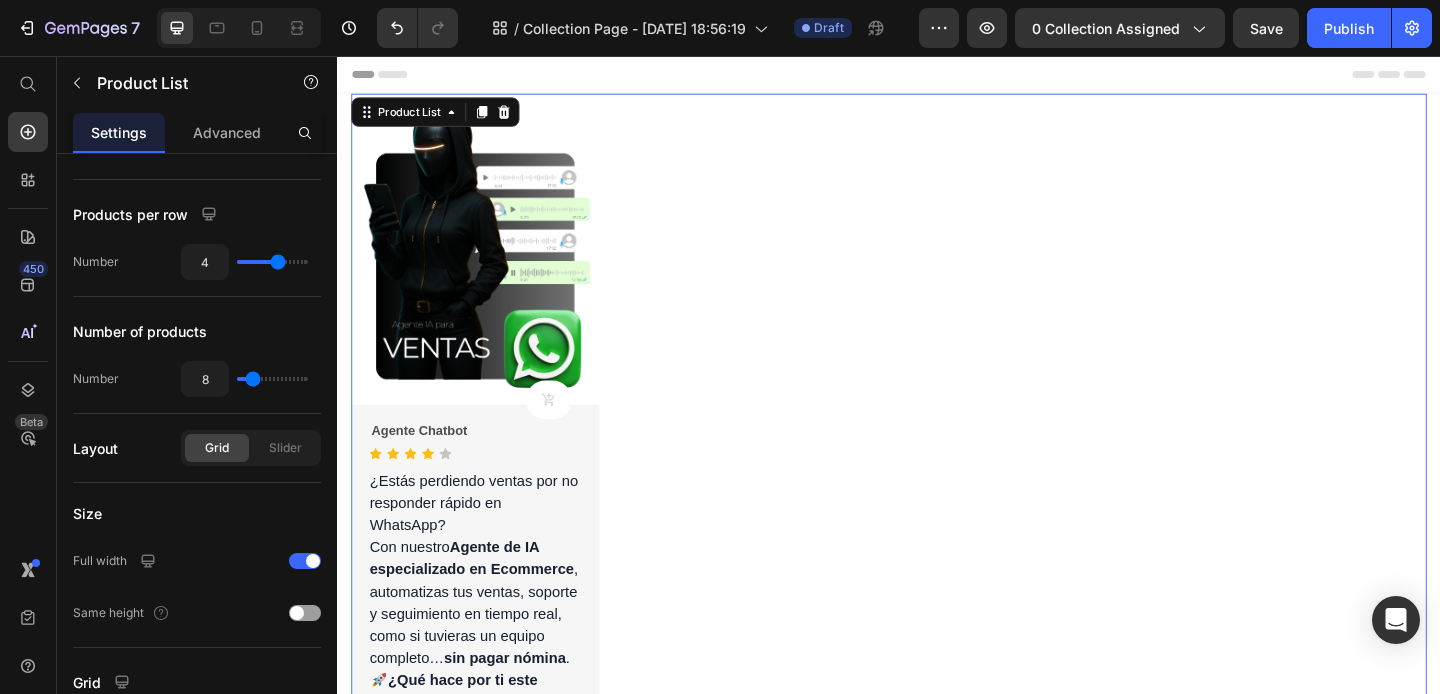 scroll, scrollTop: 0, scrollLeft: 0, axis: both 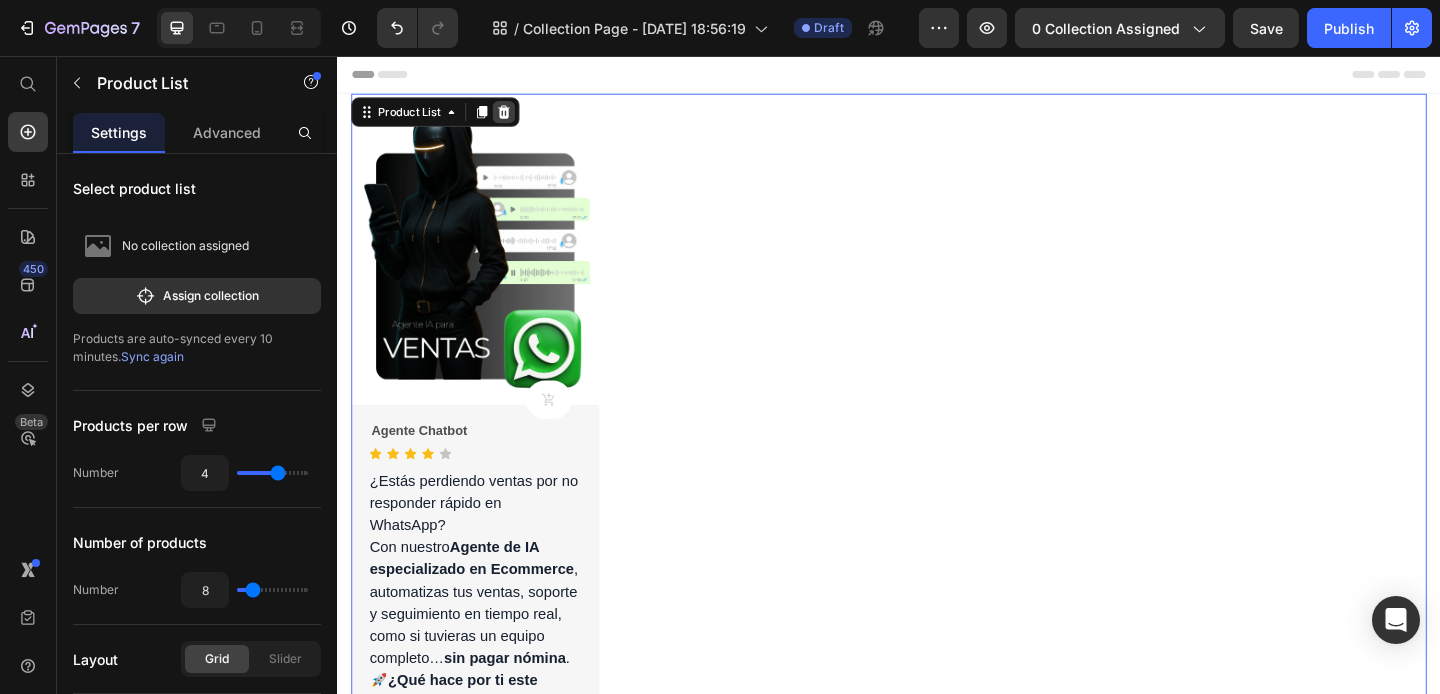 click 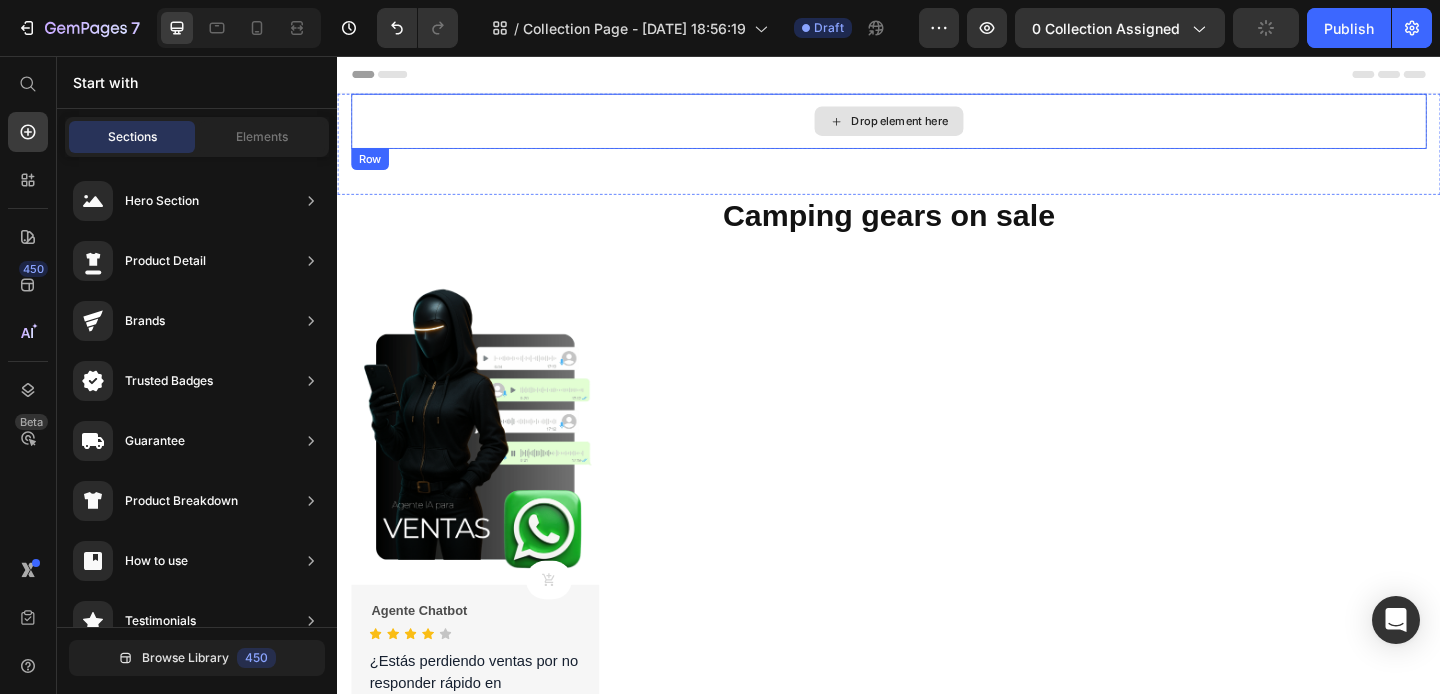 click on "Drop element here" at bounding box center (937, 127) 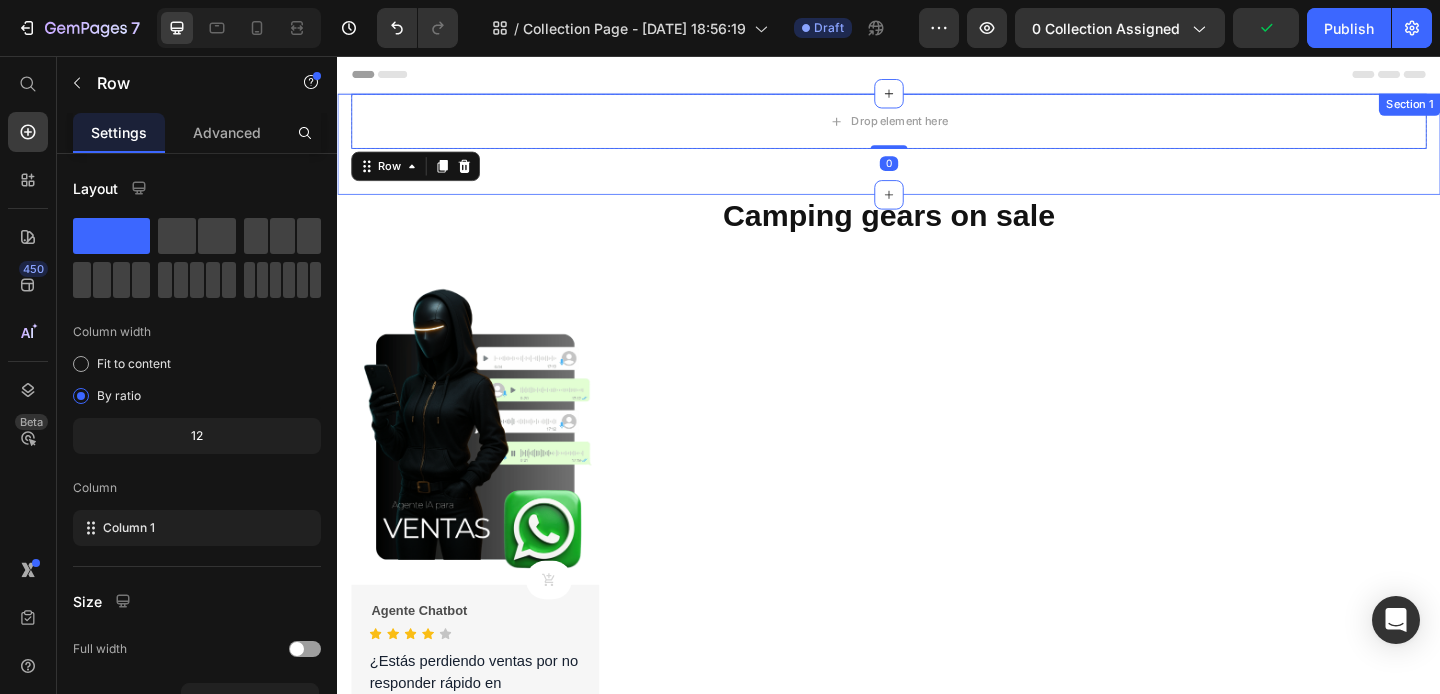 click on "Drop element here Row   0 Section 1" at bounding box center (937, 152) 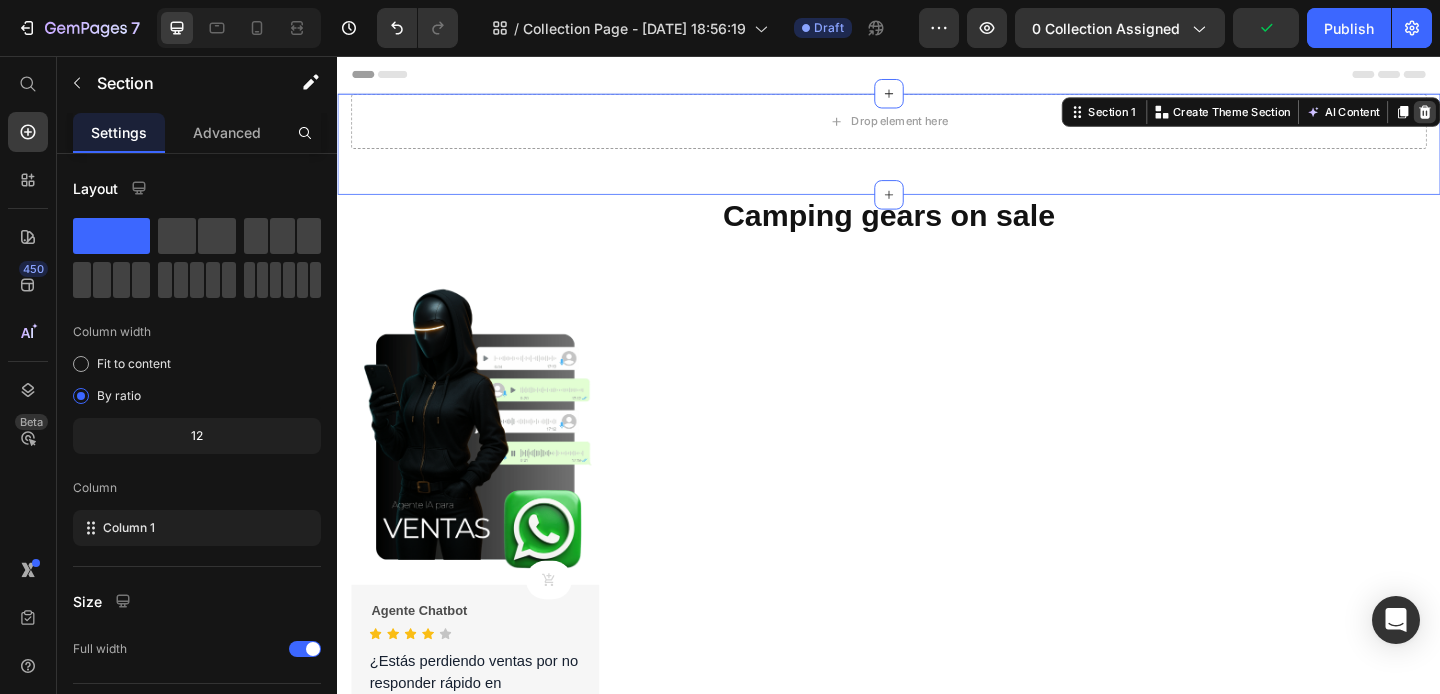 click at bounding box center (1520, 117) 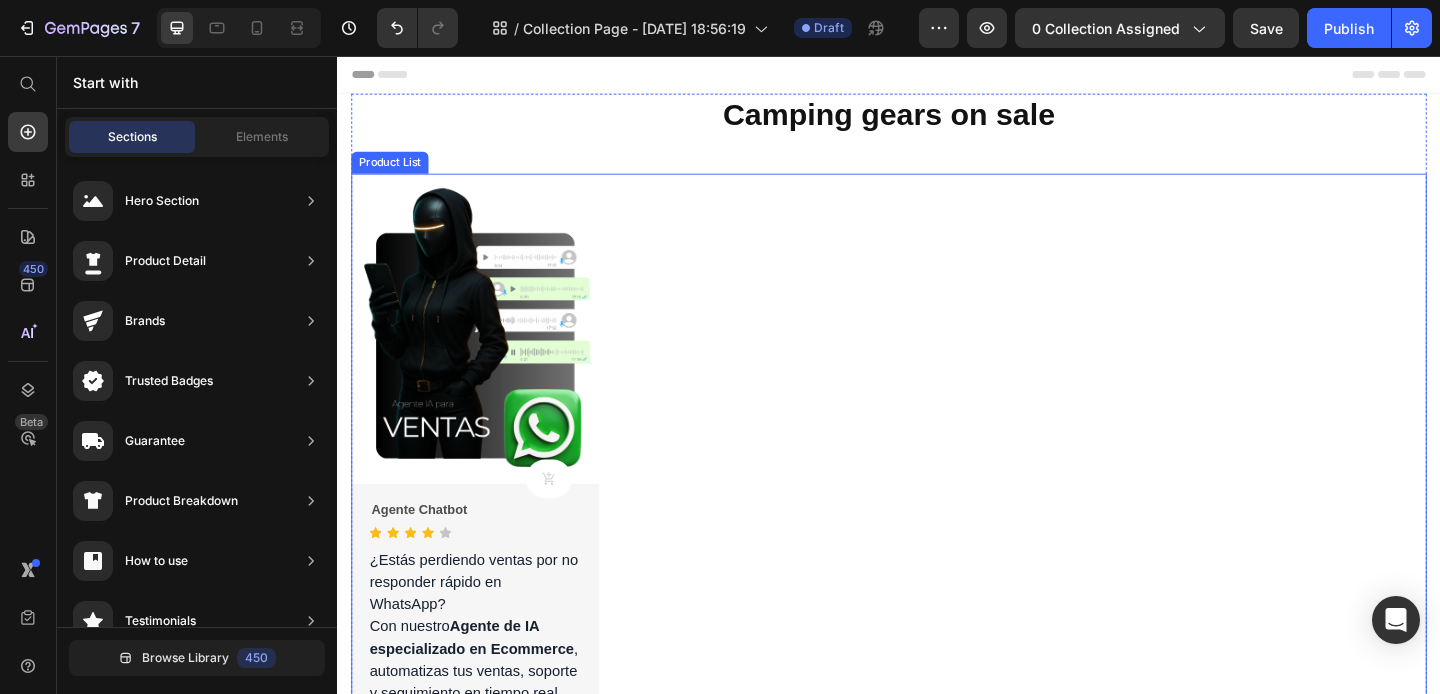 click on "Product Images Product Cart Button Agente Chatbot Product Title                Icon                Icon                Icon                Icon                Icon Icon List Hoz ¿Estás perdiendo ventas por no responder rápido en WhatsApp?
Con nuestro  Agente de IA especializado en Ecommerce , automatizas tus ventas, soporte y seguimiento en tiempo real, como si tuvieras un equipo completo…  sin pagar nómina .
🚀  ¿Qué hace por ti este Agente de IA?
Responde preguntas frecuentes en segundos
Recomienda productos según el perfil del cliente
Cierra ventas de forma automática y natural
Recupera carritos abandonados vía WhatsApp
Aprende de tus clientes y mejora con el tiempo
Product Description $50.00 Product Price $0.00 Product Price (Save 0% ) Product Tag Row Row Row" at bounding box center [937, 686] 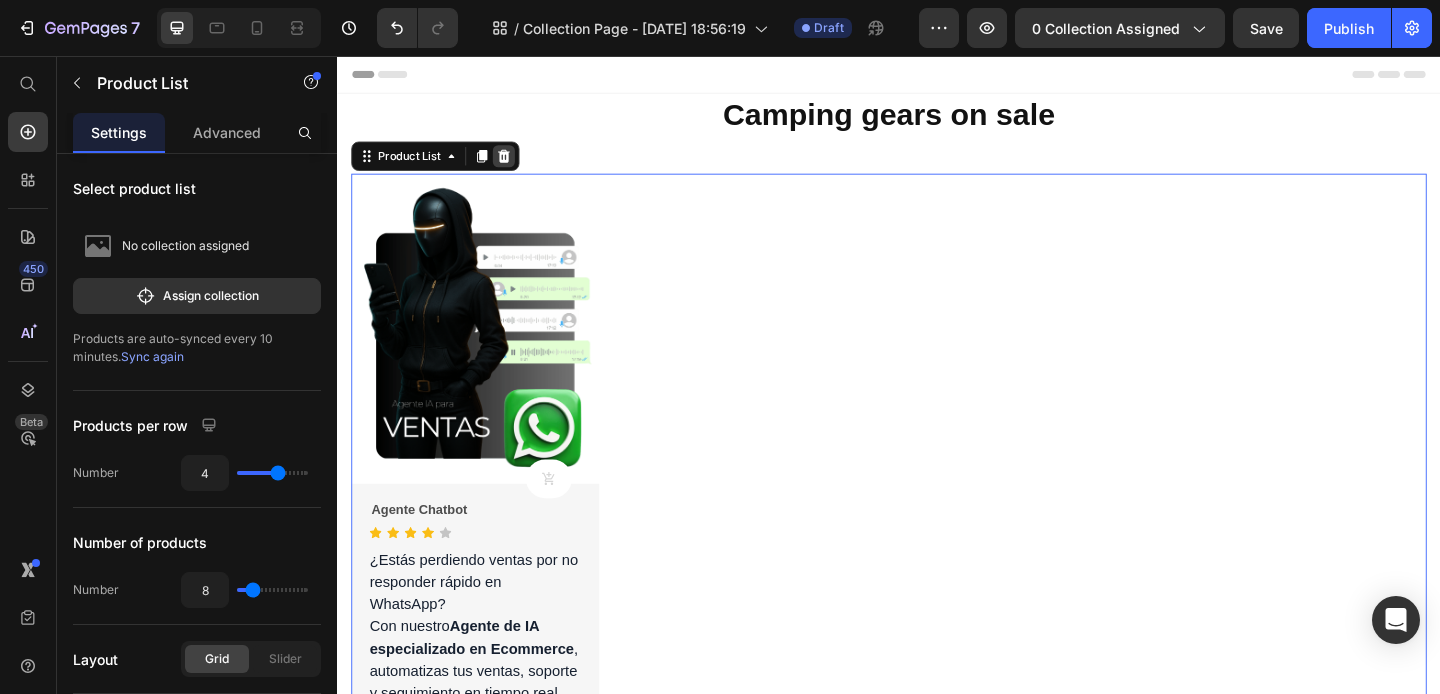 click 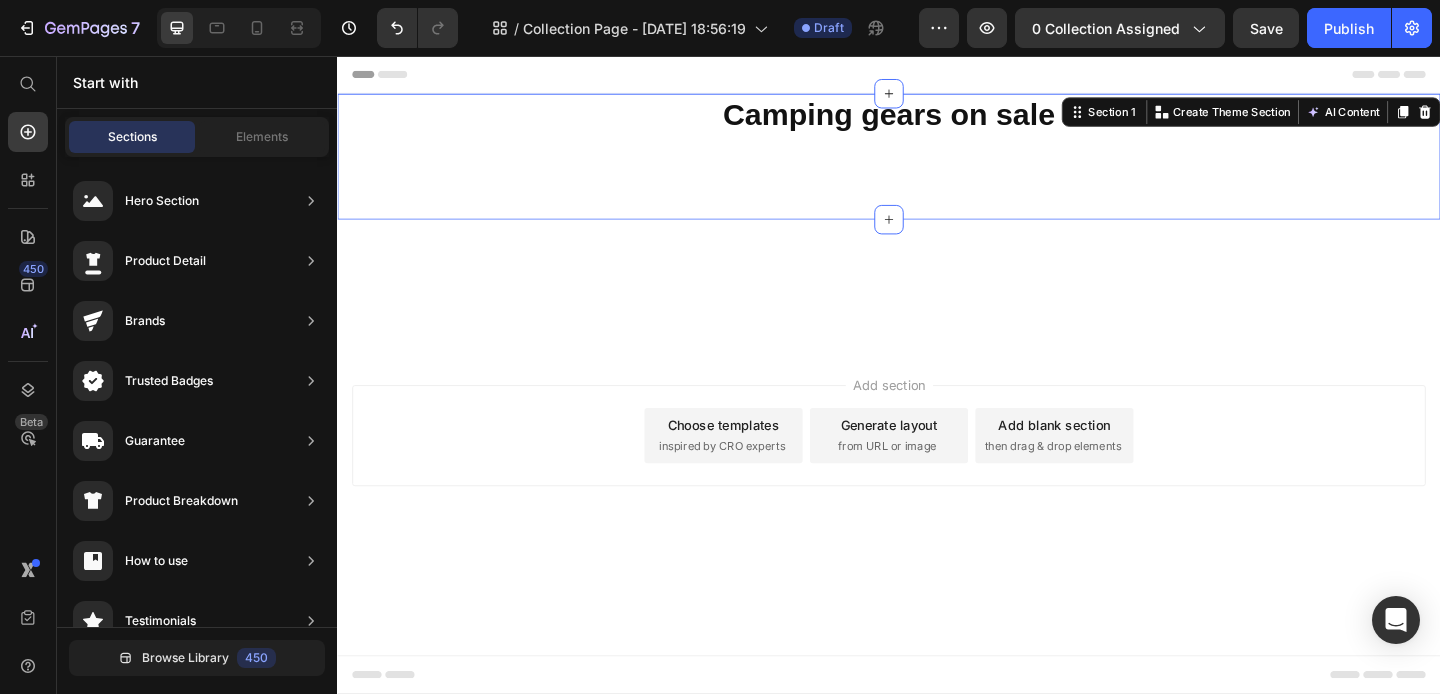 click on "Camping gears on sale Heading Row Section 1   You can create reusable sections Create Theme Section AI Content Write with [PERSON_NAME] What would you like to describe here? Tone and Voice Persuasive Product Agente ChatBot de ventas por WhatsApp Show more Generate" at bounding box center (937, 165) 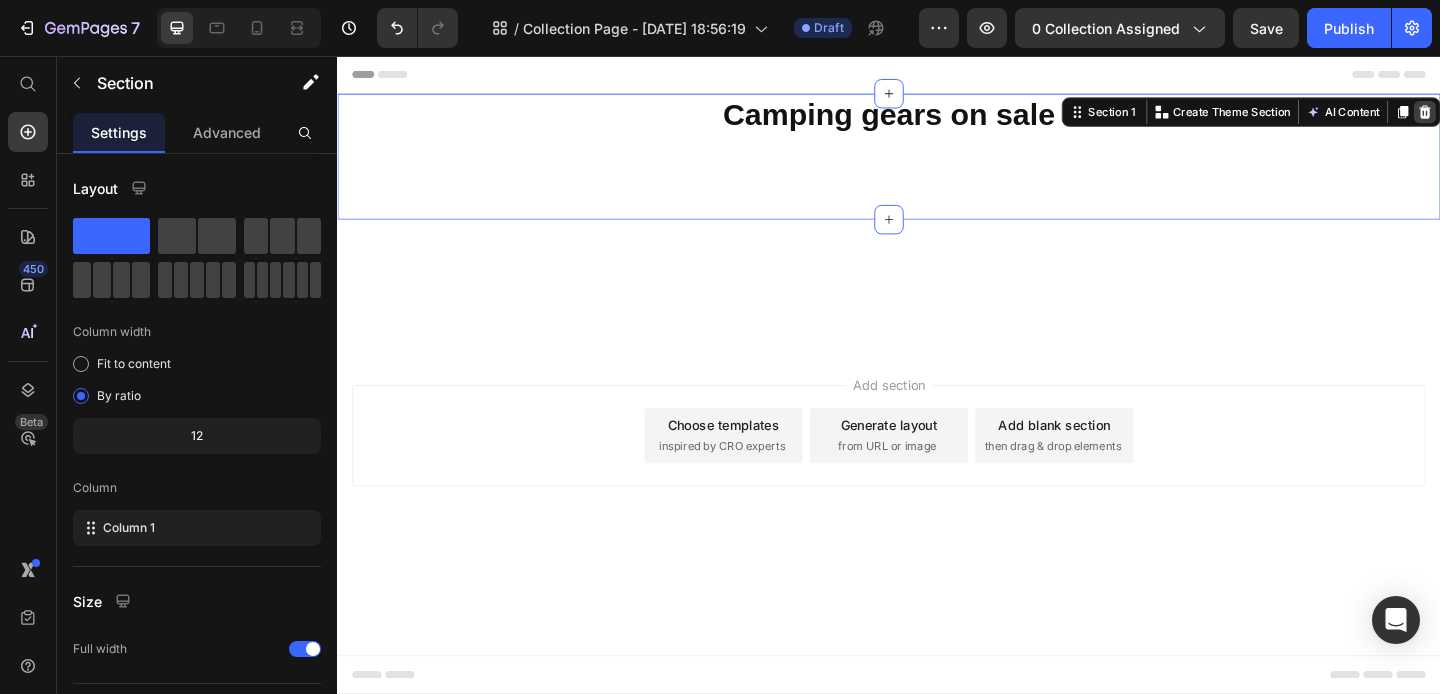 click 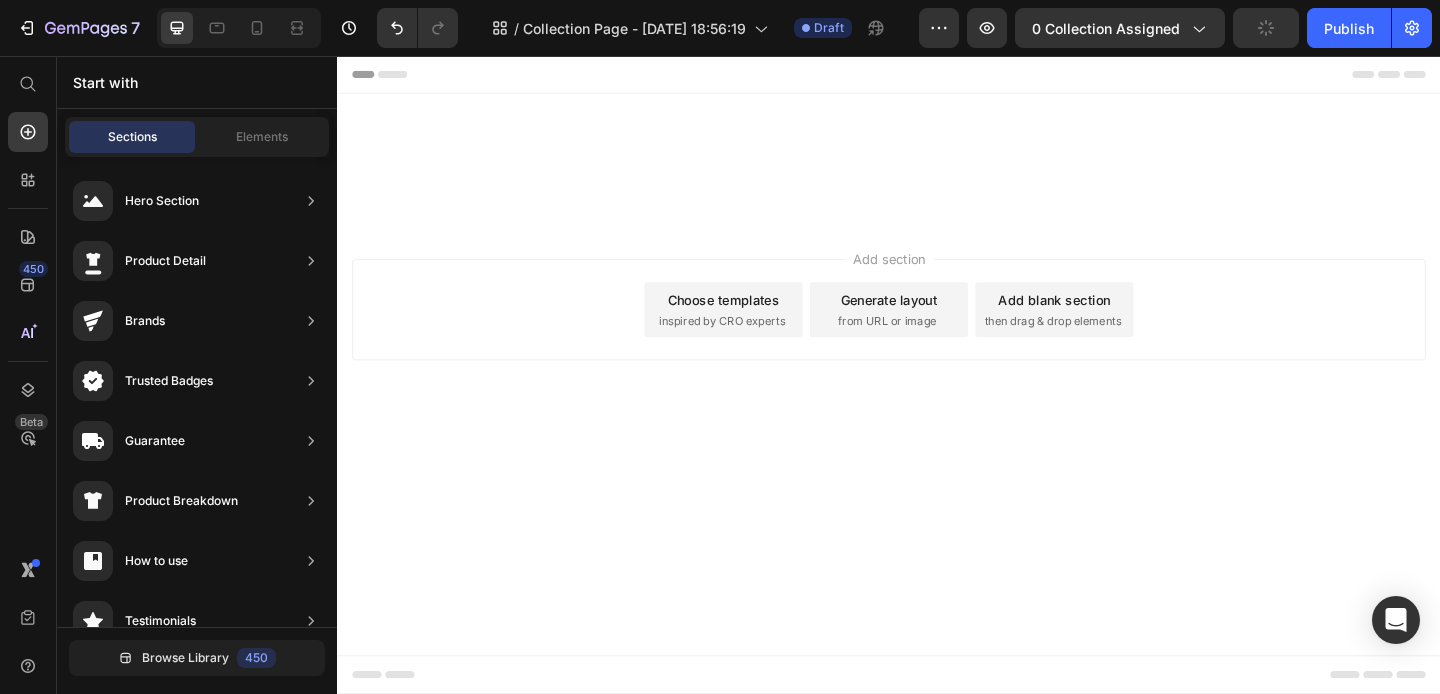 click at bounding box center (937, 167) 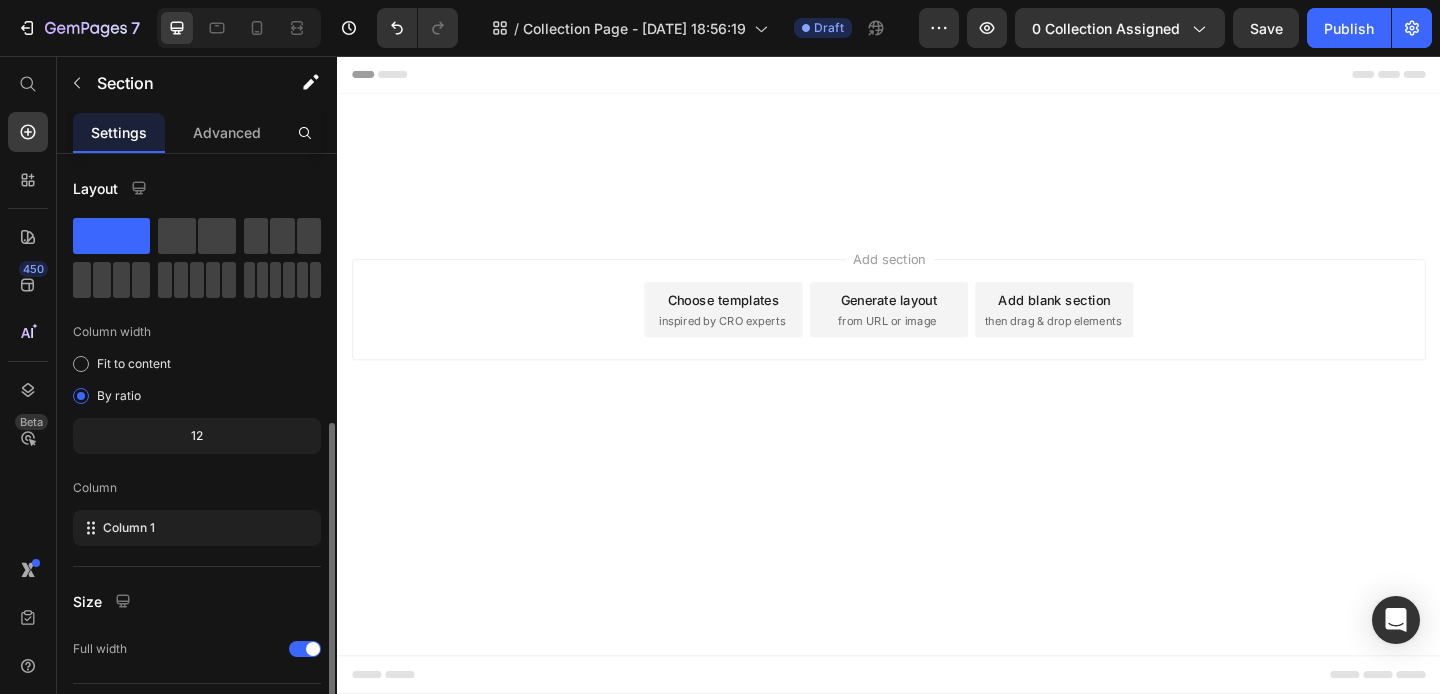 scroll, scrollTop: 211, scrollLeft: 0, axis: vertical 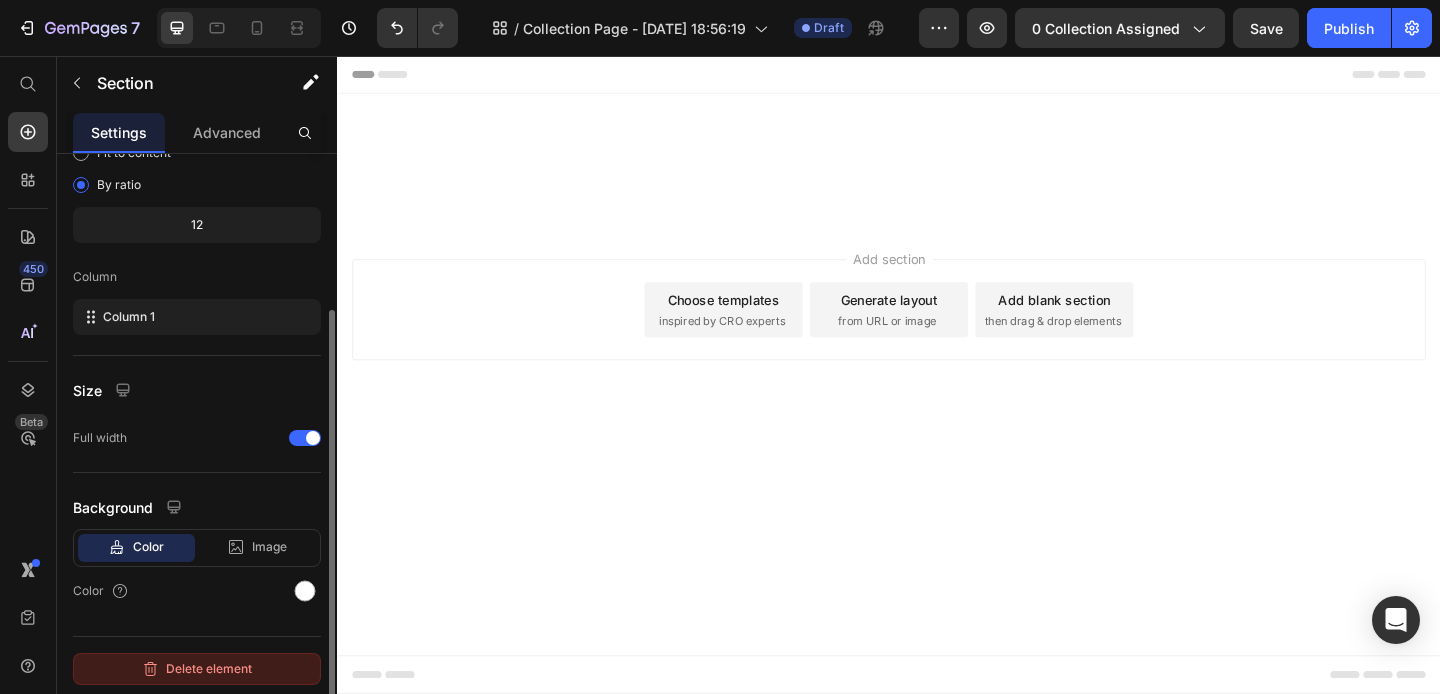 click on "Delete element" at bounding box center (197, 669) 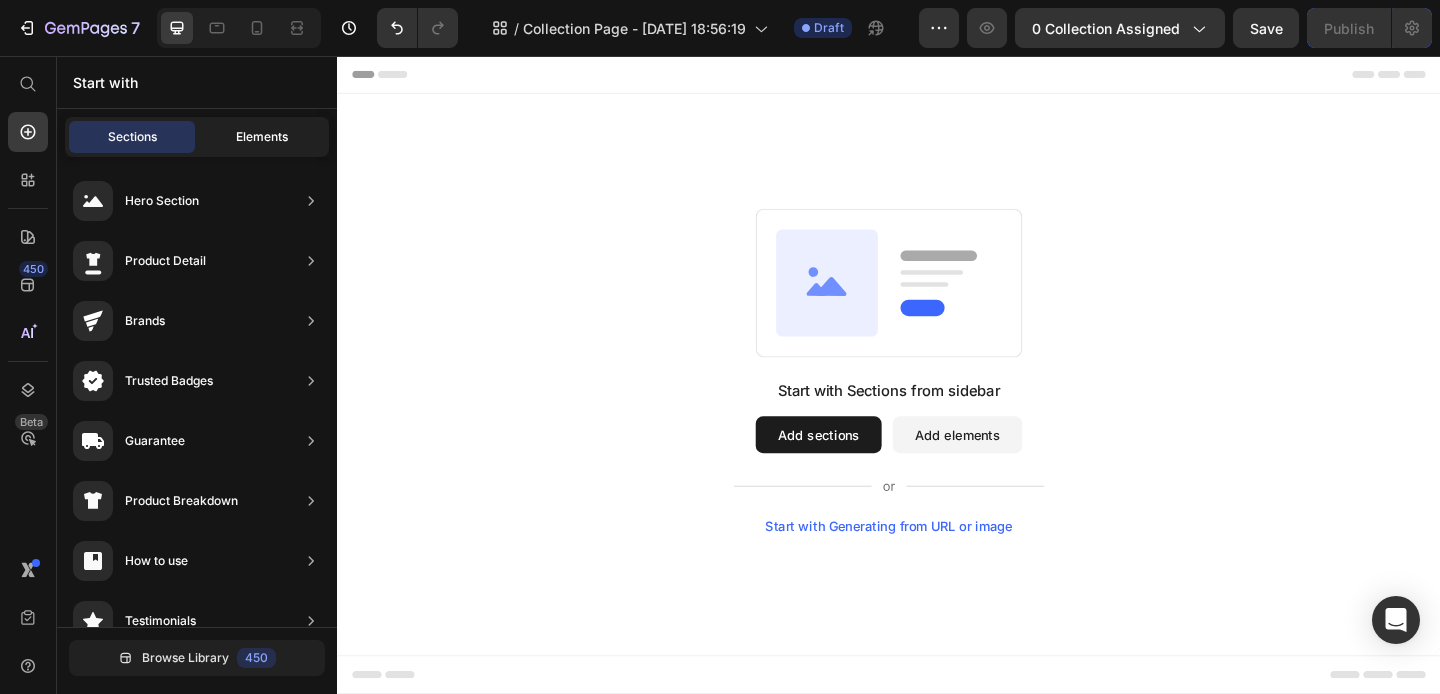 click on "Elements" 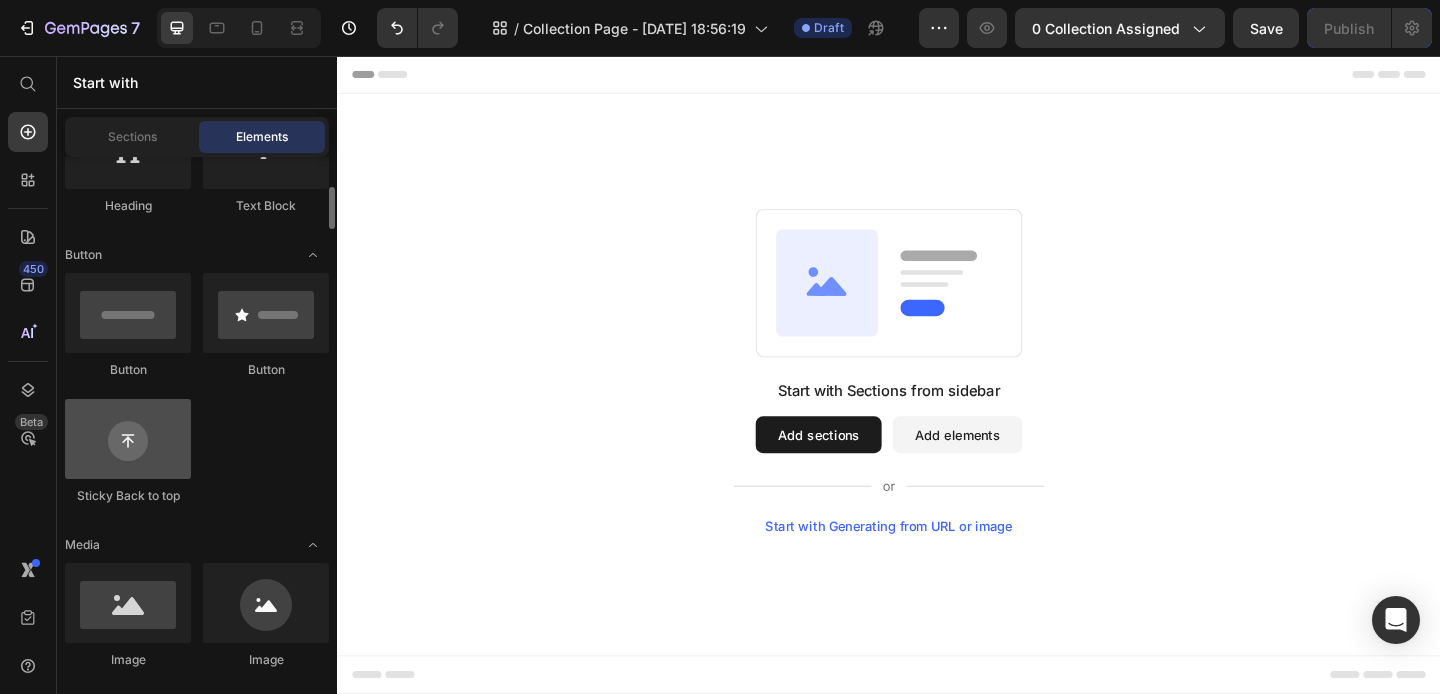 scroll, scrollTop: 501, scrollLeft: 0, axis: vertical 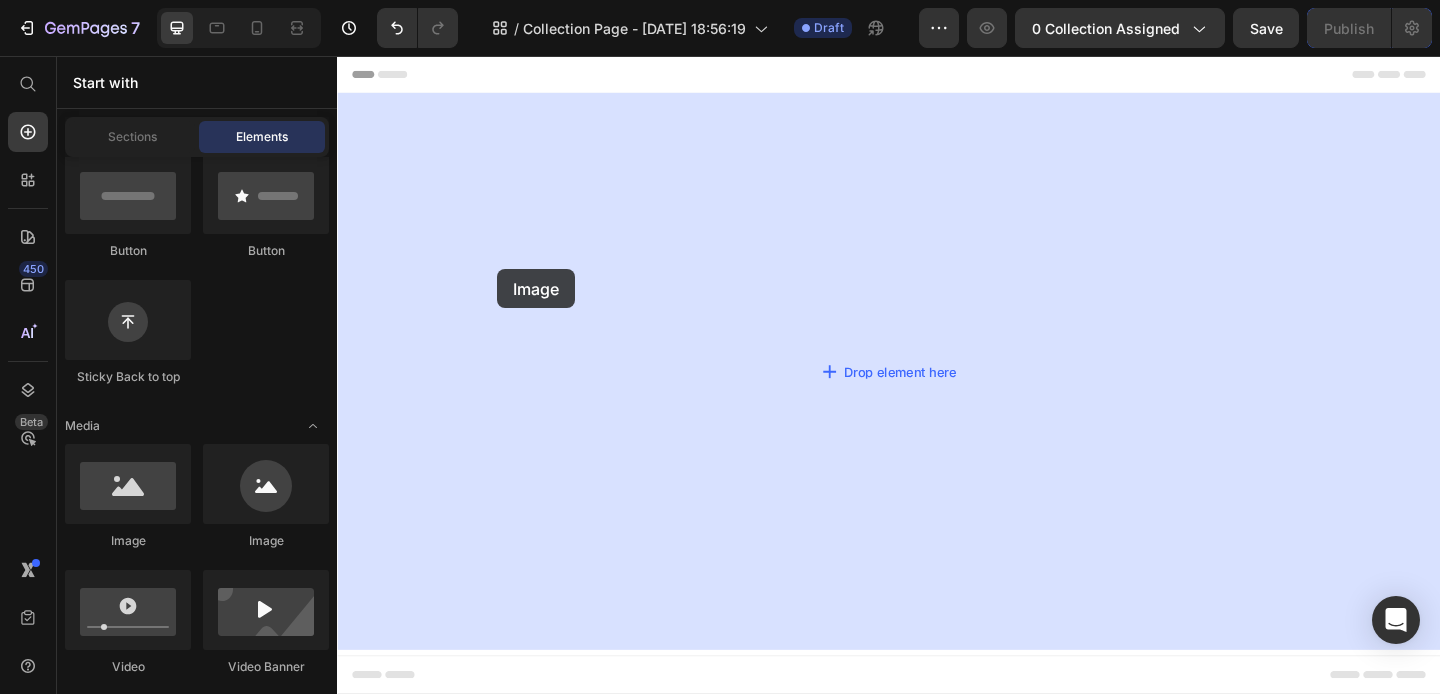 drag, startPoint x: 456, startPoint y: 538, endPoint x: 625, endPoint y: 442, distance: 194.36307 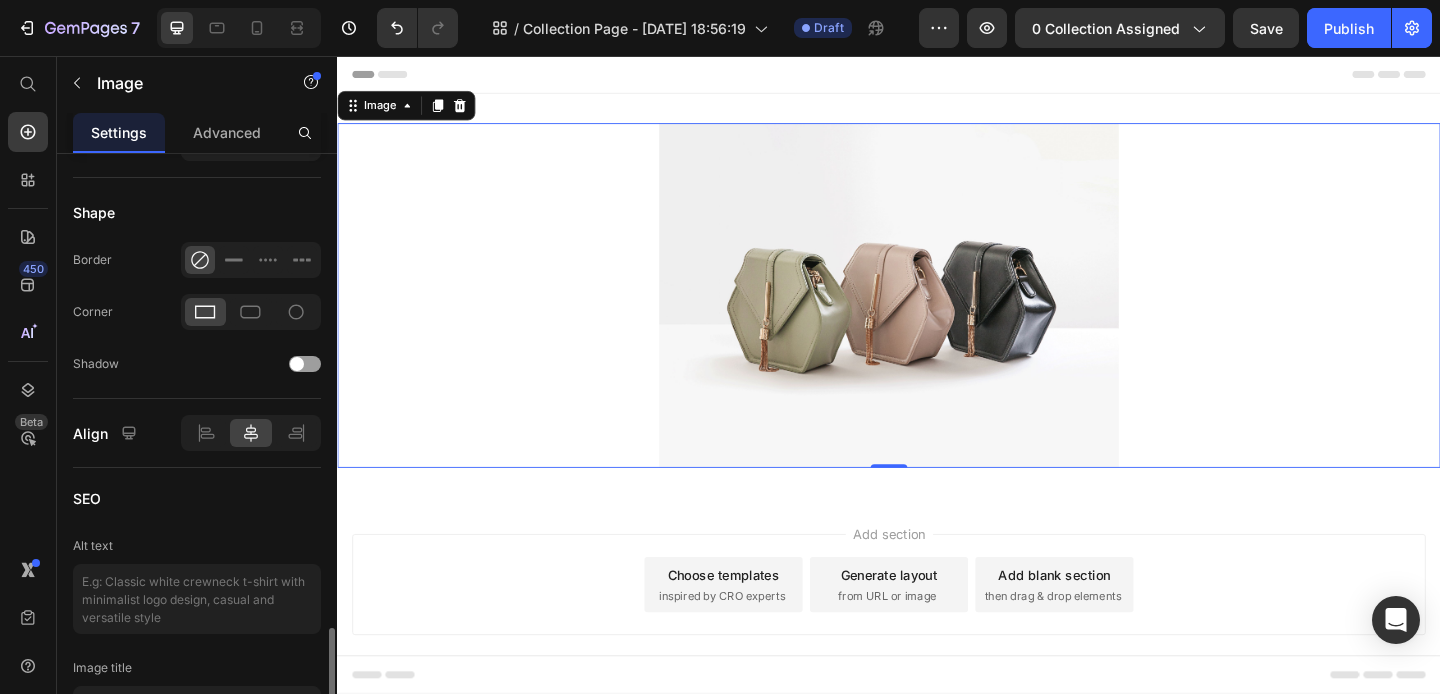 scroll, scrollTop: 874, scrollLeft: 0, axis: vertical 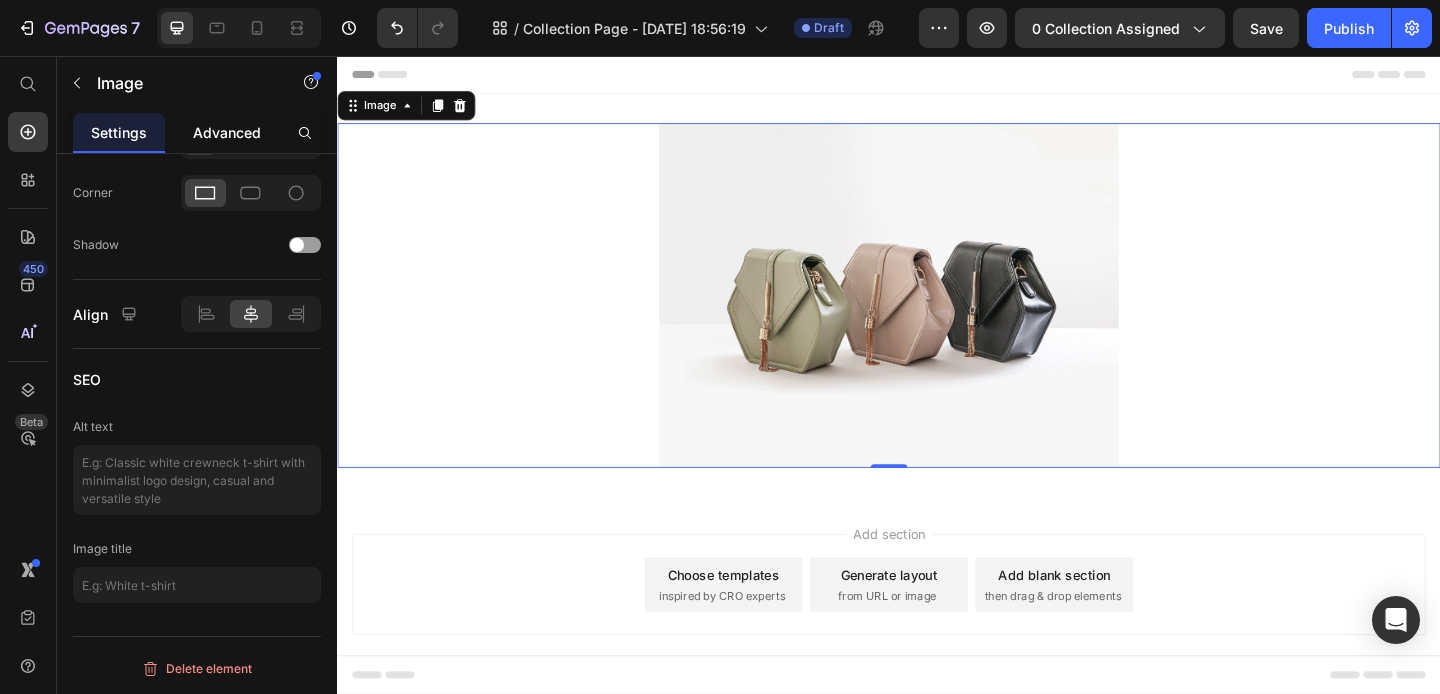 click on "Advanced" 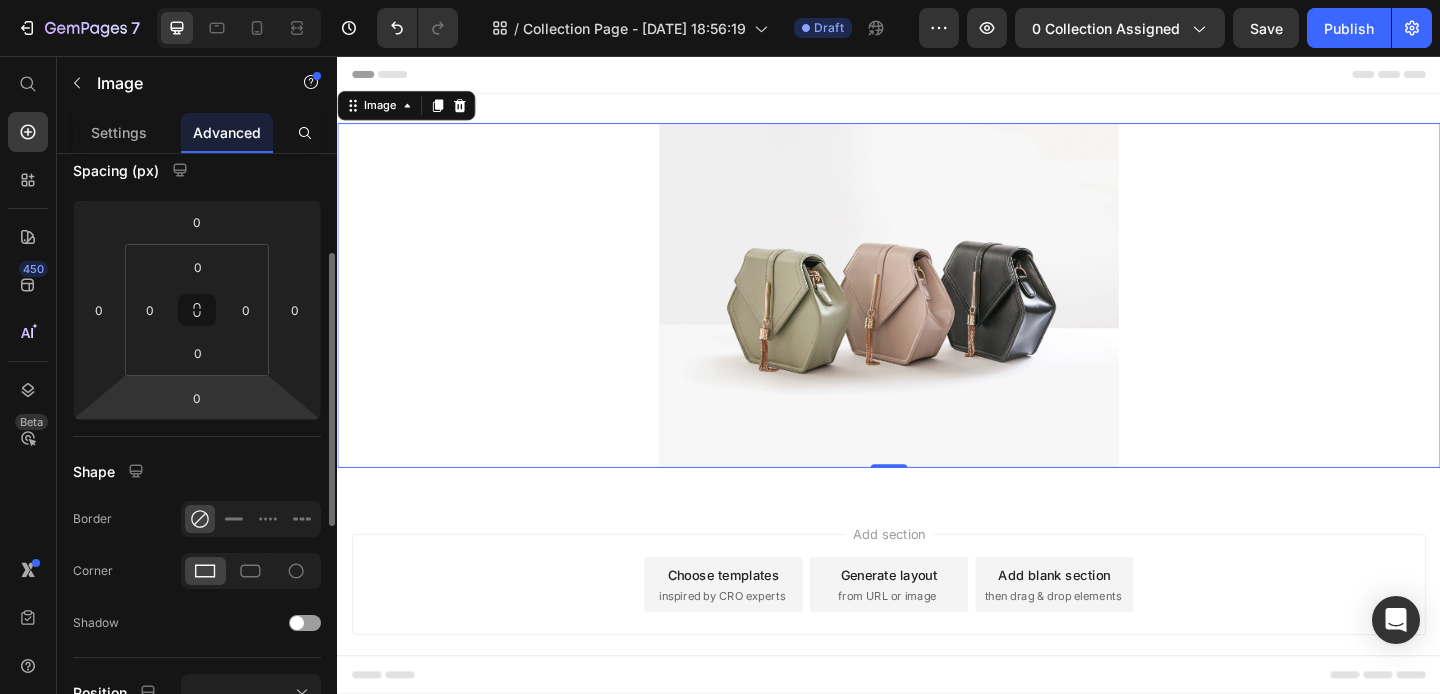 scroll, scrollTop: 0, scrollLeft: 0, axis: both 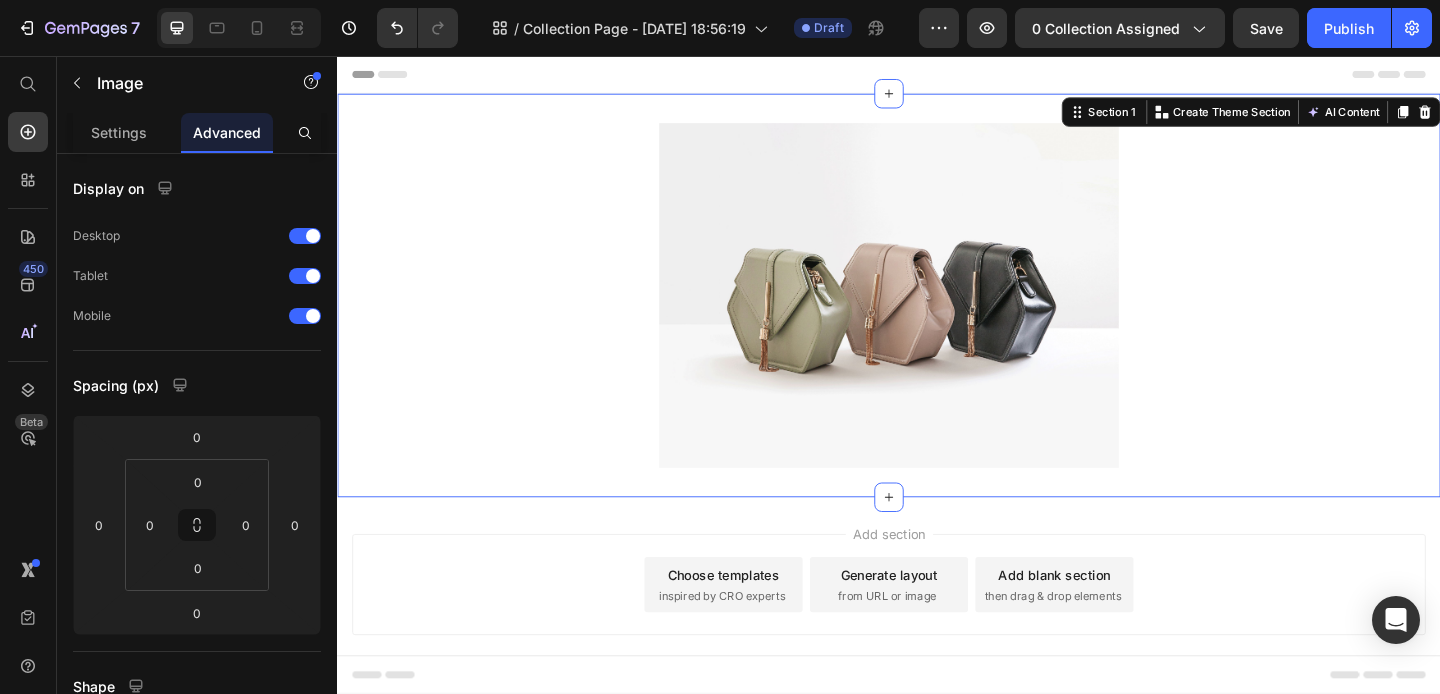click on "Image Section 1   You can create reusable sections Create Theme Section AI Content Write with [PERSON_NAME] What would you like to describe here? Tone and Voice Persuasive Product Agente ChatBot de ventas por WhatsApp Show more Generate" at bounding box center (937, 316) 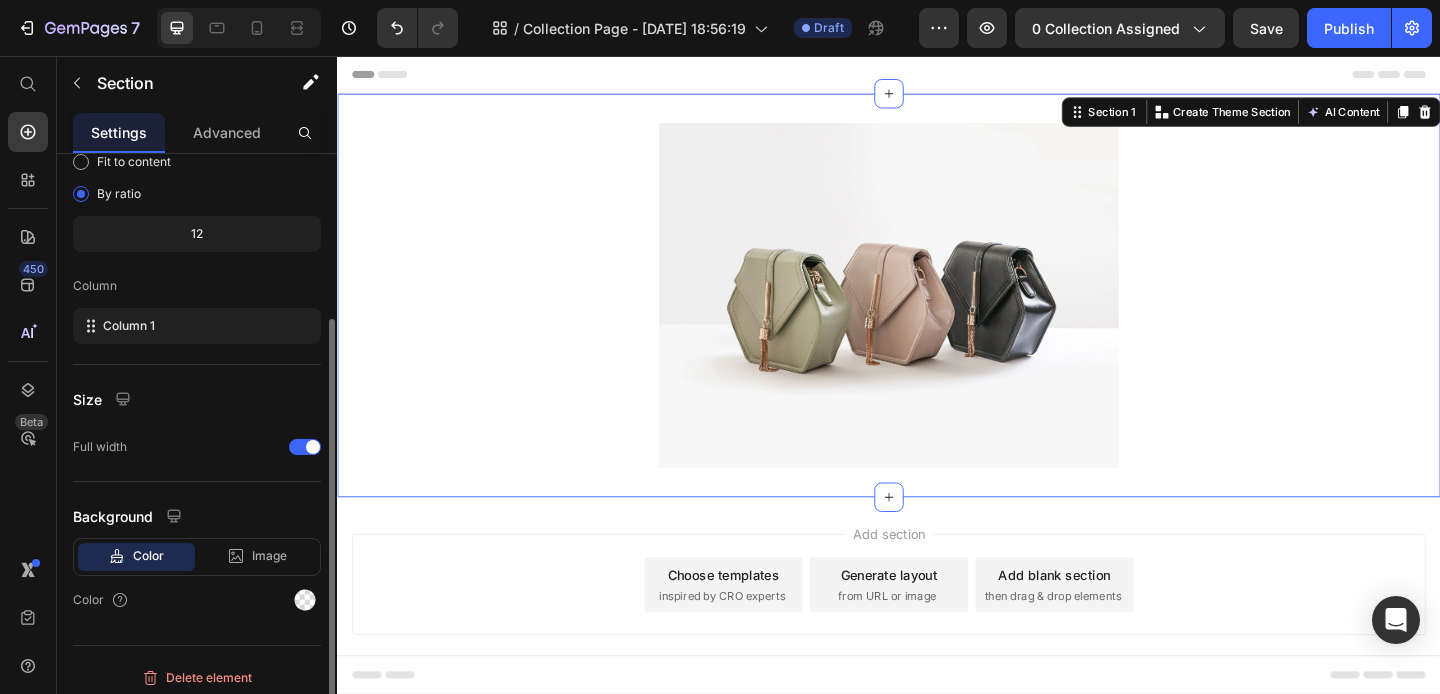 scroll, scrollTop: 211, scrollLeft: 0, axis: vertical 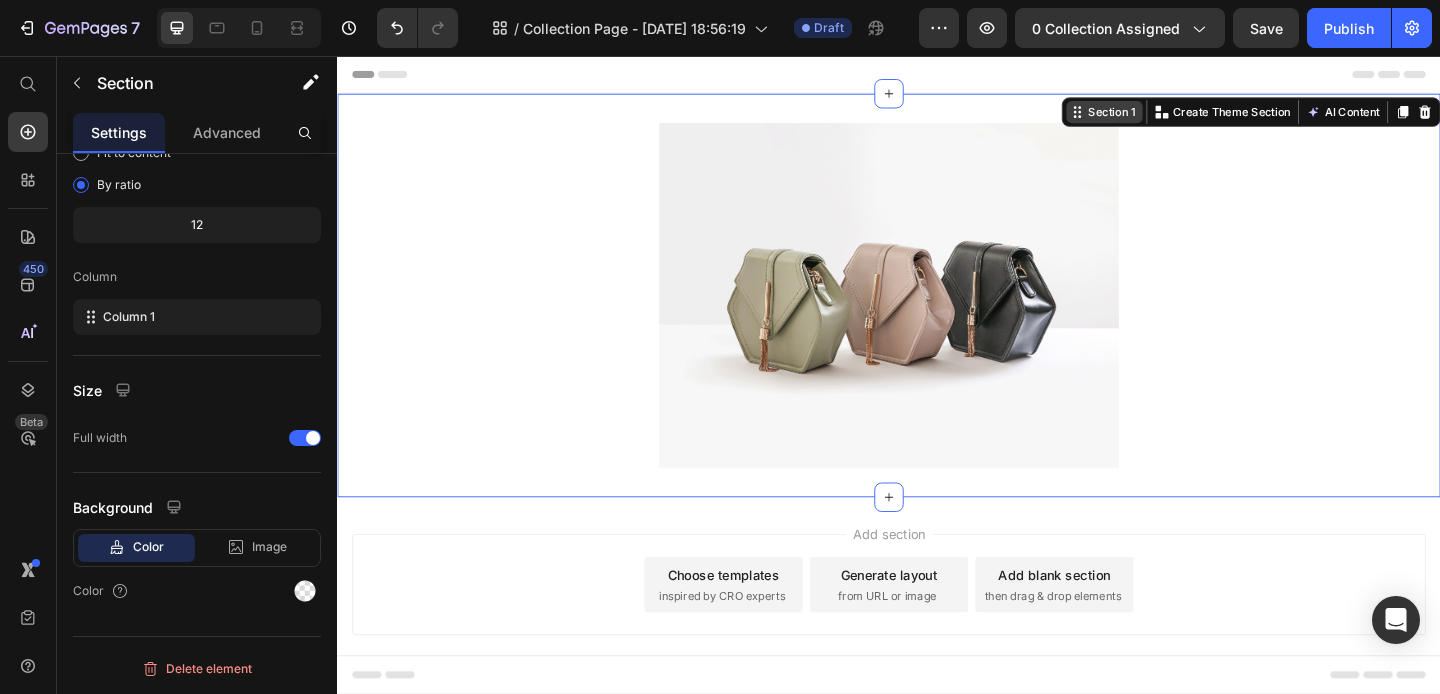 click on "Section 1" at bounding box center (1179, 117) 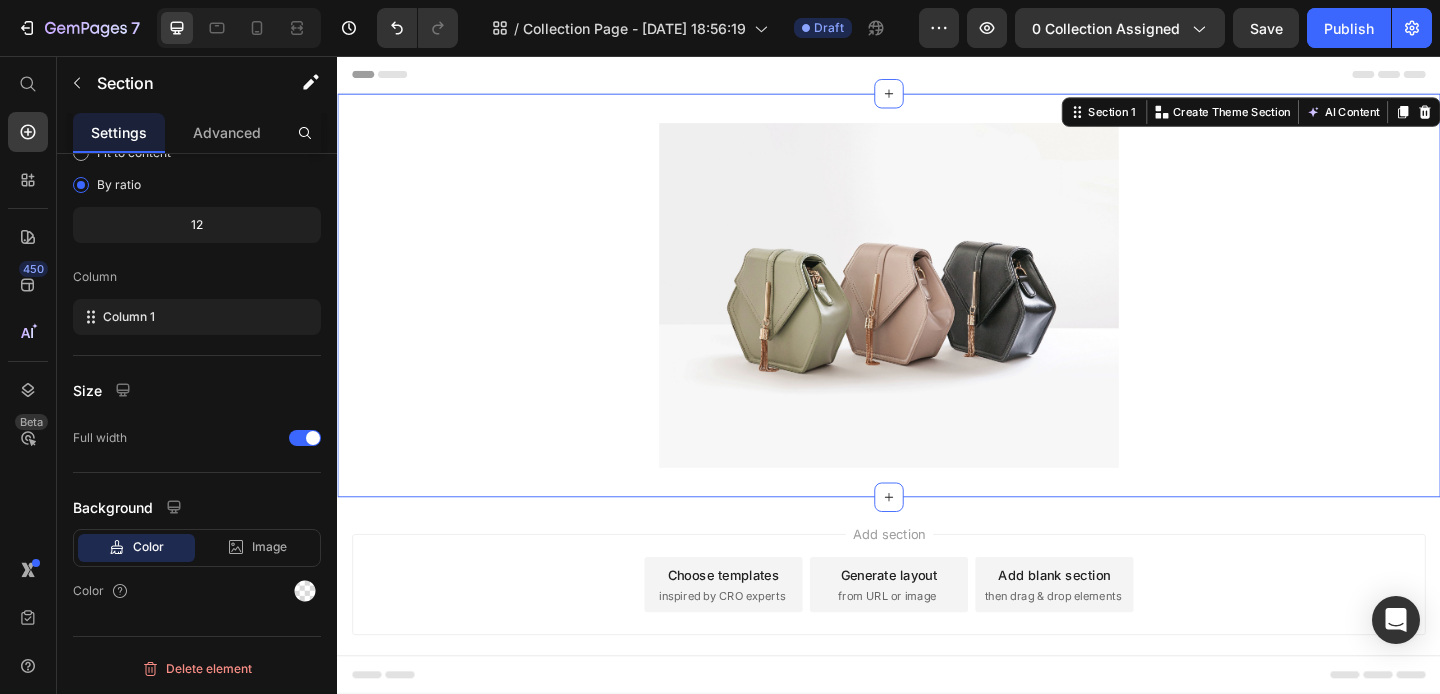 click on "Image Section 1   You can create reusable sections Create Theme Section AI Content Write with [PERSON_NAME] What would you like to describe here? Tone and Voice Persuasive Product Agente ChatBot de ventas por WhatsApp Show more Generate" at bounding box center [937, 316] 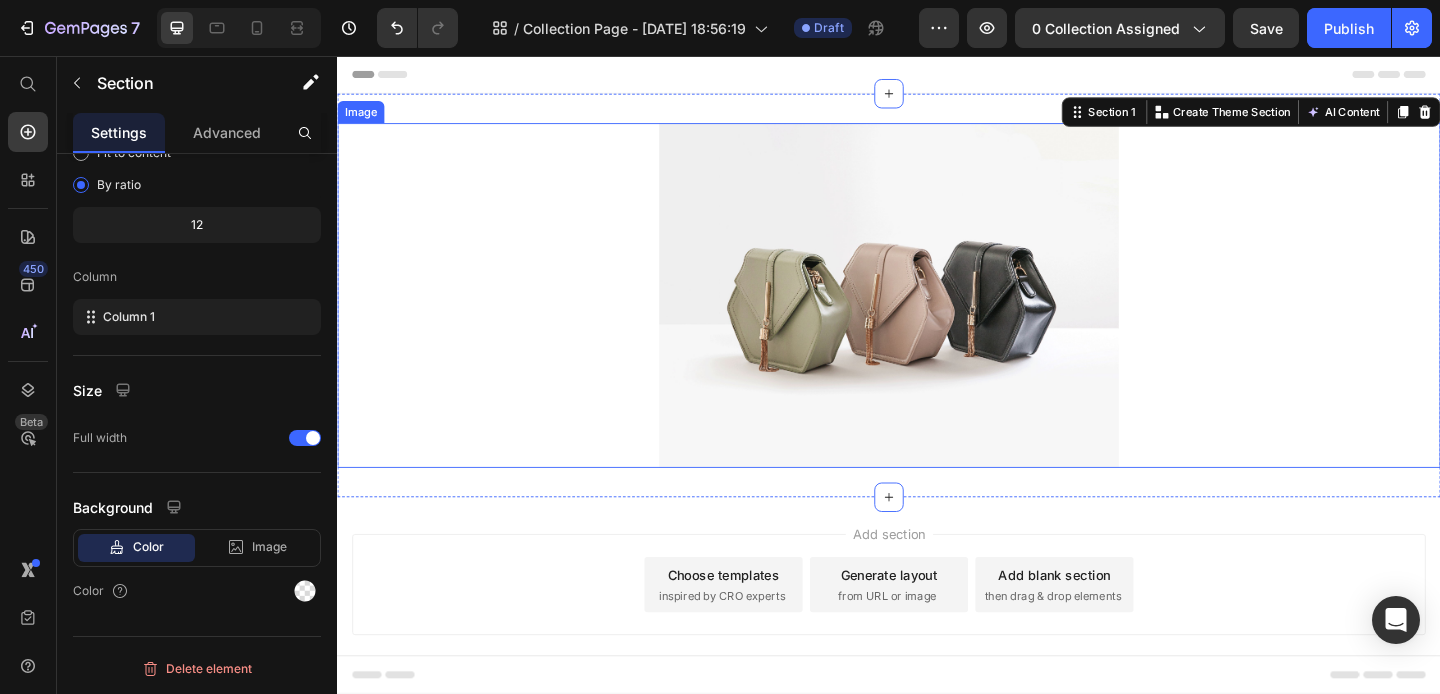 click at bounding box center (937, 316) 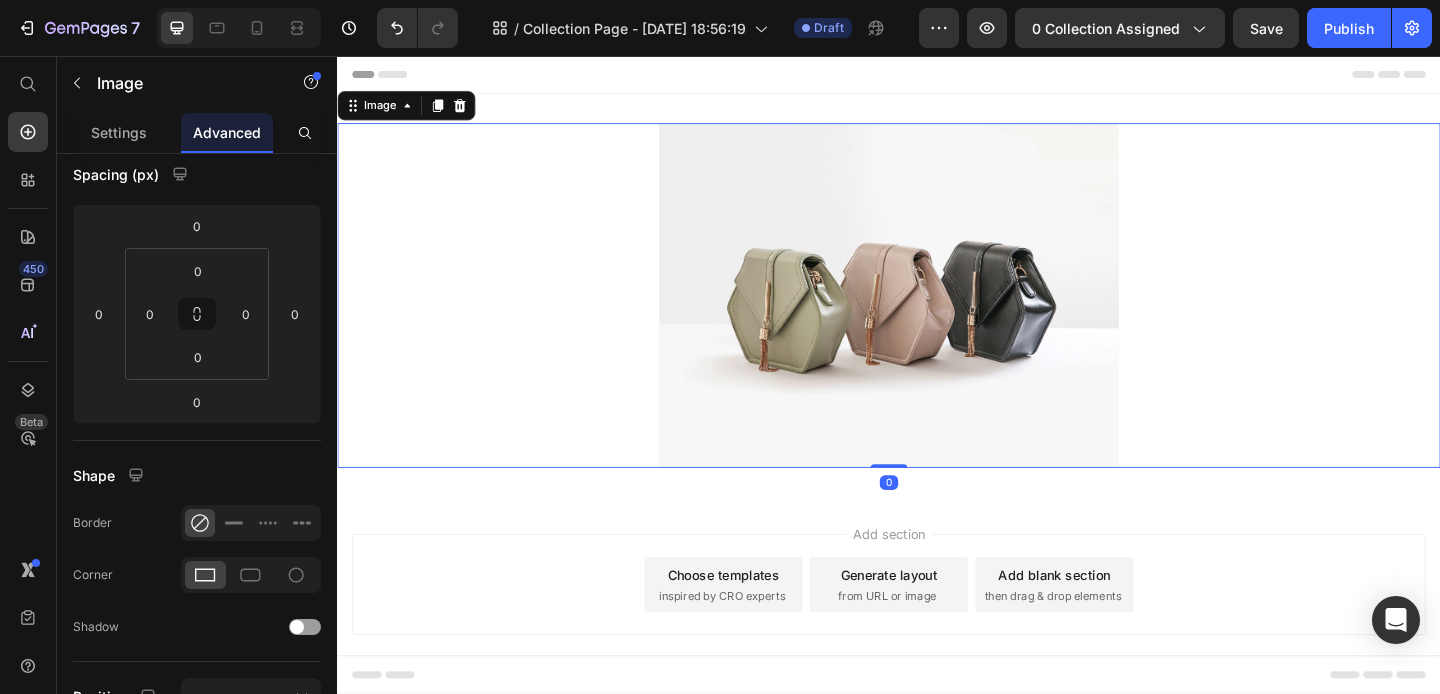 scroll, scrollTop: 0, scrollLeft: 0, axis: both 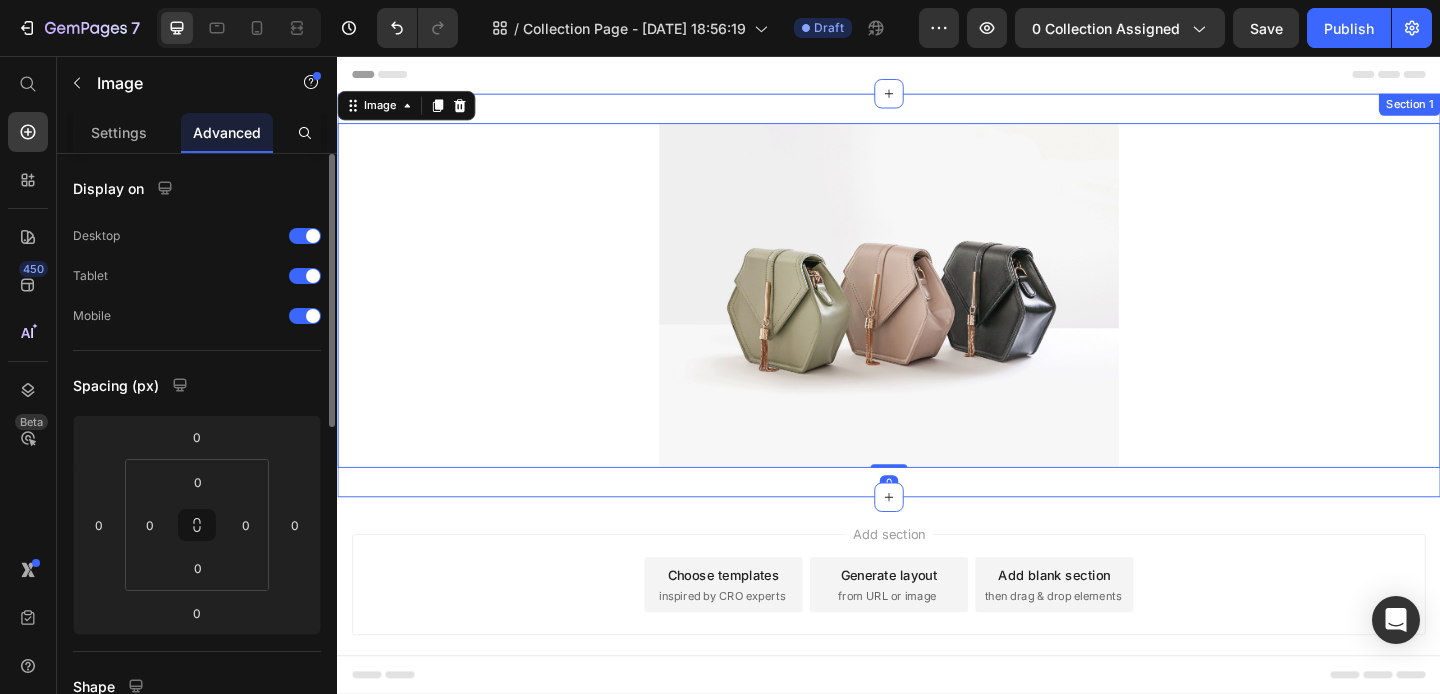 click on "Image   0 Section 1" at bounding box center [937, 316] 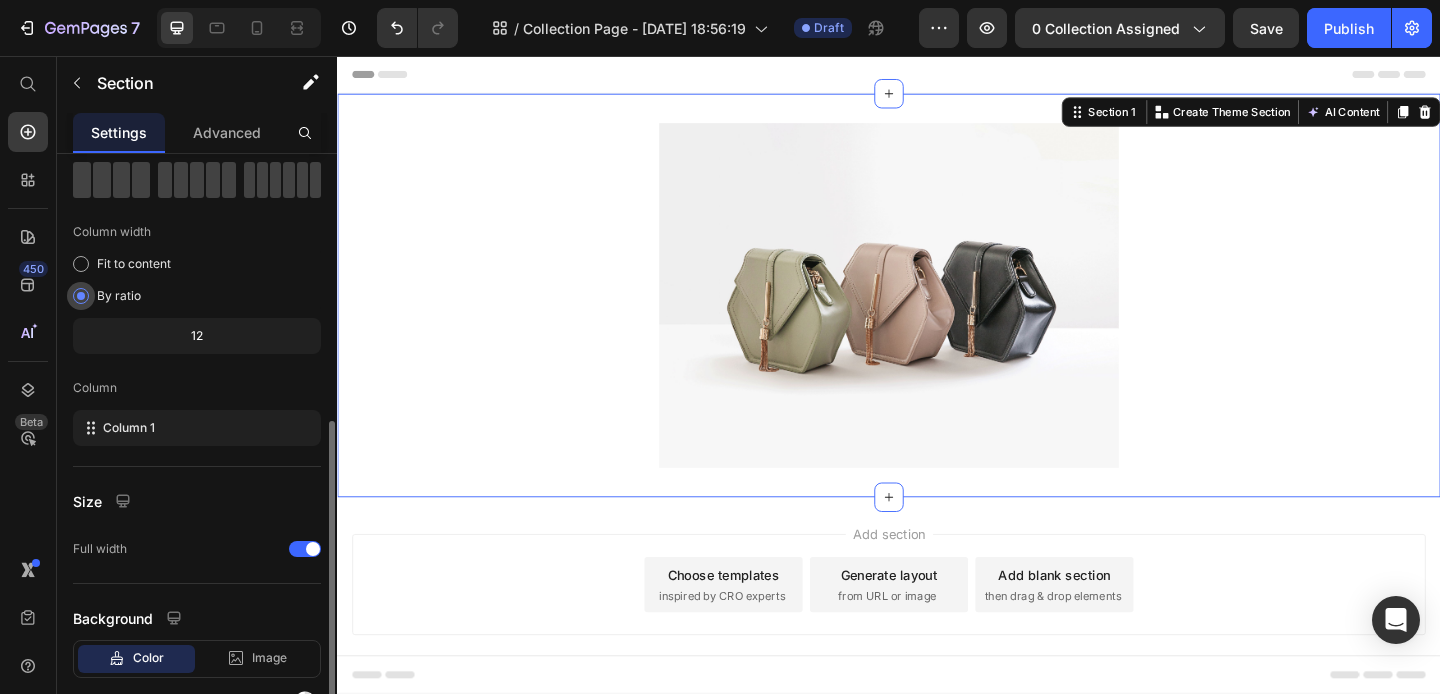 scroll, scrollTop: 211, scrollLeft: 0, axis: vertical 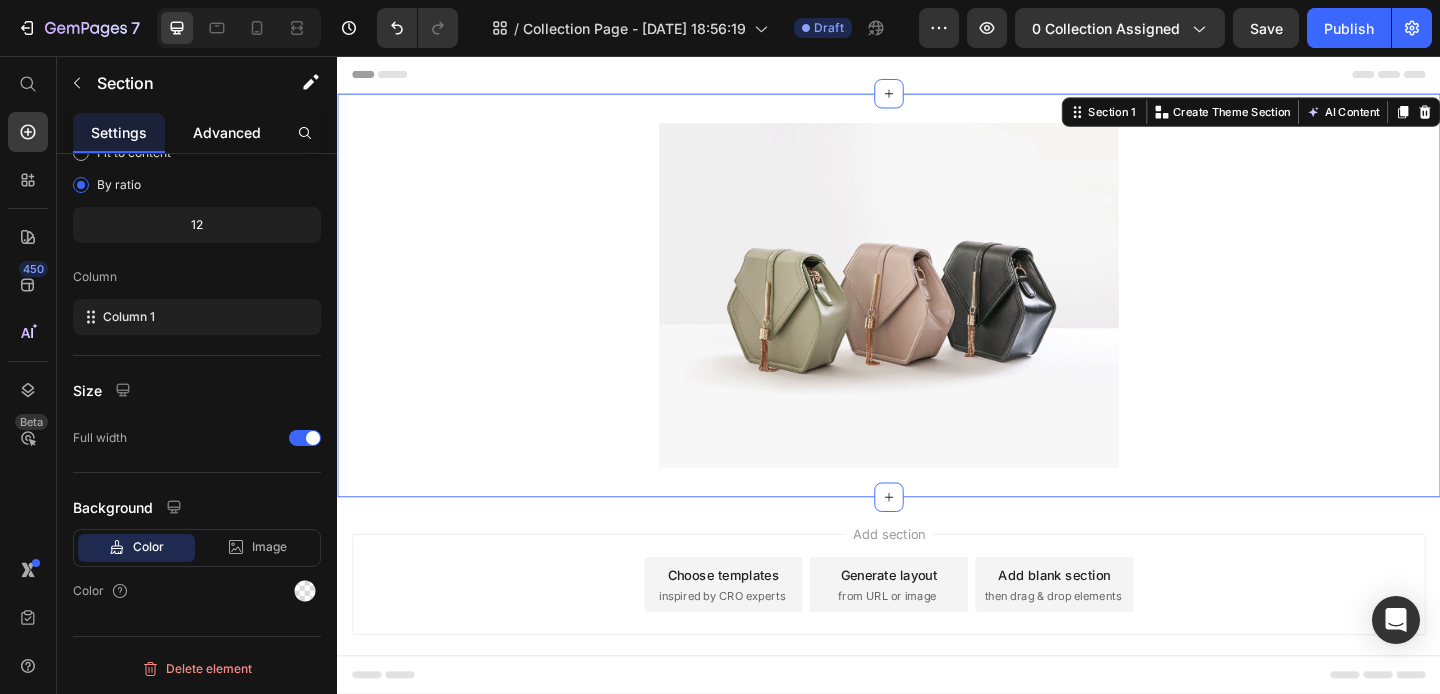 click on "Advanced" at bounding box center (227, 132) 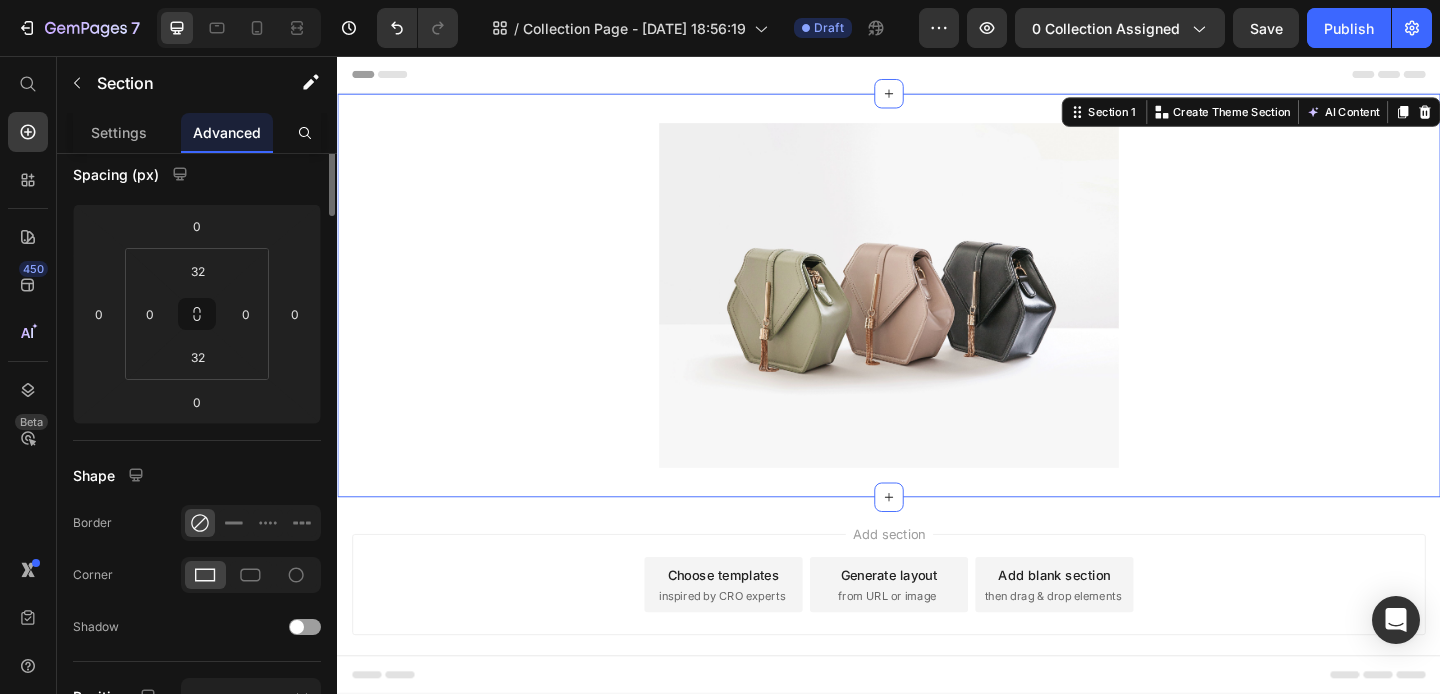 scroll, scrollTop: 0, scrollLeft: 0, axis: both 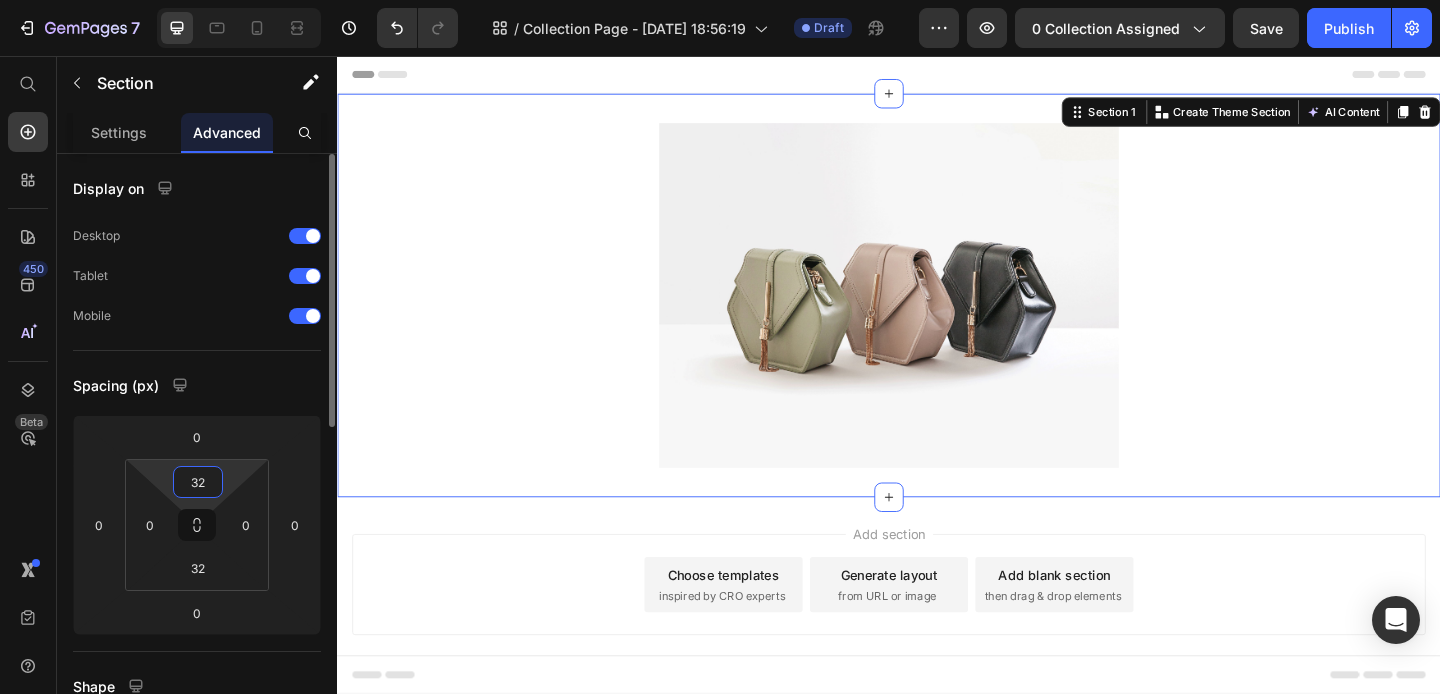 click on "32" at bounding box center [198, 482] 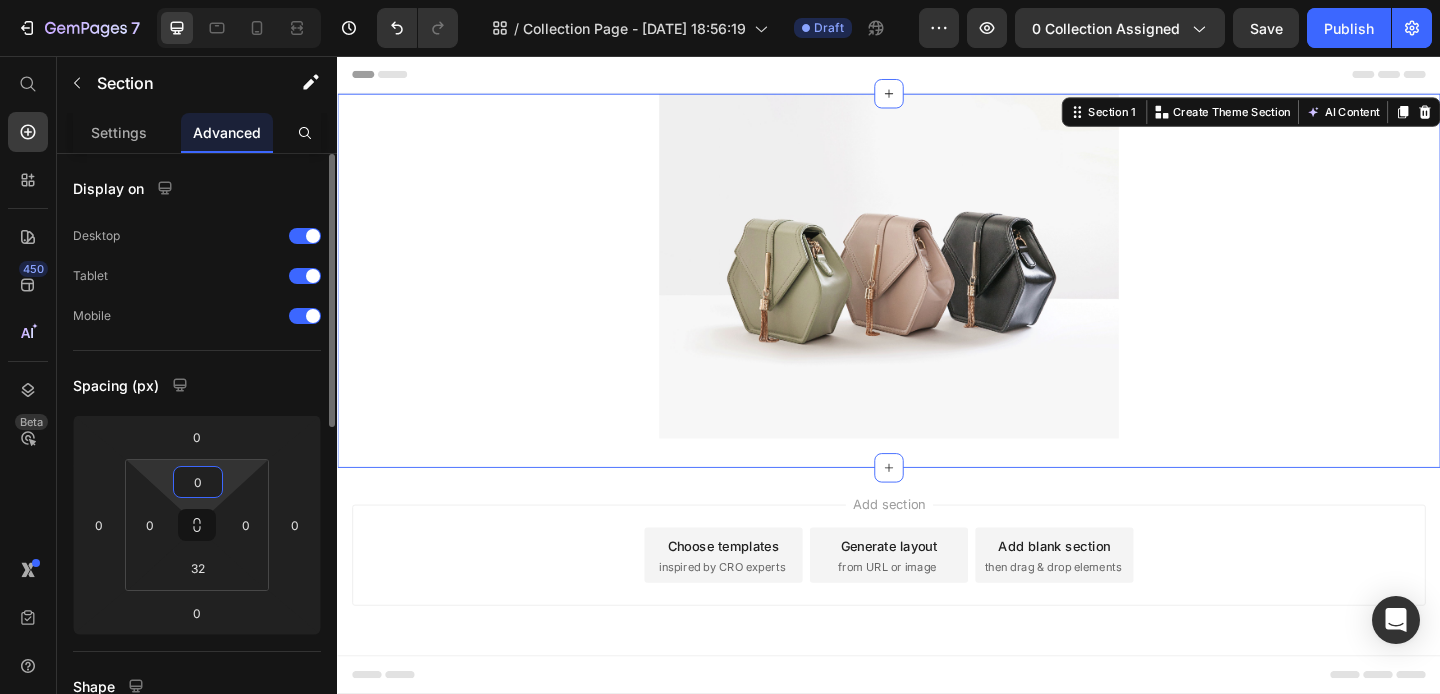 type on "0" 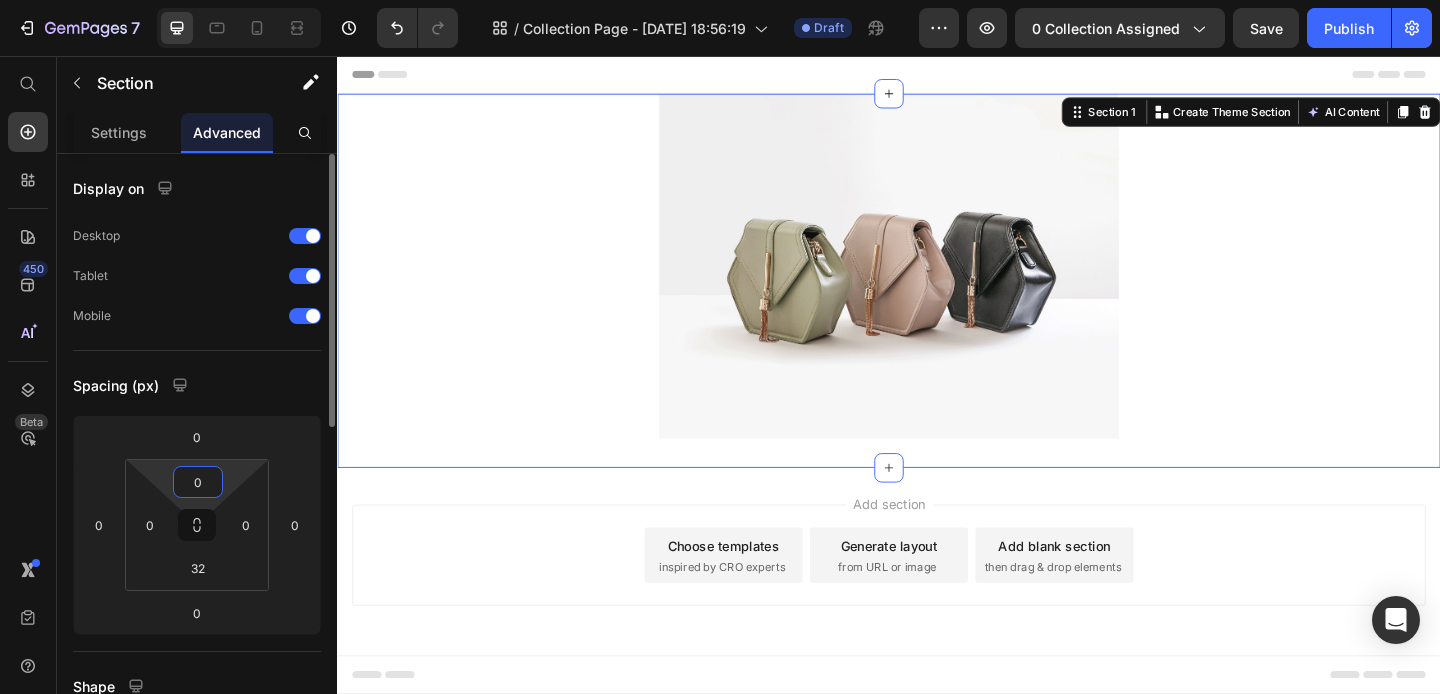 click on "Spacing (px)" at bounding box center (197, 385) 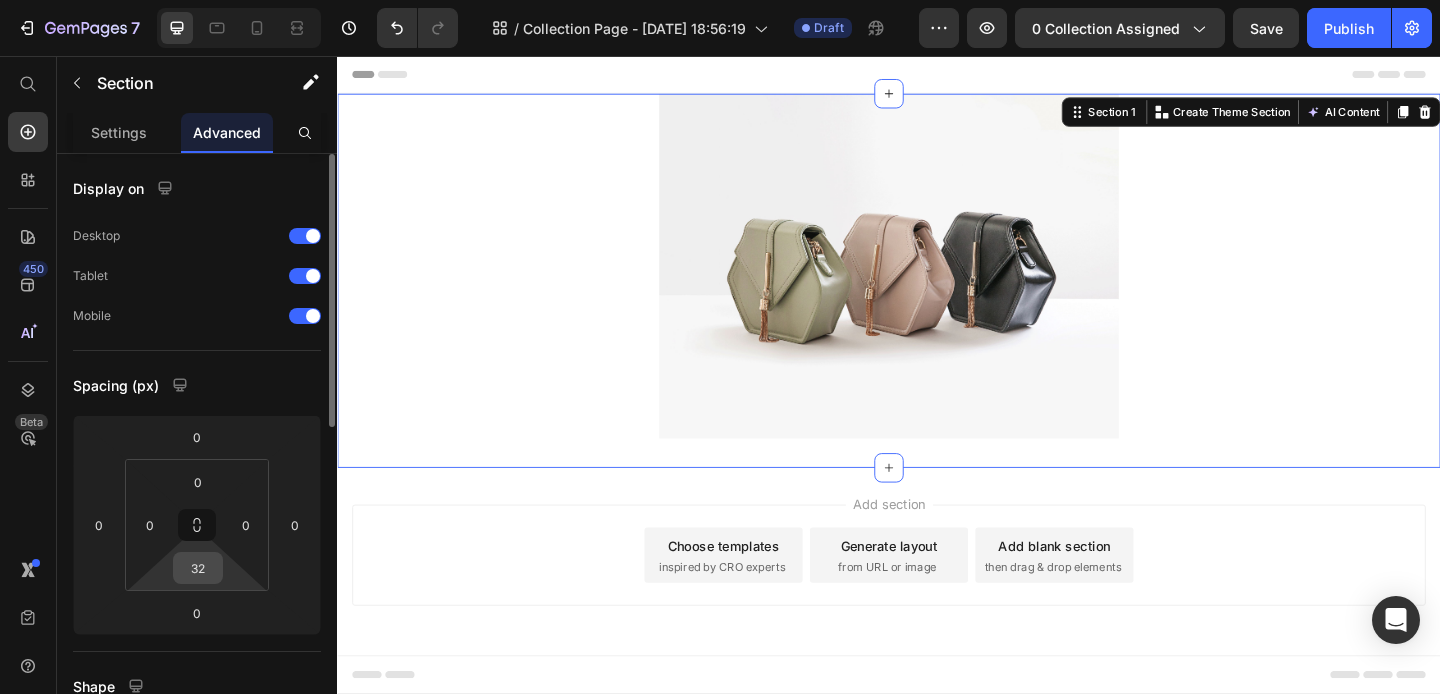 click on "32" at bounding box center (198, 568) 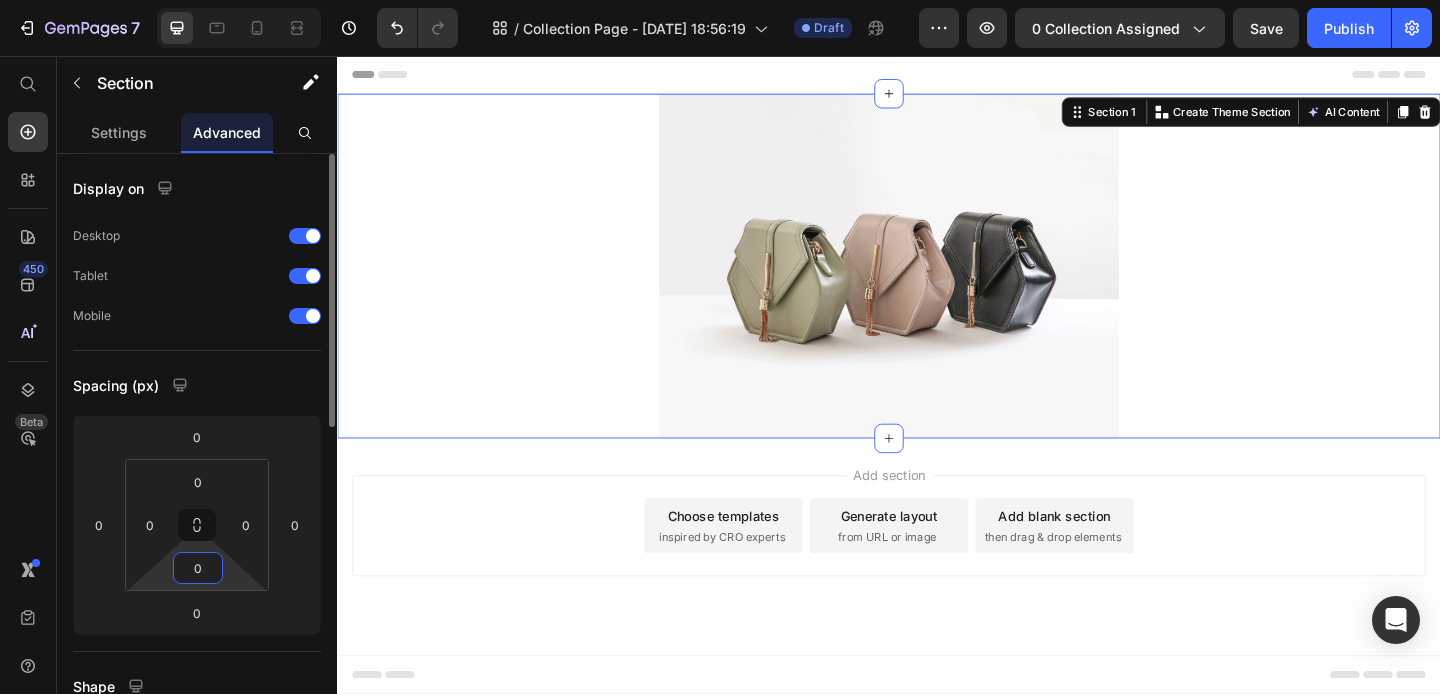type on "0" 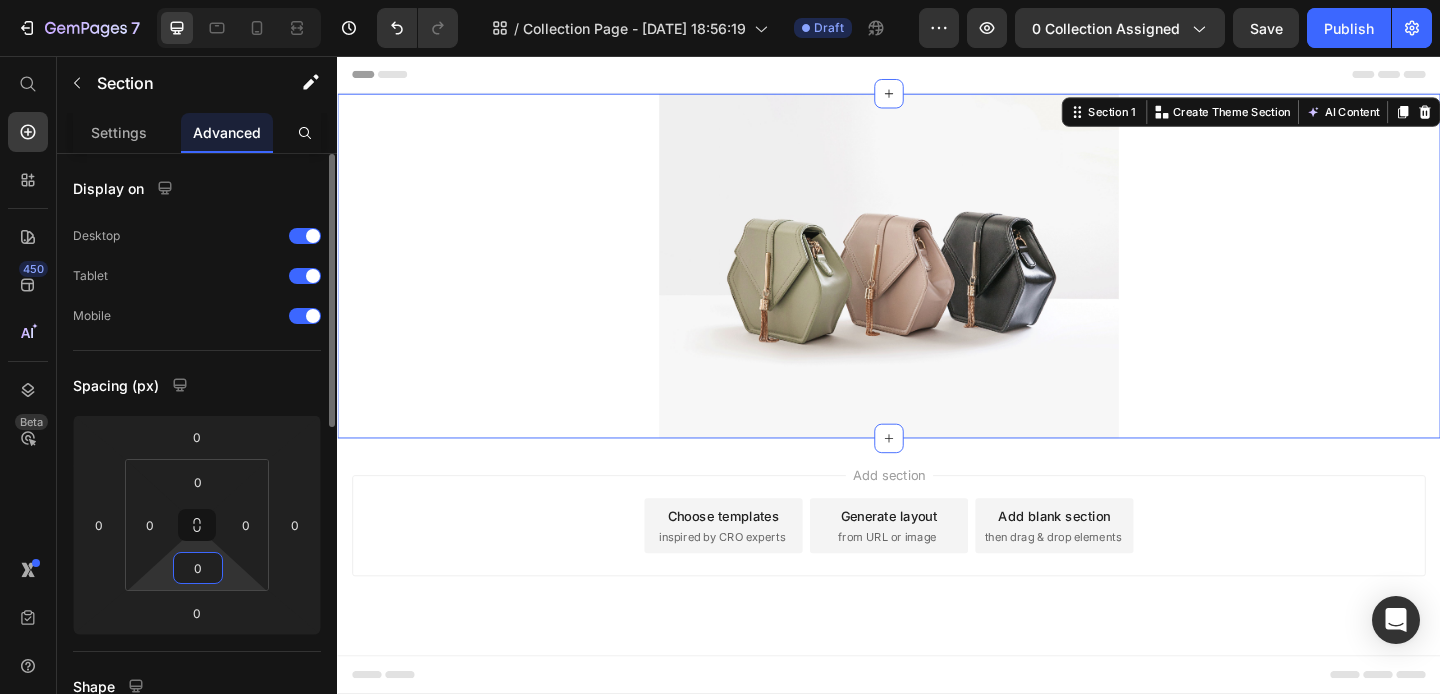 click on "Display on Desktop Tablet Mobile Spacing (px) [PHONE_NUMBER] Shape Border Corner Shadow Position Opacity 100 % Animation Upgrade to Build plan  to unlock Animation & other premium features. Interaction Upgrade to Optimize plan  to unlock Interaction & other premium features. CSS class" at bounding box center [197, 757] 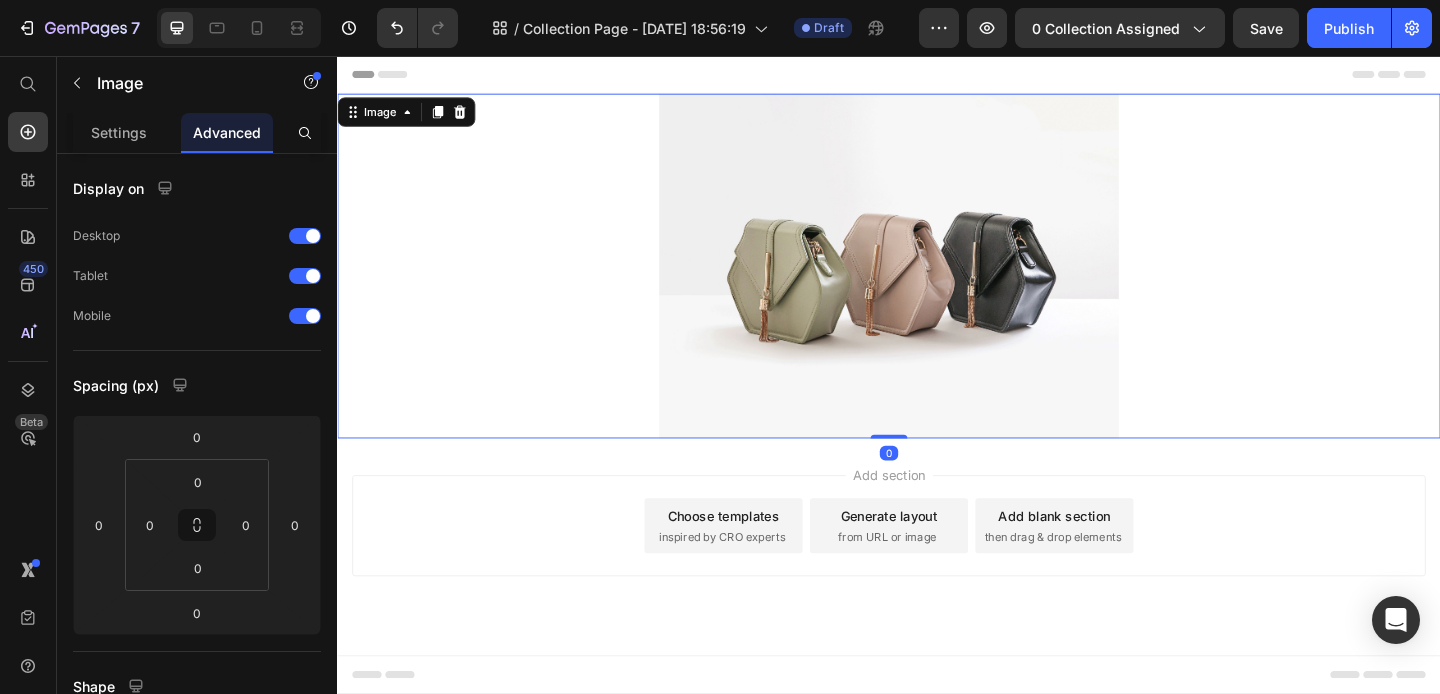 click at bounding box center [937, 284] 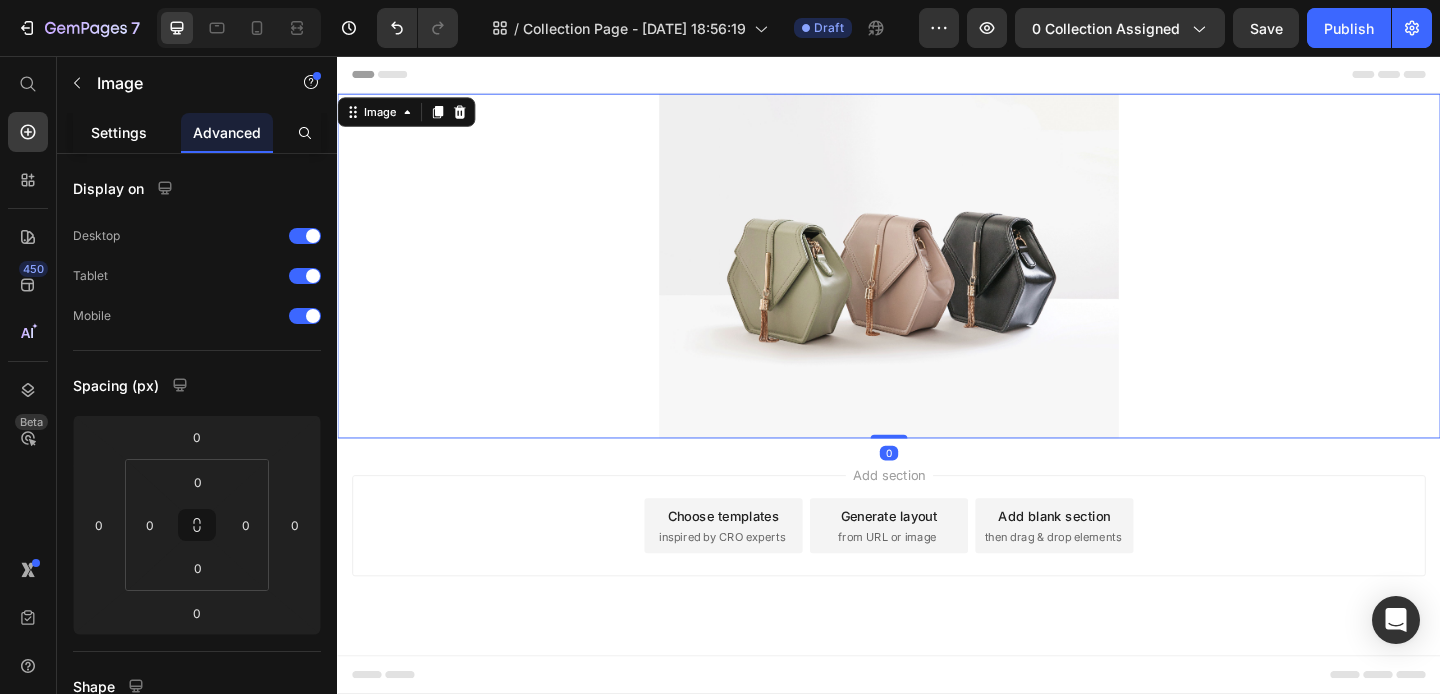 click on "Settings" at bounding box center [119, 132] 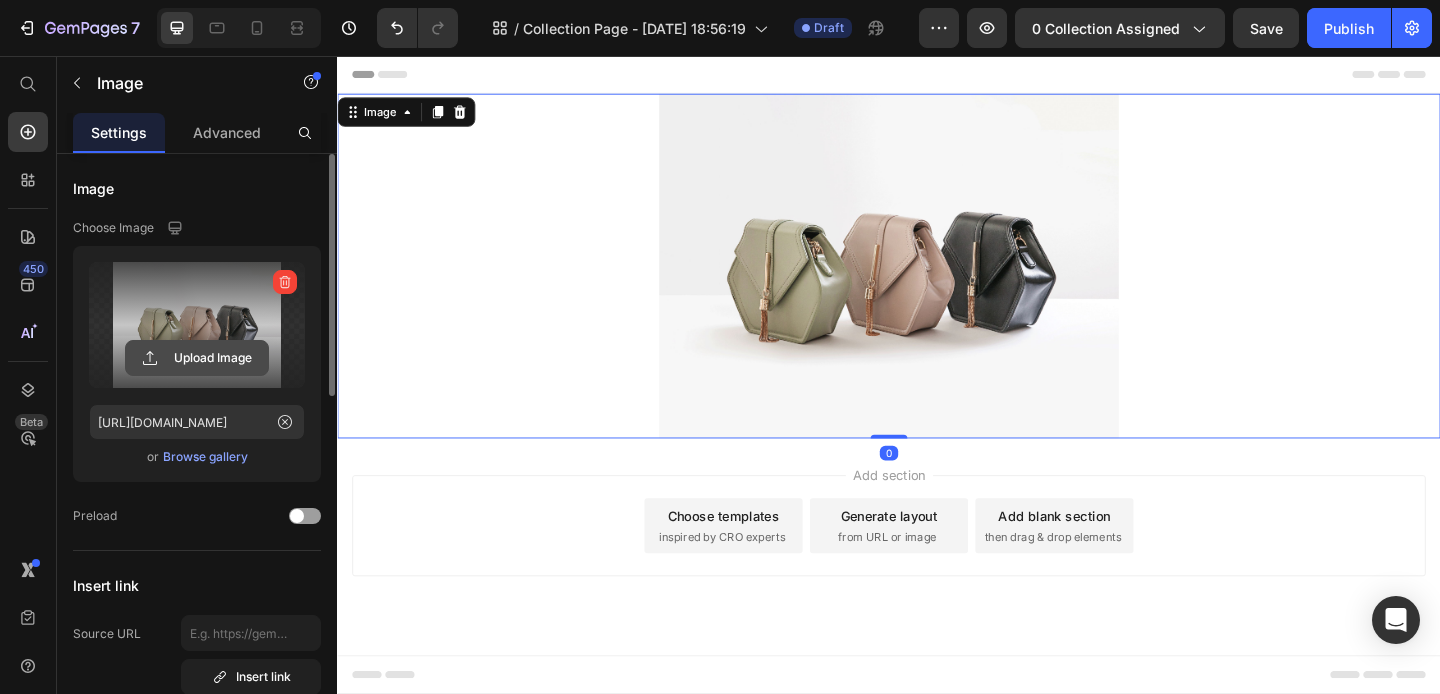 click 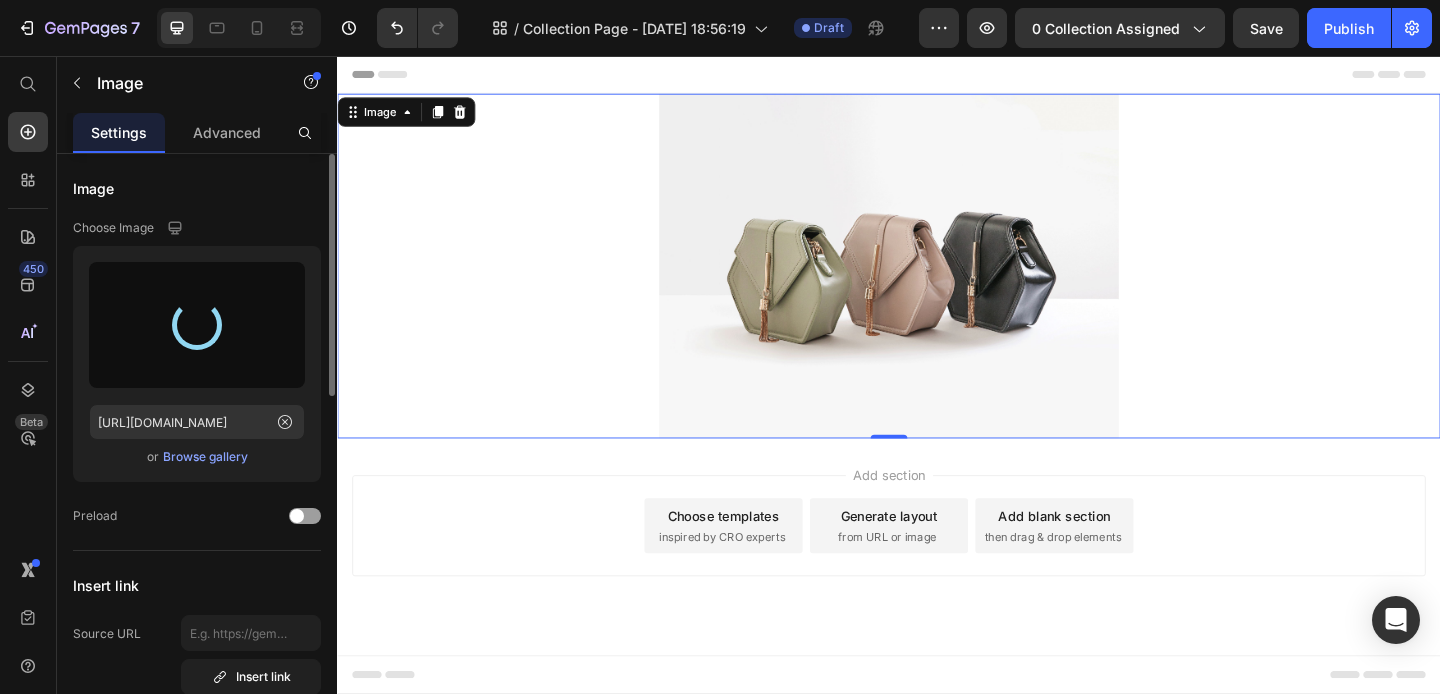 type on "[URL][DOMAIN_NAME]" 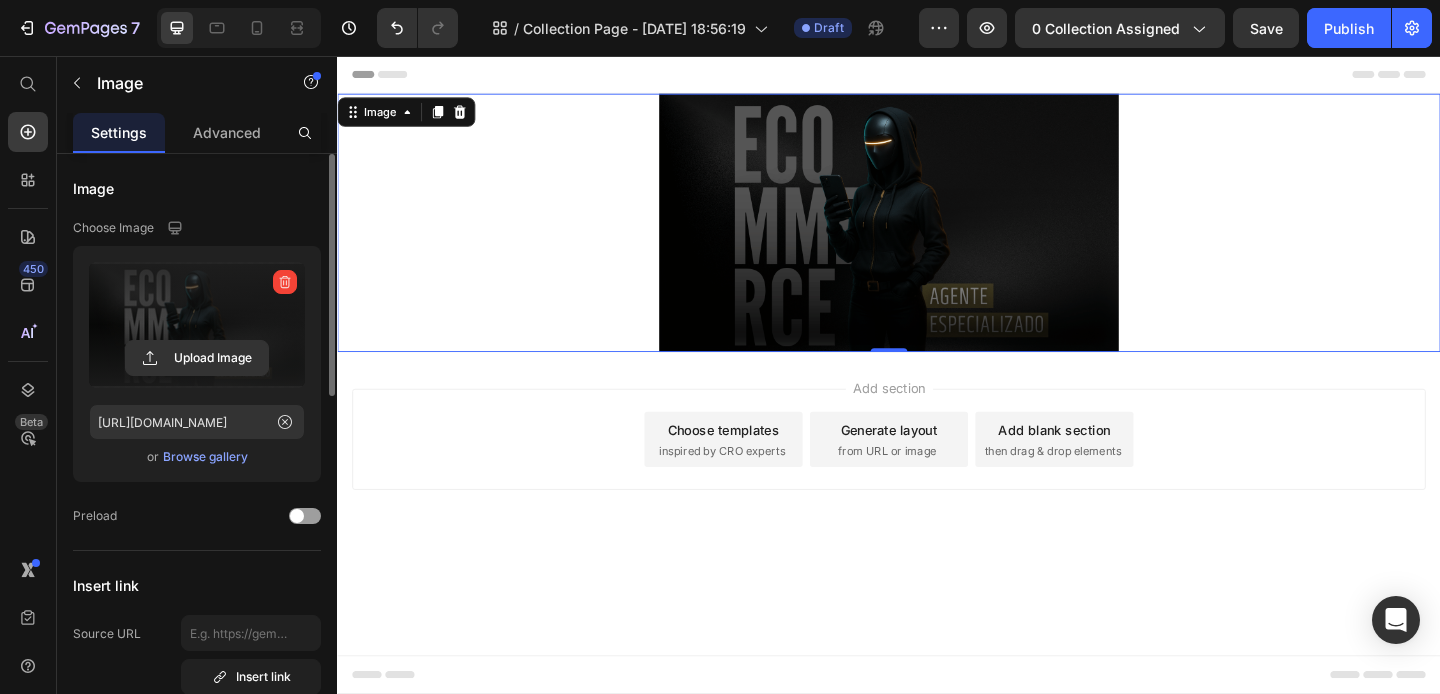 click at bounding box center [937, 237] 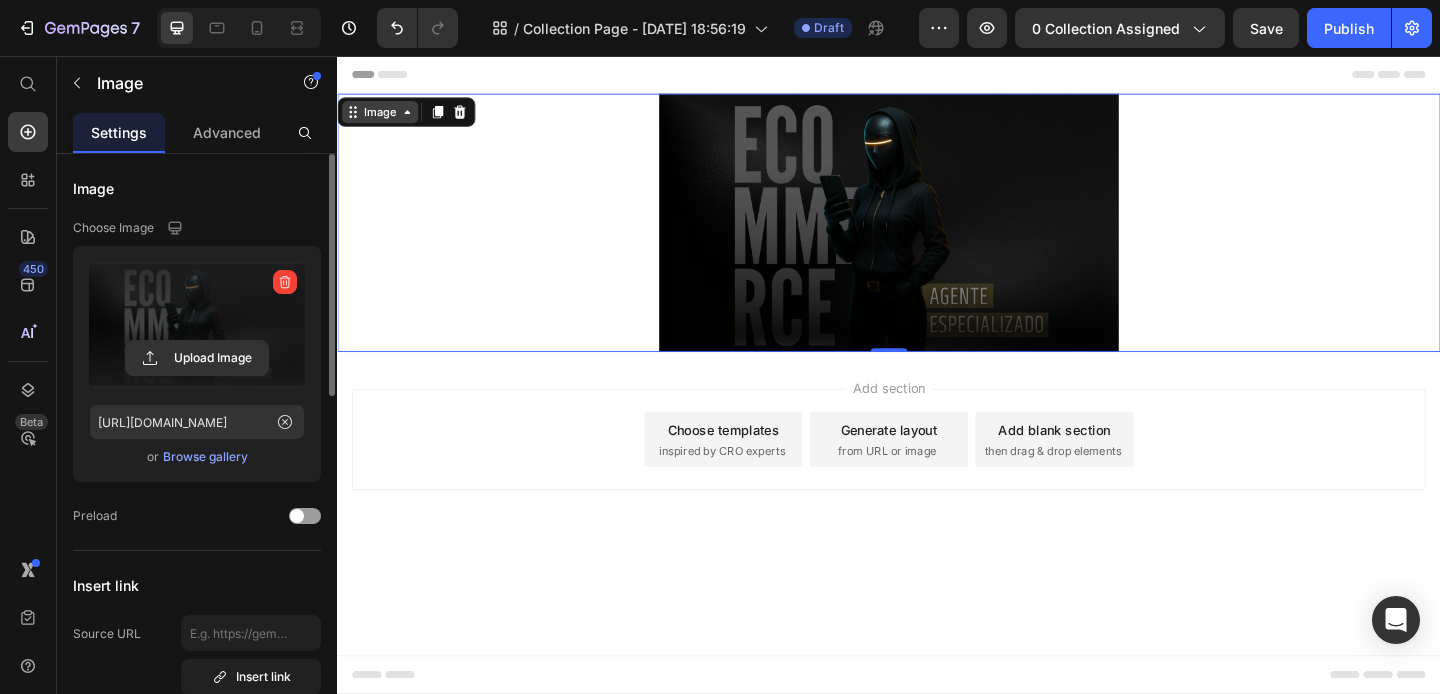click on "Image" at bounding box center [383, 117] 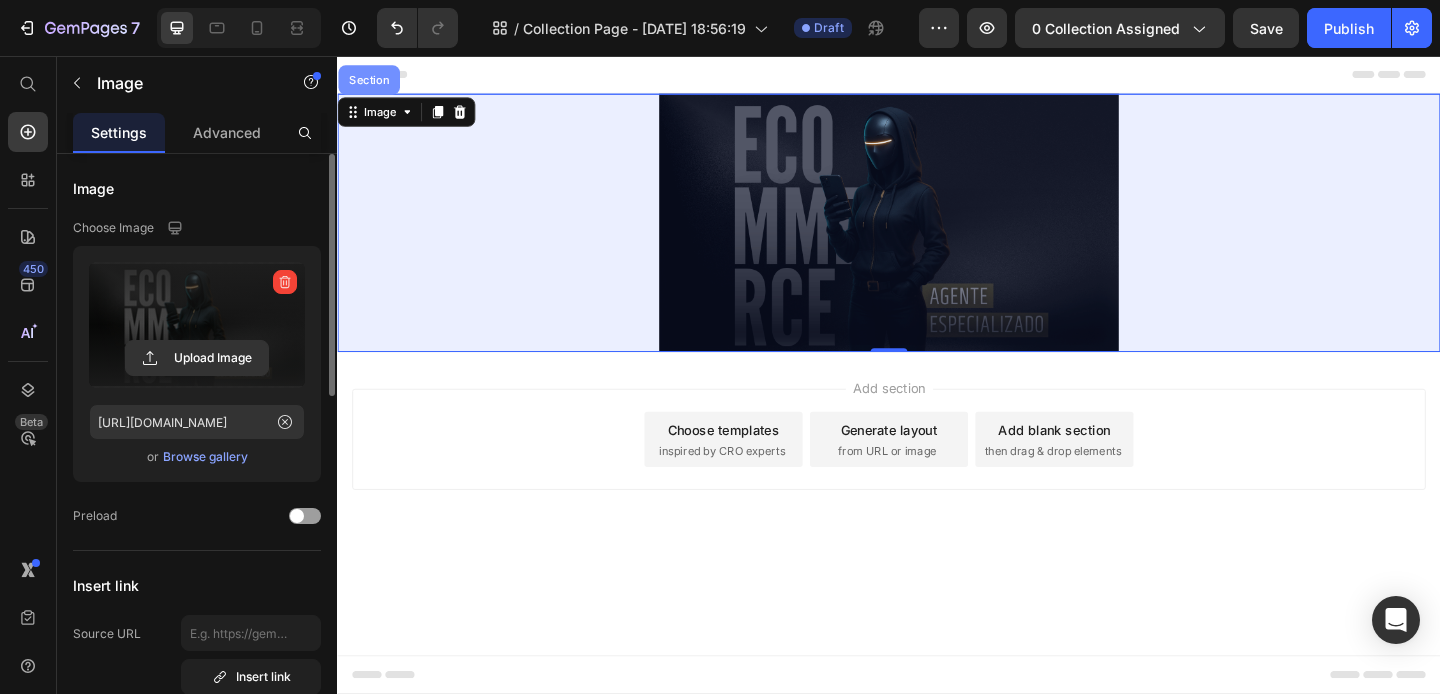 click on "Section" at bounding box center (371, 82) 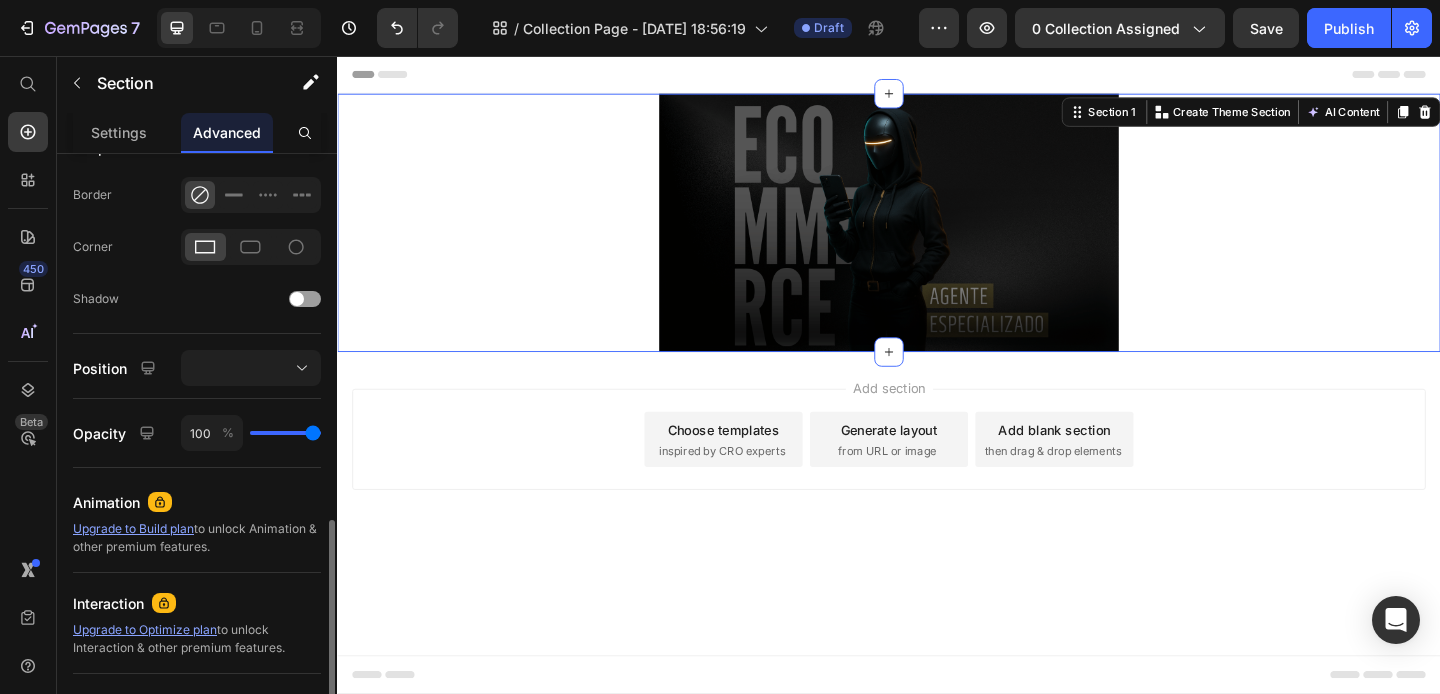 scroll, scrollTop: 708, scrollLeft: 0, axis: vertical 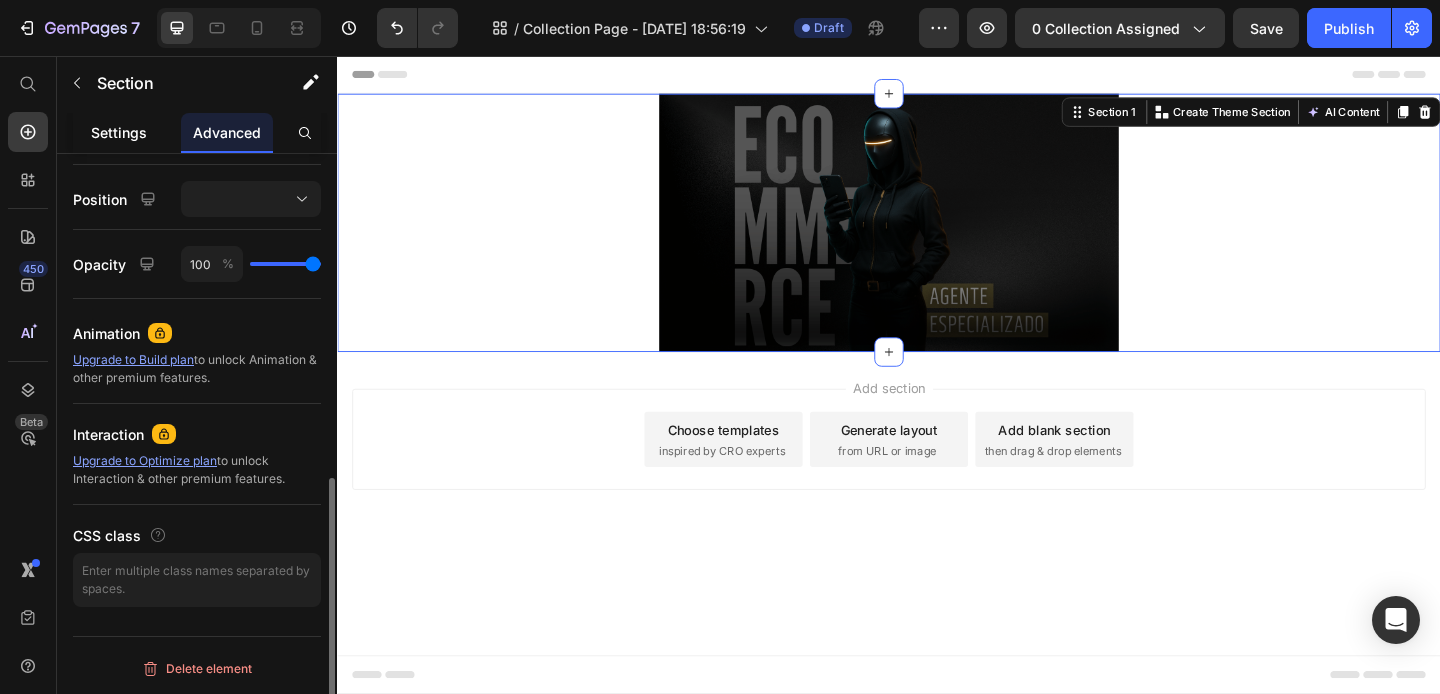 click on "Settings" 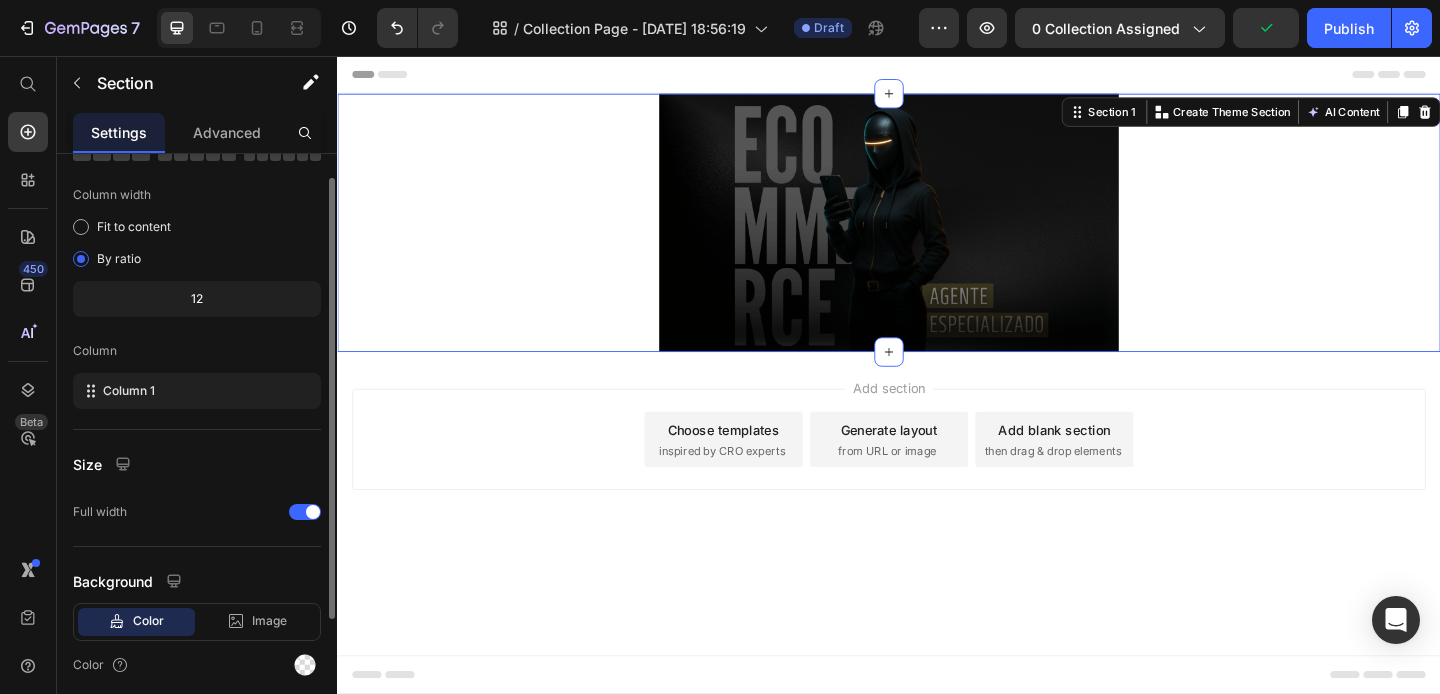 scroll, scrollTop: 198, scrollLeft: 0, axis: vertical 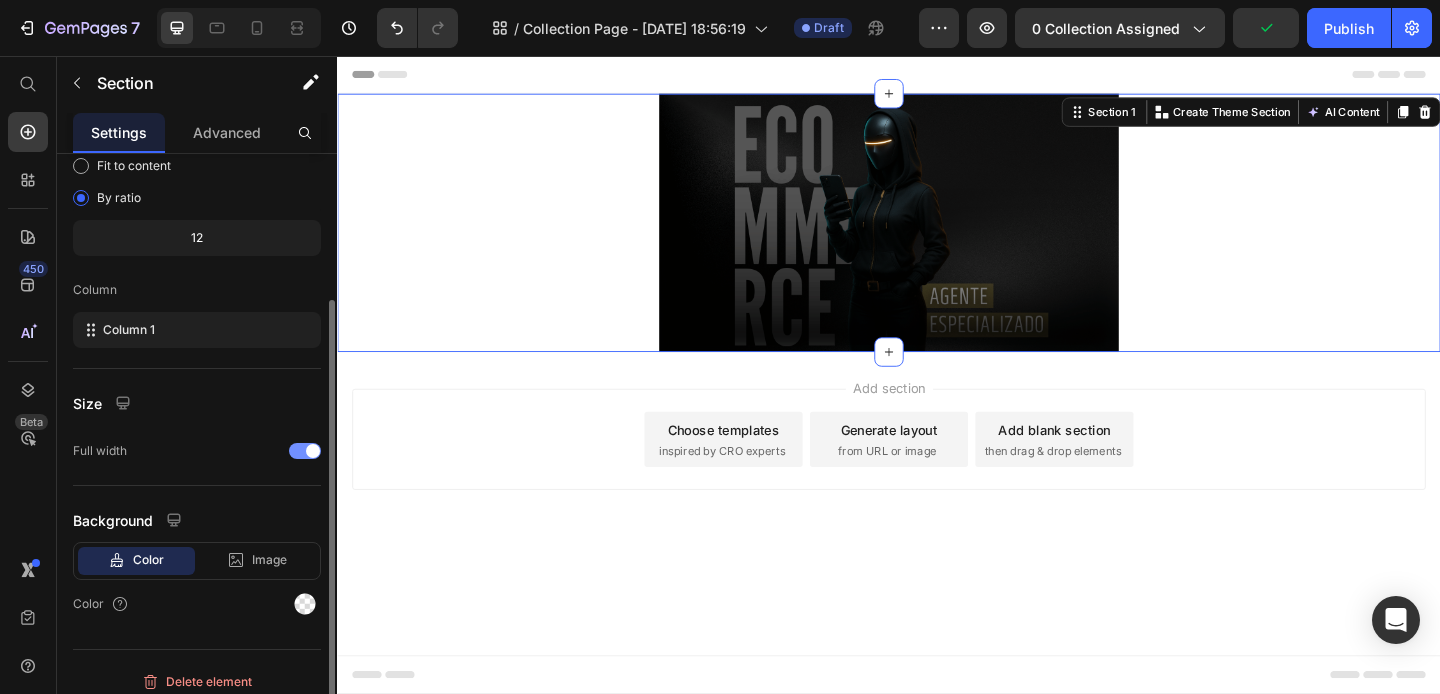 click at bounding box center [313, 451] 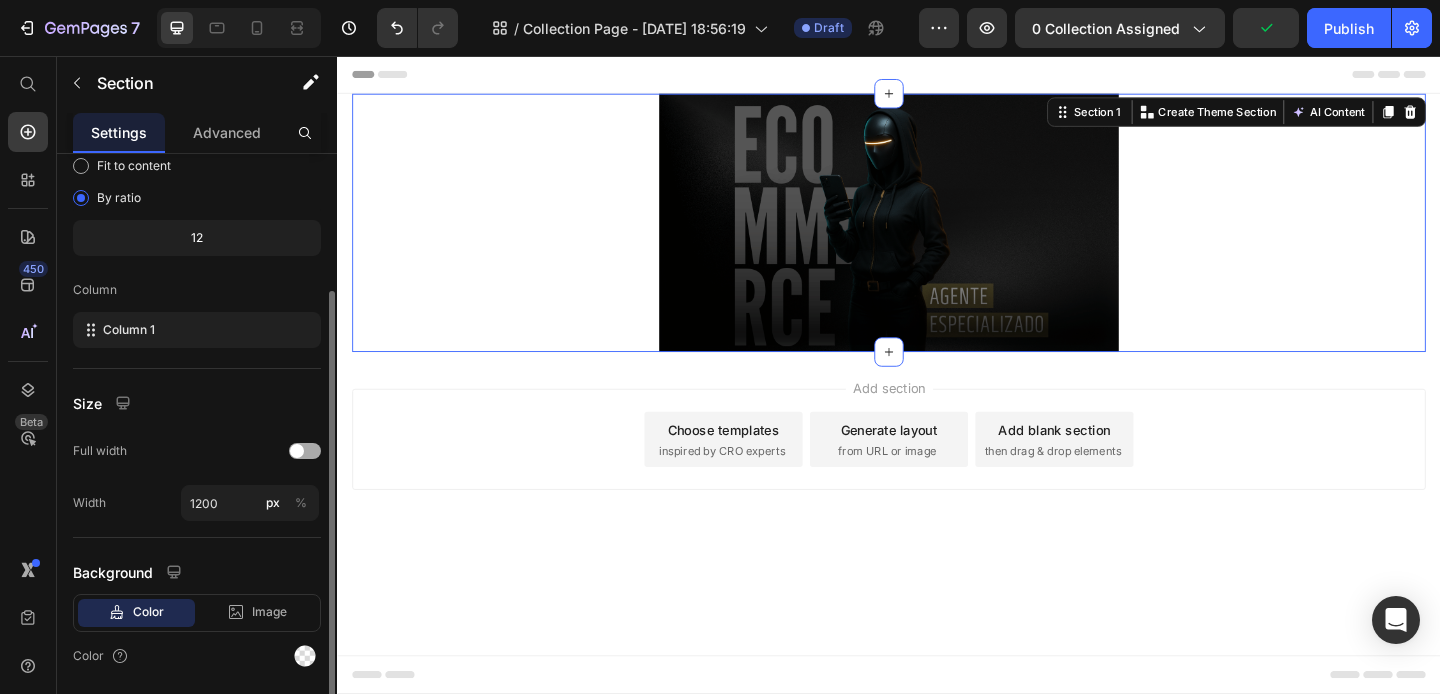 click at bounding box center [305, 451] 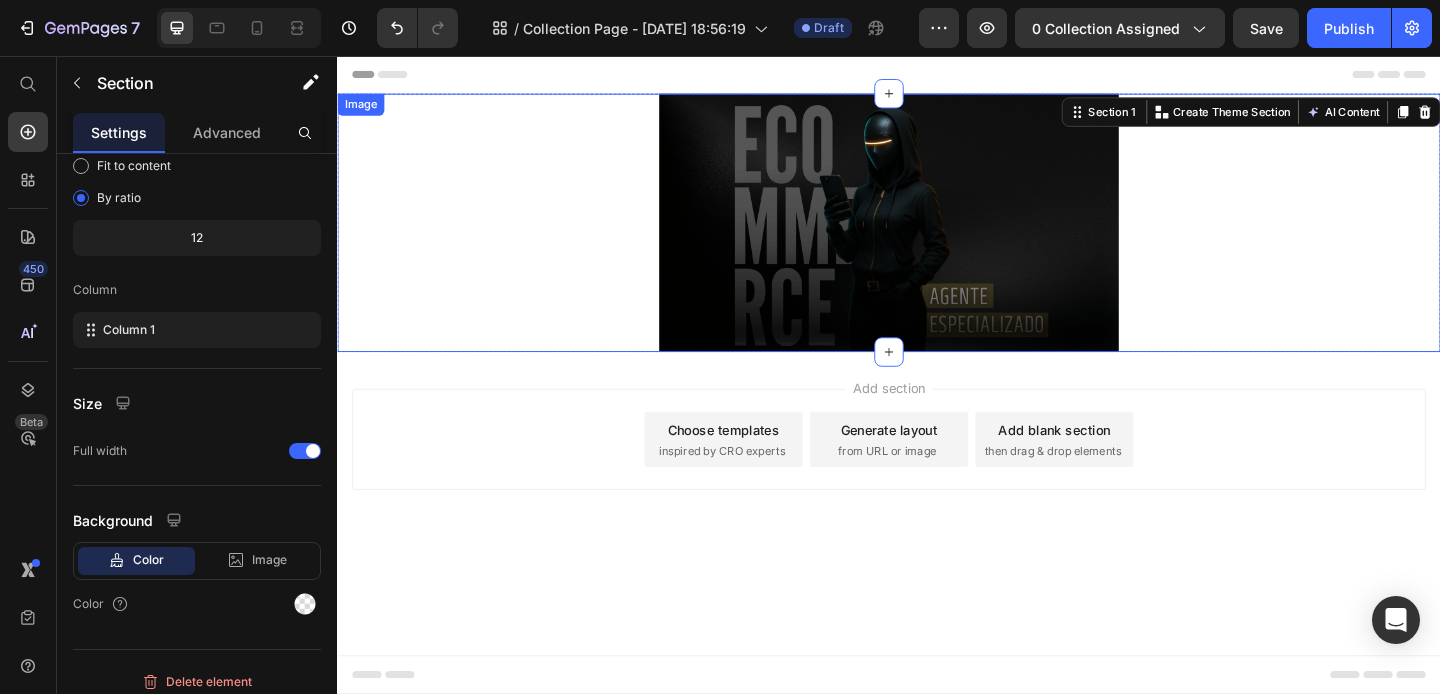 click at bounding box center (937, 237) 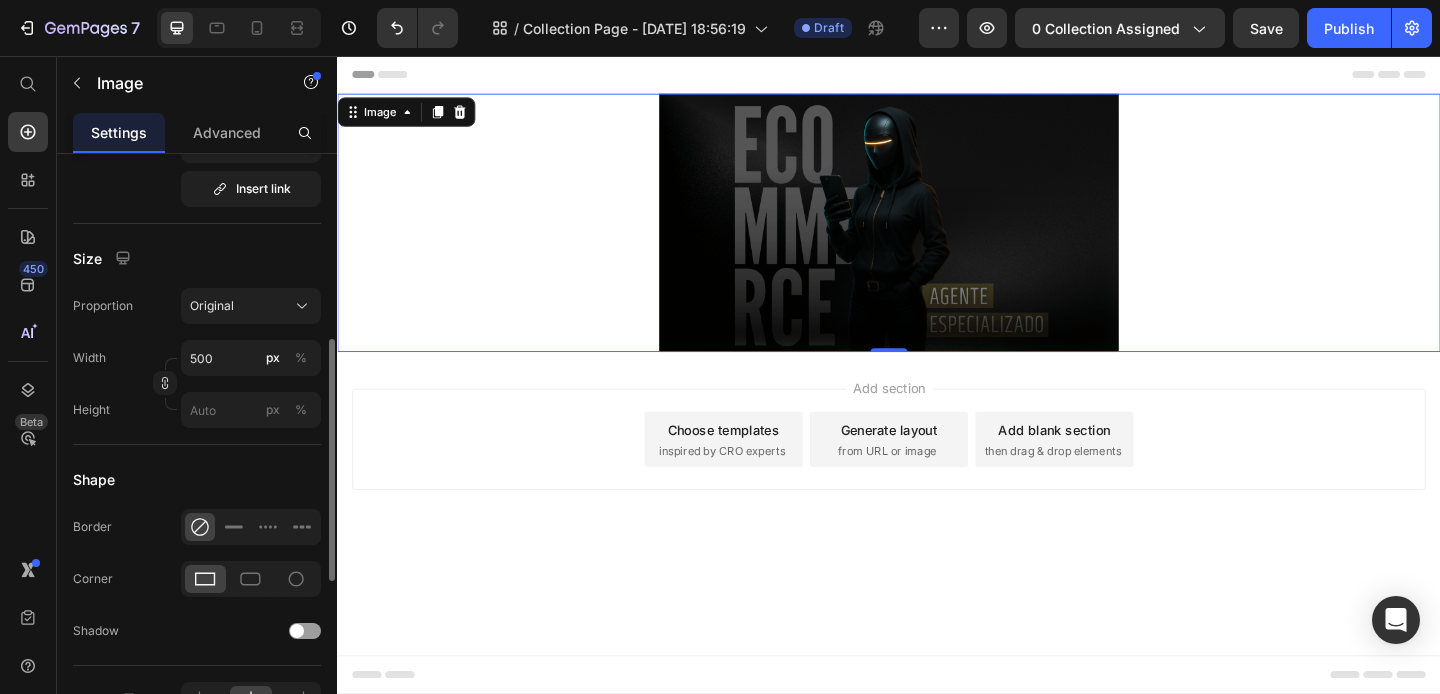 scroll, scrollTop: 489, scrollLeft: 0, axis: vertical 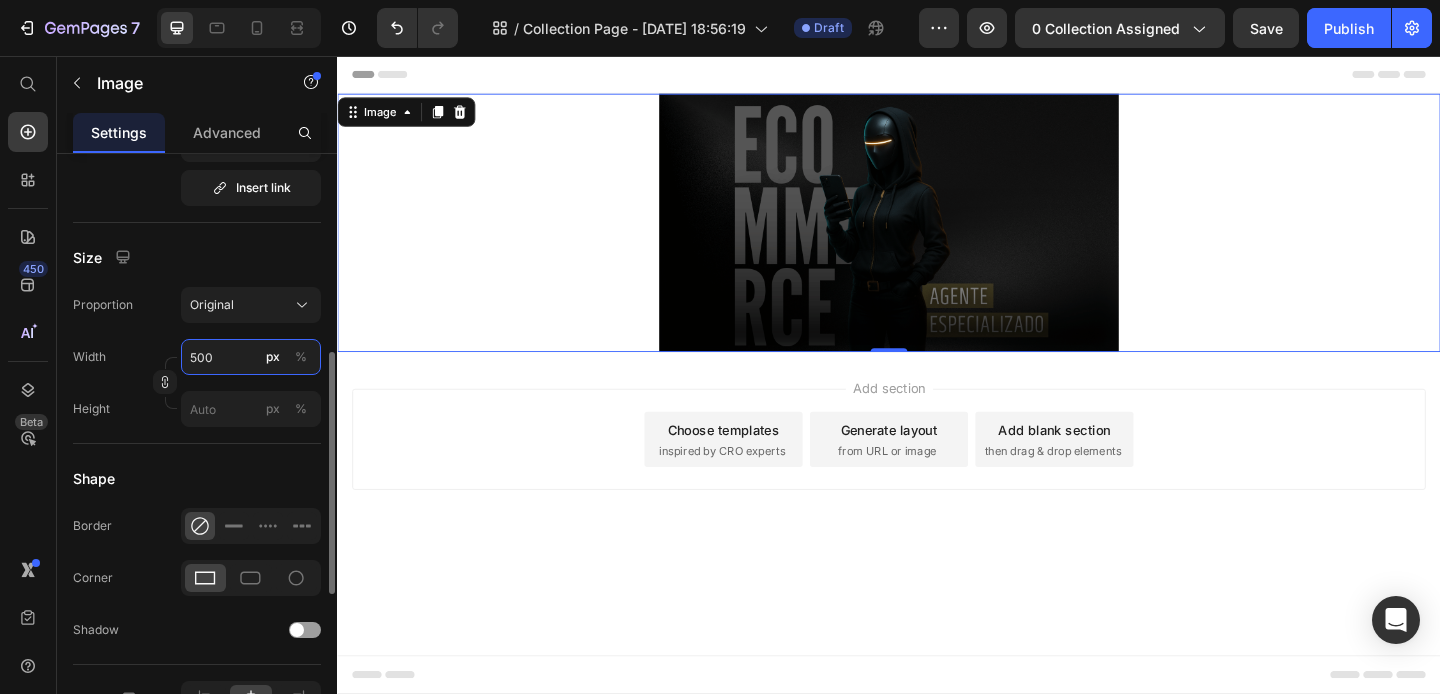 click on "500" at bounding box center (251, 357) 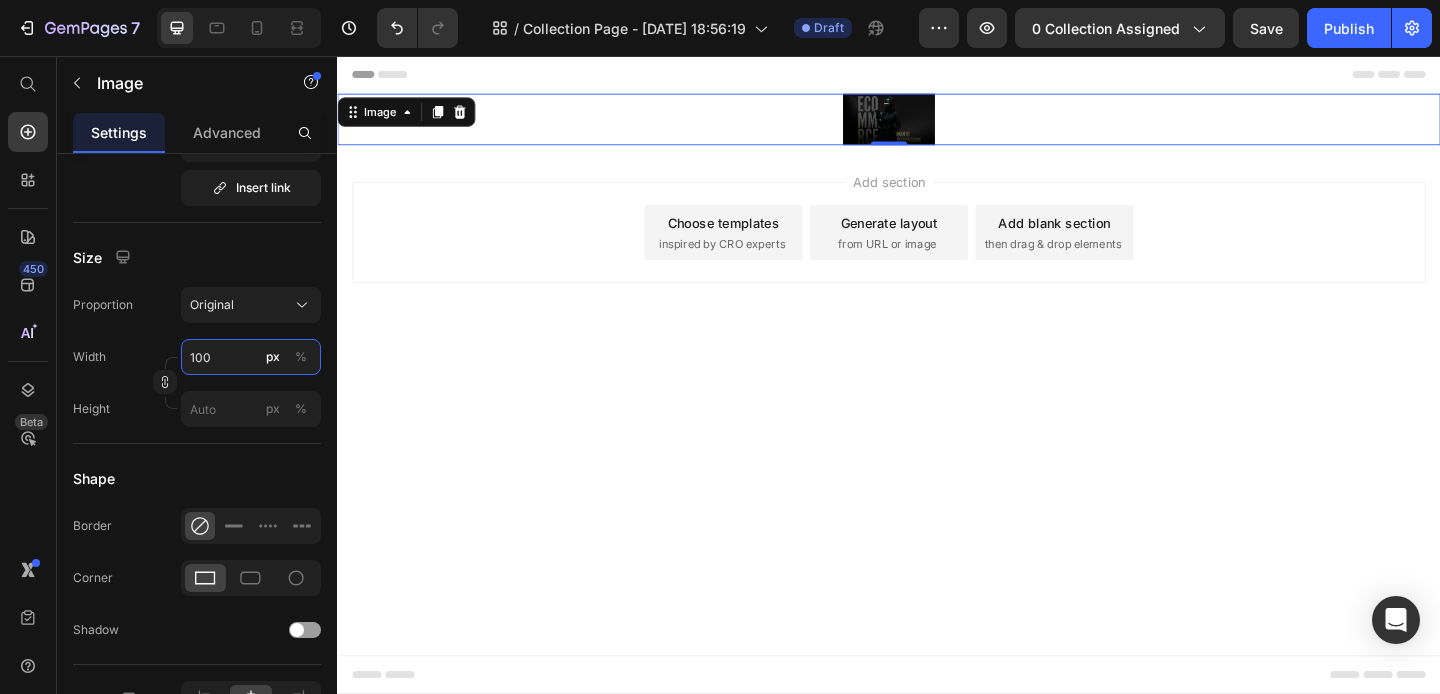 type on "100" 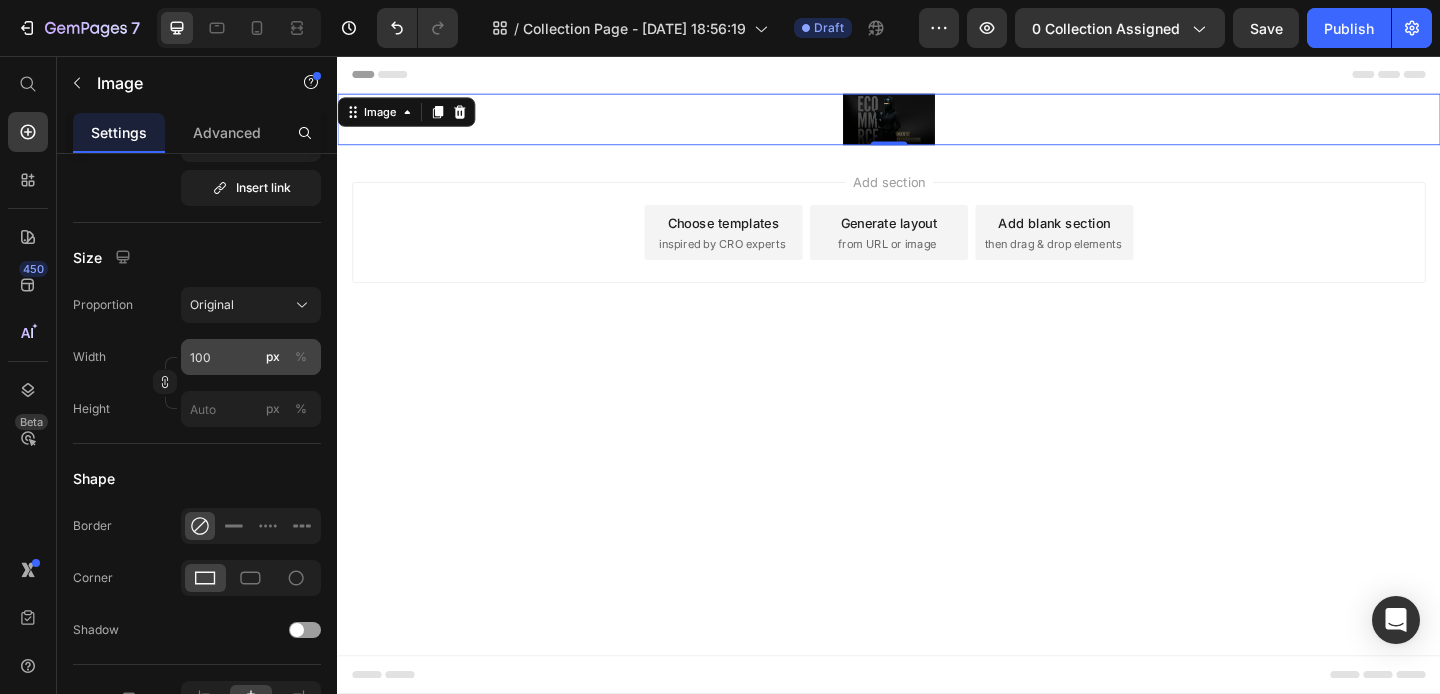 click on "%" at bounding box center [301, 357] 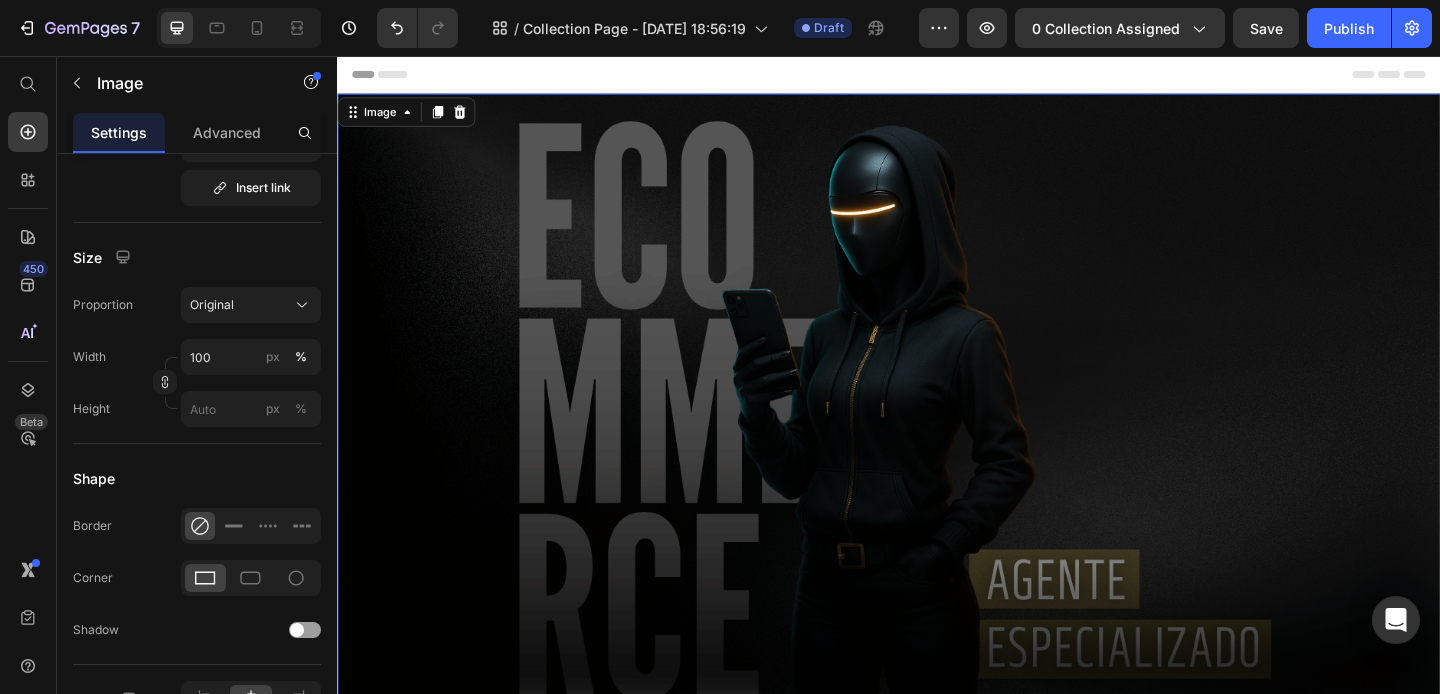 click on "Proportion Original Width 100 px % Height px %" at bounding box center [197, 357] 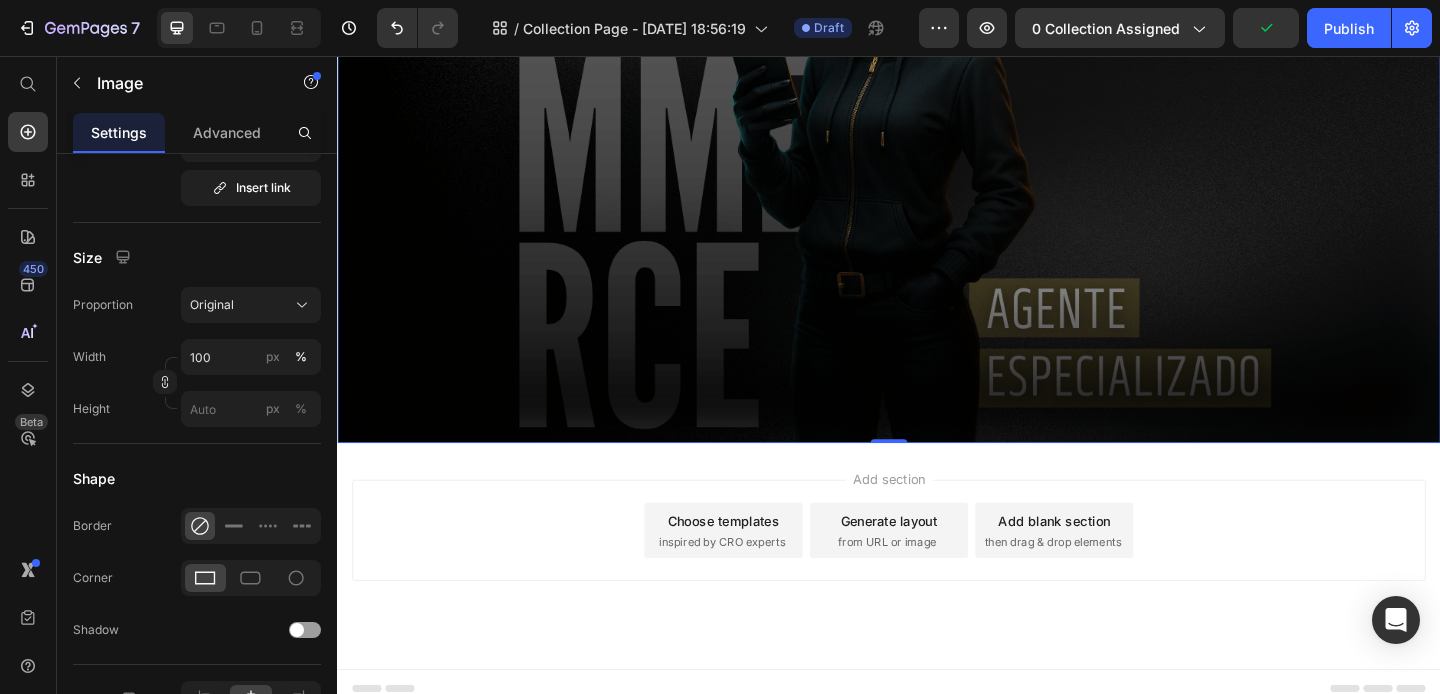 scroll, scrollTop: 304, scrollLeft: 0, axis: vertical 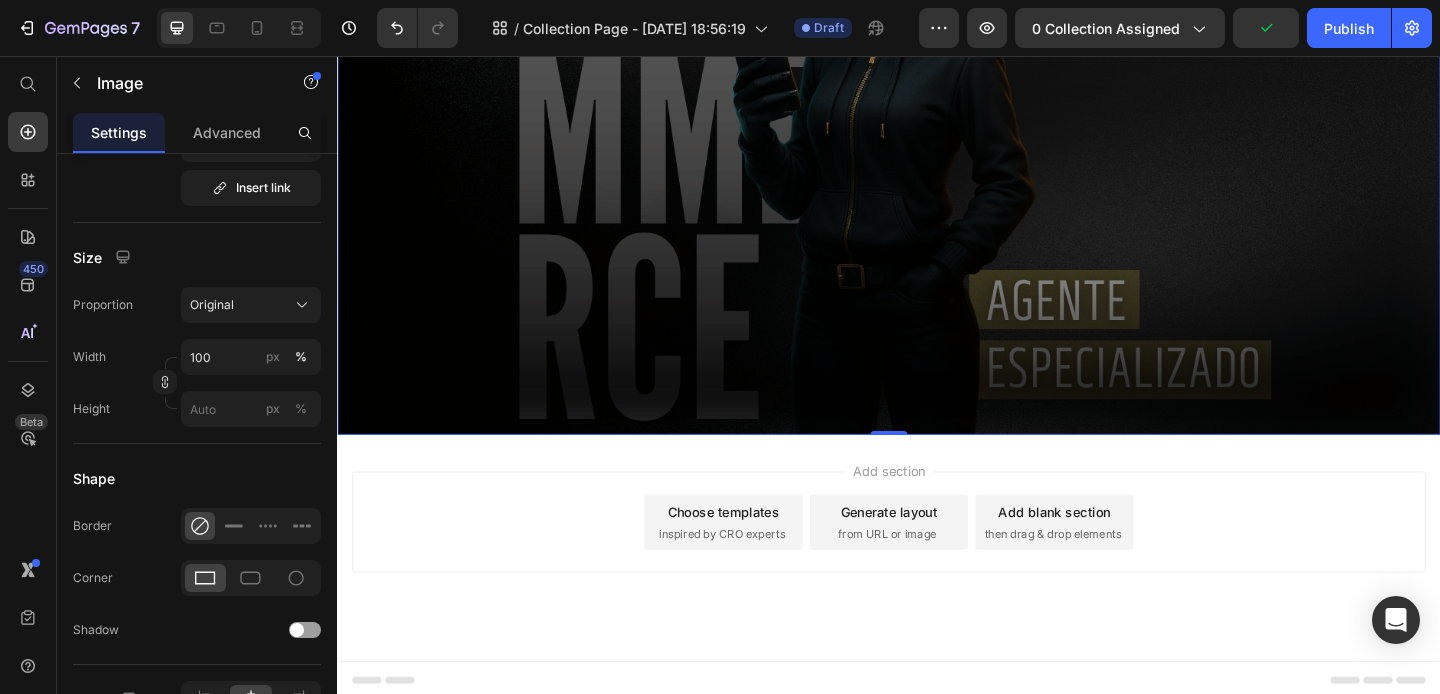 click on "Add section Choose templates inspired by CRO experts Generate layout from URL or image Add blank section then drag & drop elements" at bounding box center [937, 591] 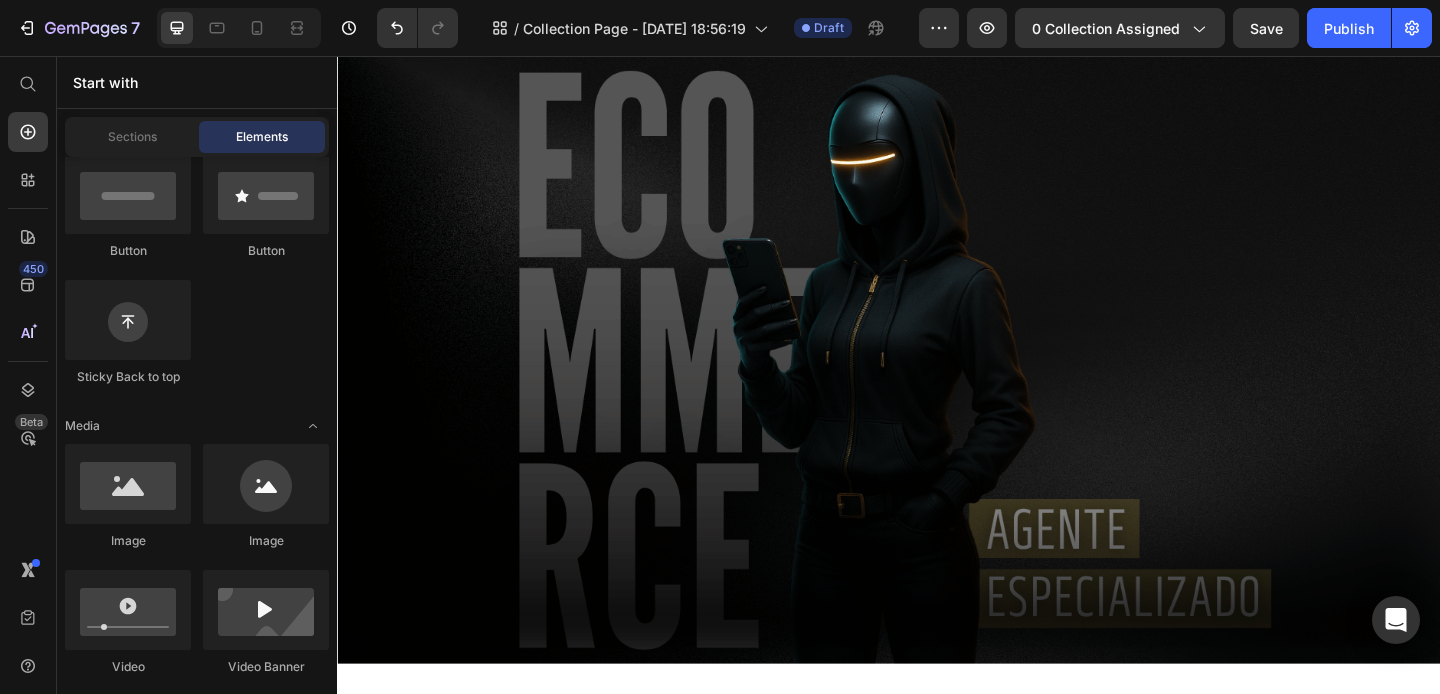 scroll, scrollTop: 0, scrollLeft: 0, axis: both 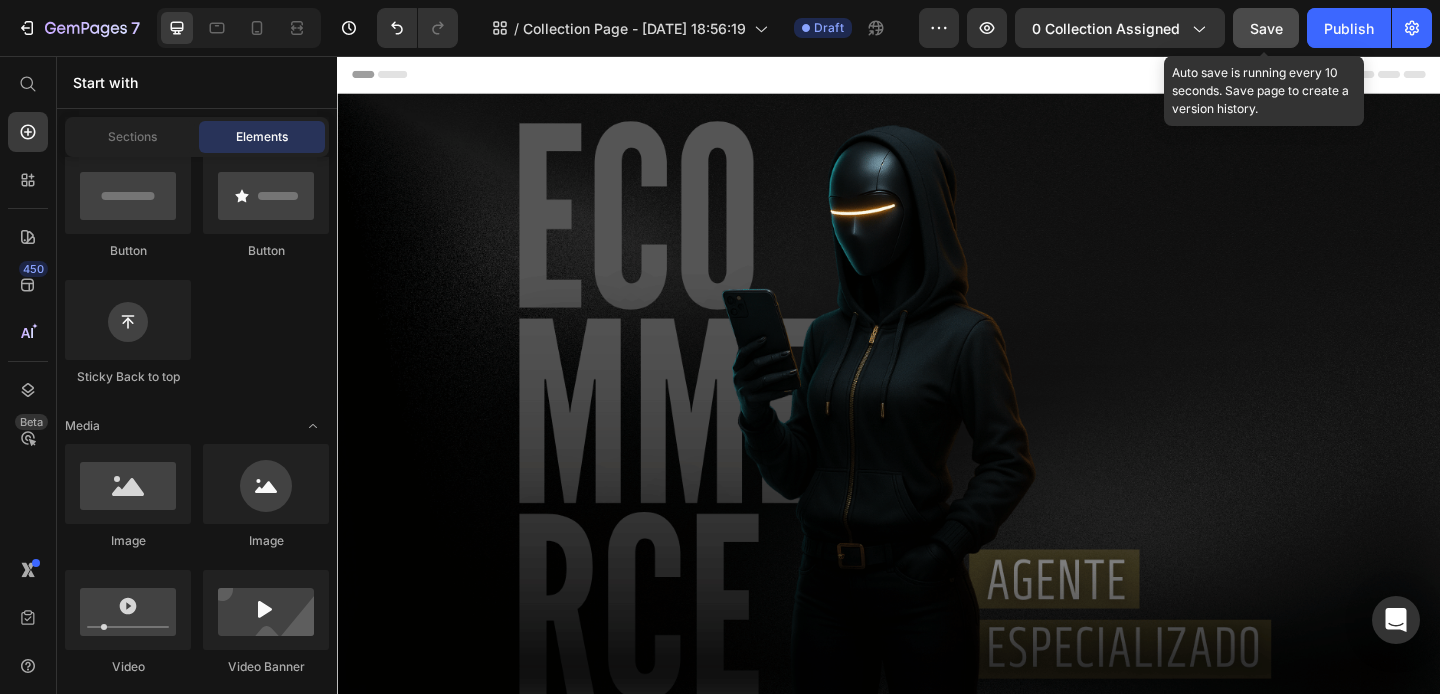 click on "Save" at bounding box center (1266, 28) 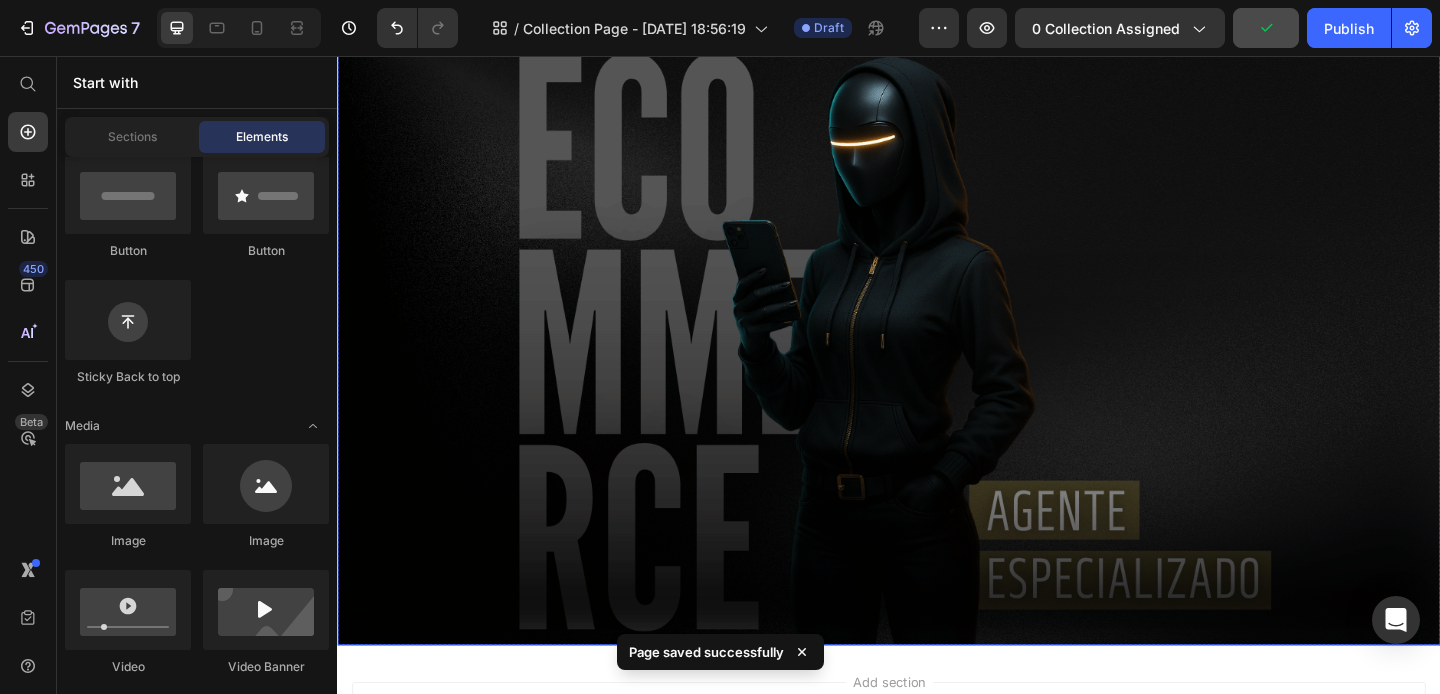 scroll, scrollTop: 28, scrollLeft: 0, axis: vertical 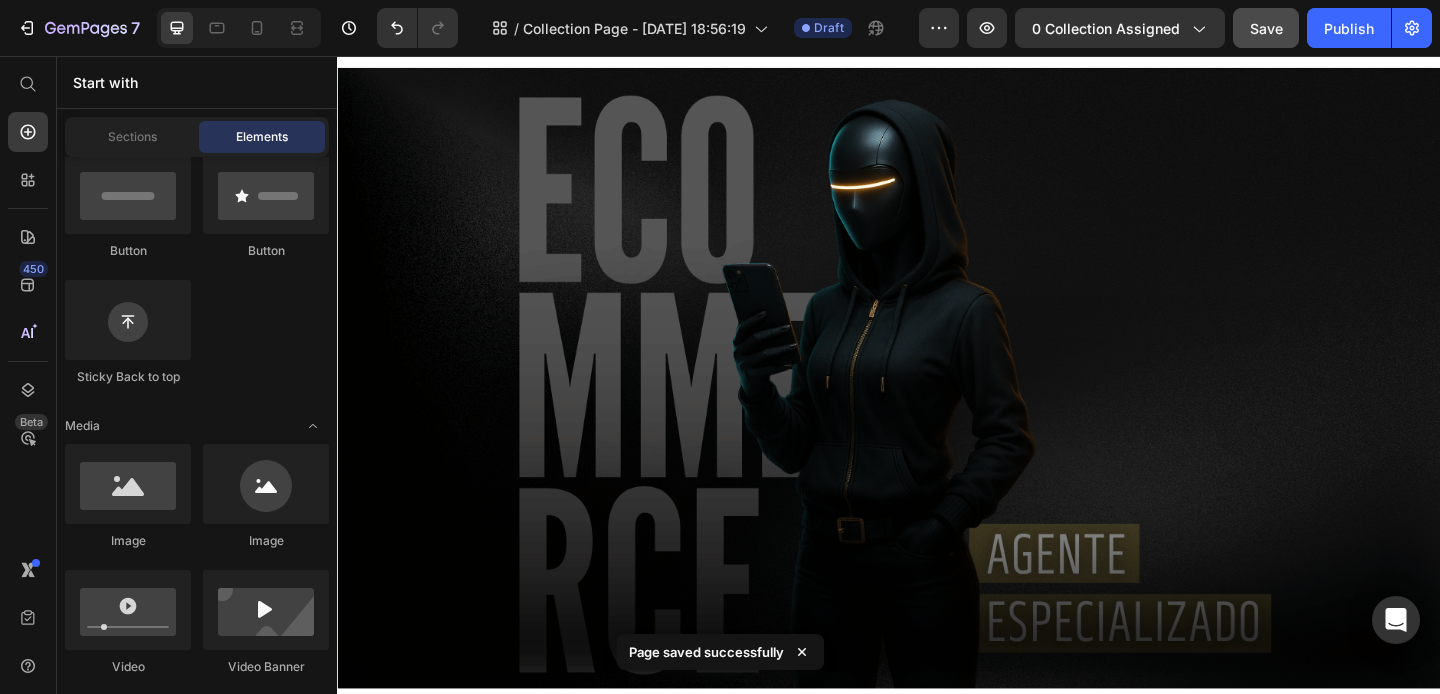 click on "7   /  Collection Page - [DATE] 18:56:19 Draft Preview 0 collection assigned  Save   Publish" 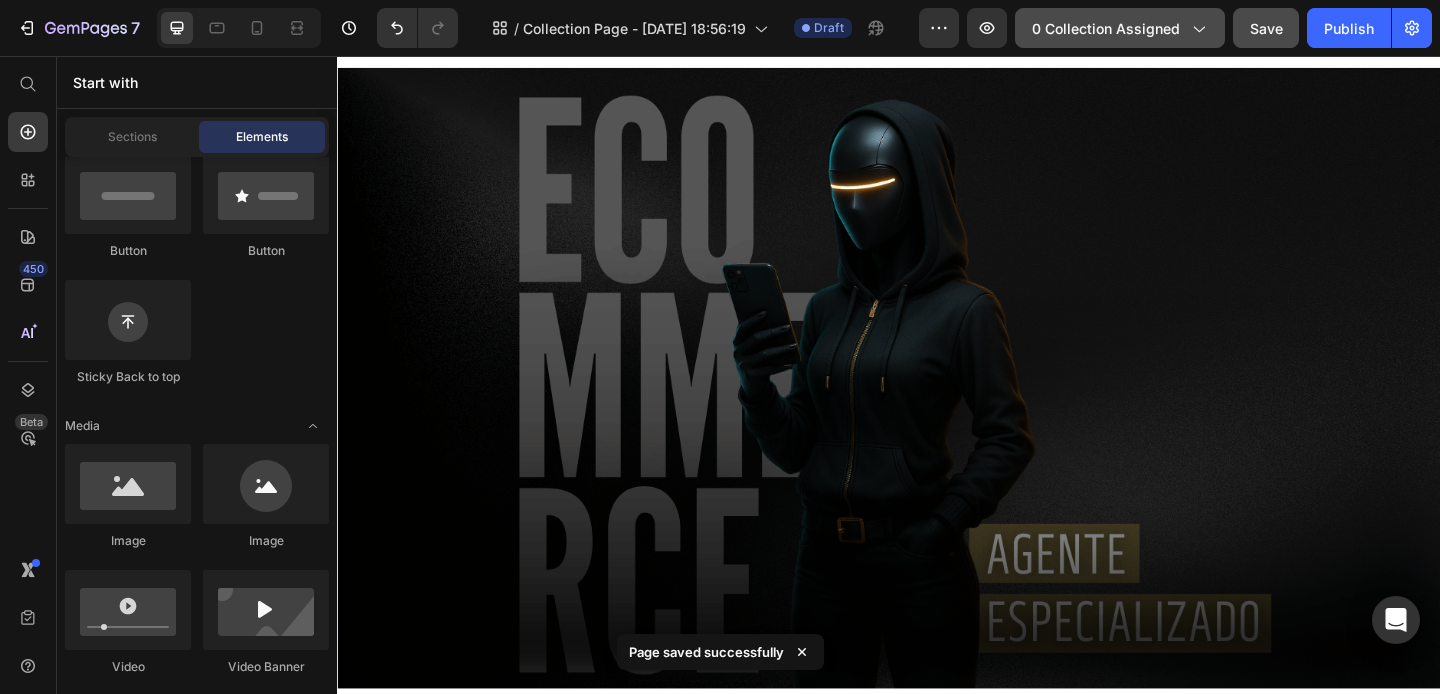 click on "0 collection assigned" 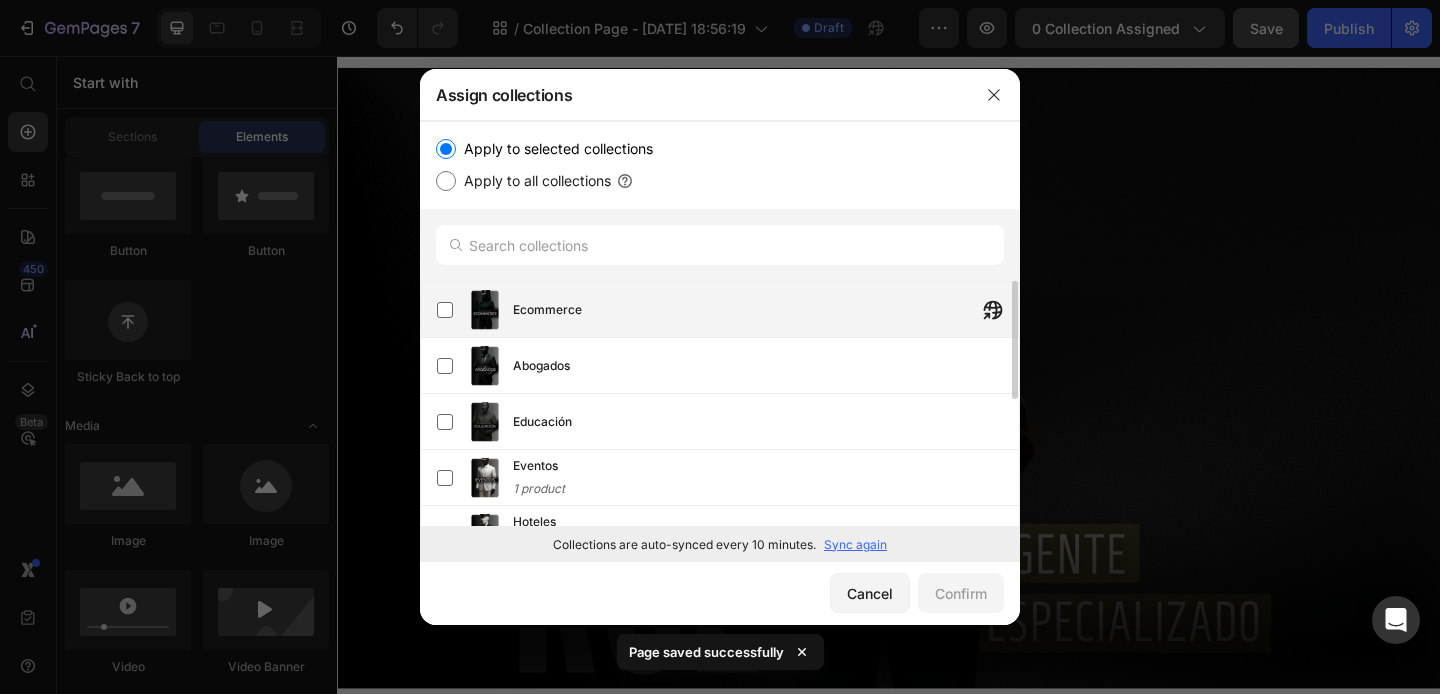 click on "Ecommerce" at bounding box center [766, 310] 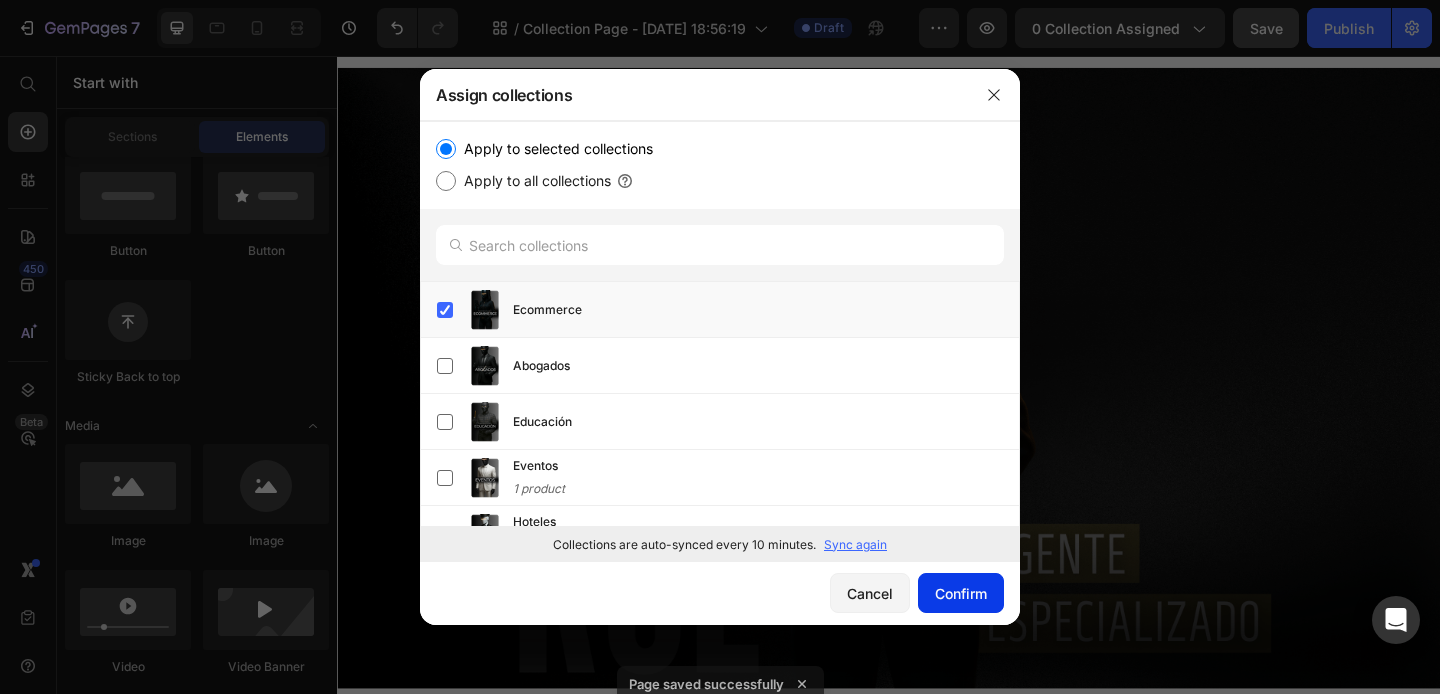 click on "Confirm" at bounding box center (961, 593) 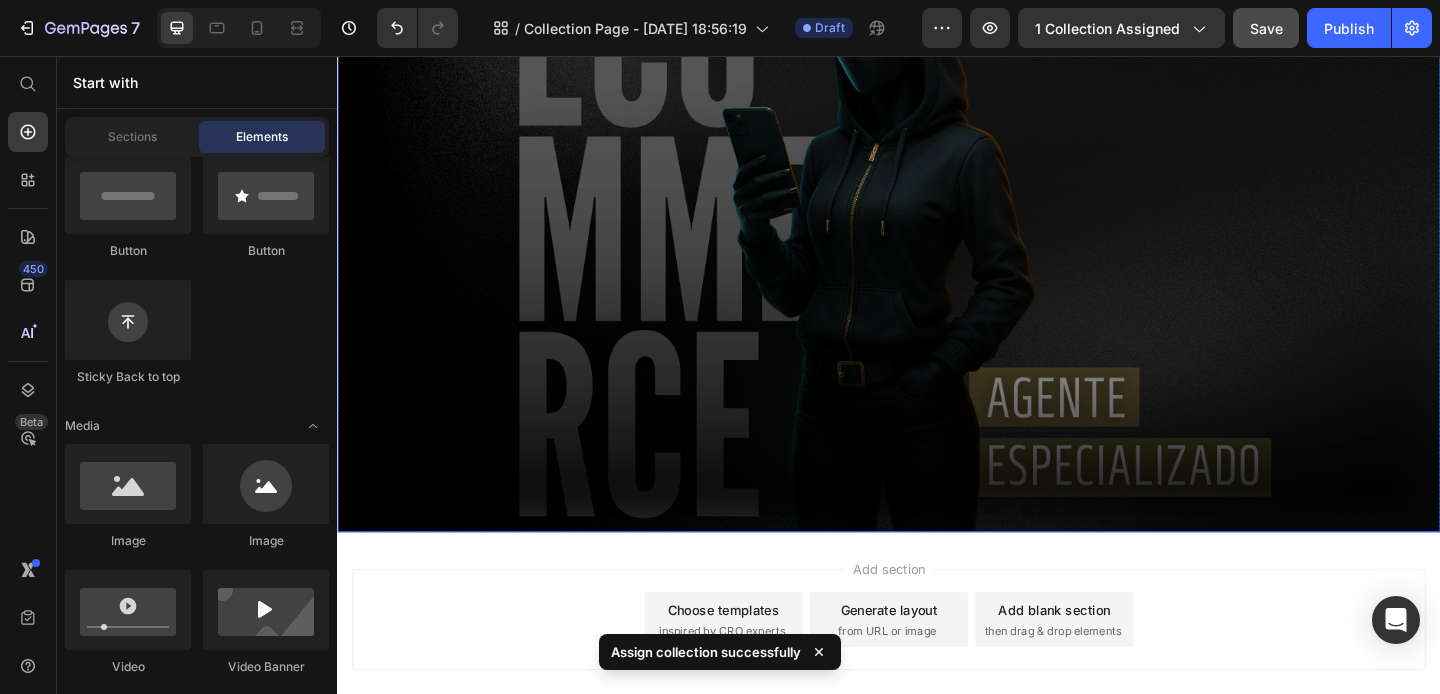 scroll, scrollTop: 197, scrollLeft: 0, axis: vertical 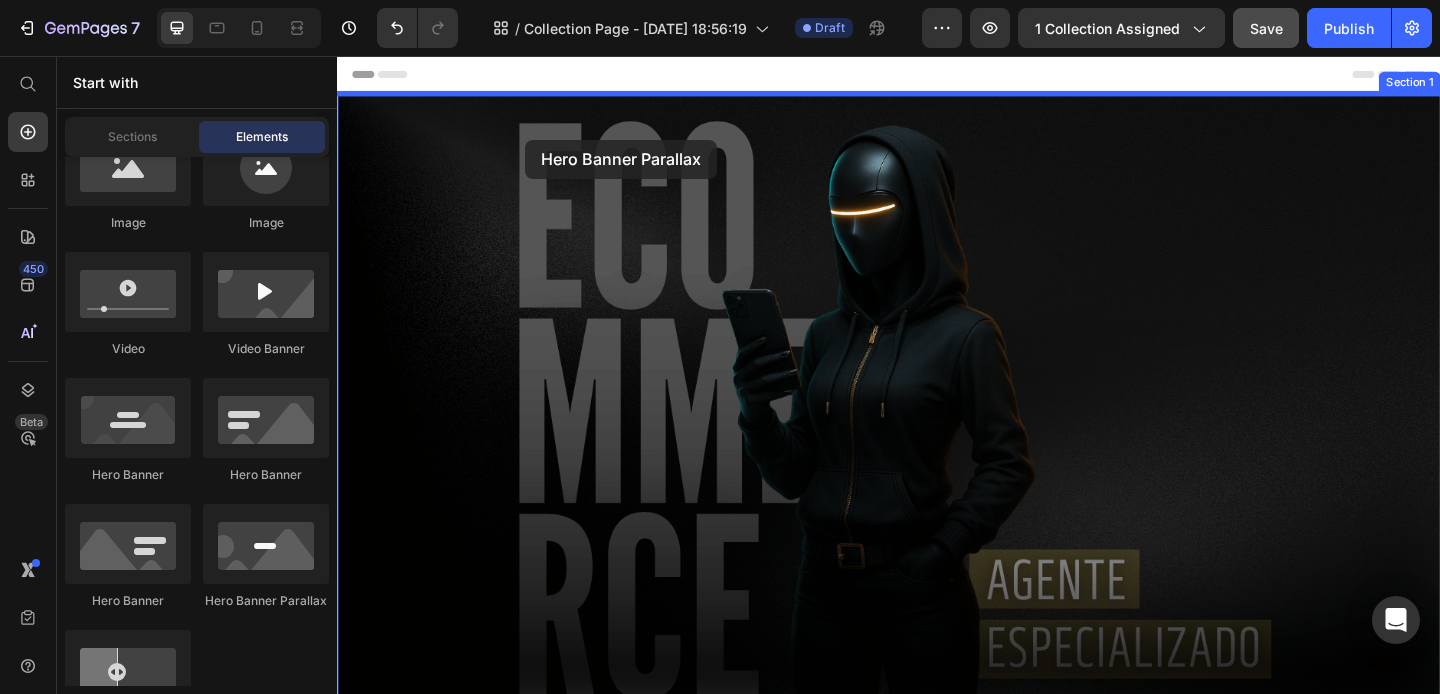 drag, startPoint x: 598, startPoint y: 605, endPoint x: 541, endPoint y: 147, distance: 461.53333 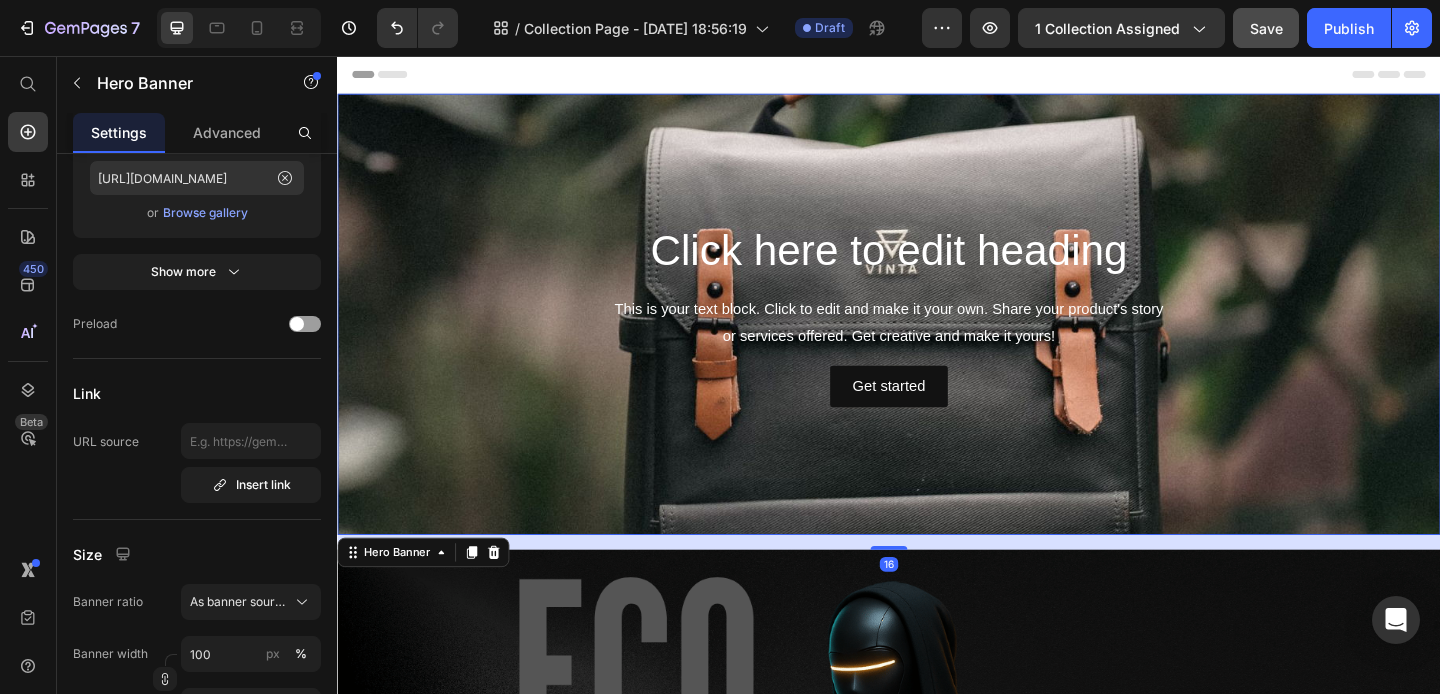 scroll, scrollTop: 0, scrollLeft: 0, axis: both 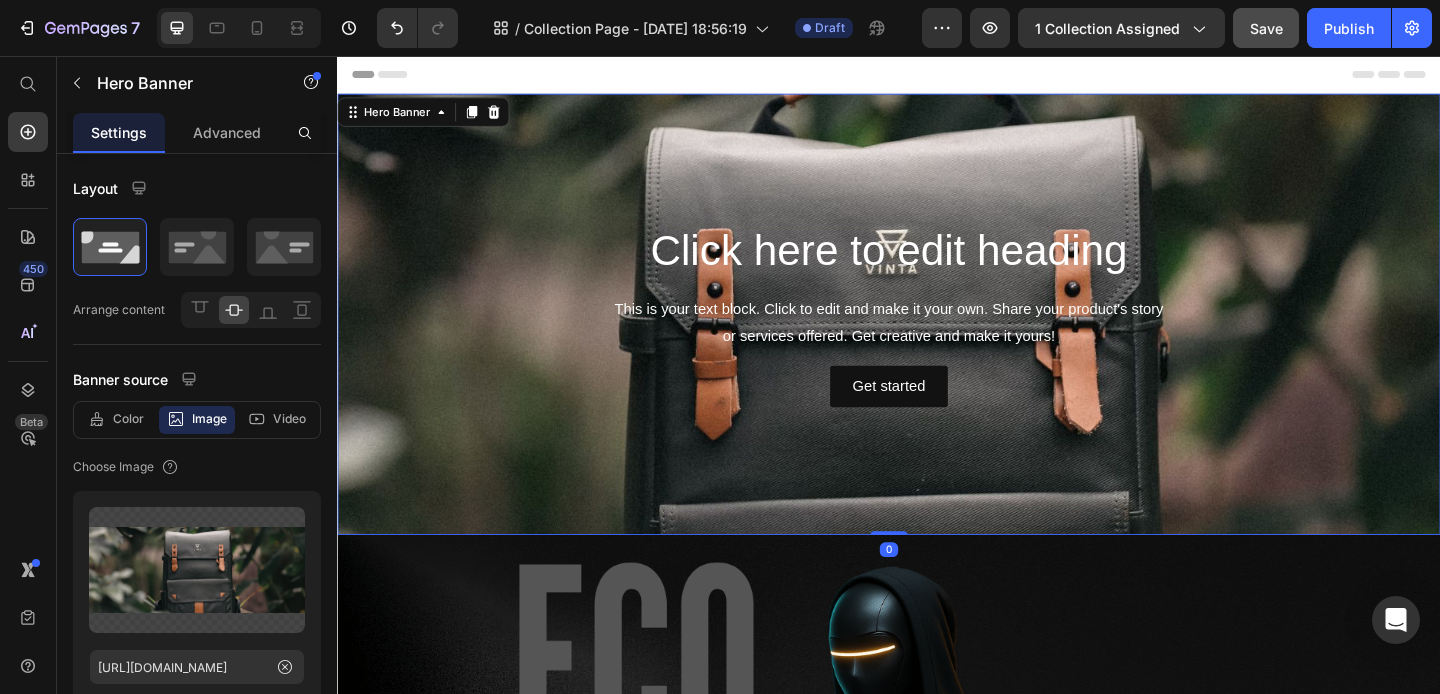 drag, startPoint x: 938, startPoint y: 589, endPoint x: 939, endPoint y: 544, distance: 45.01111 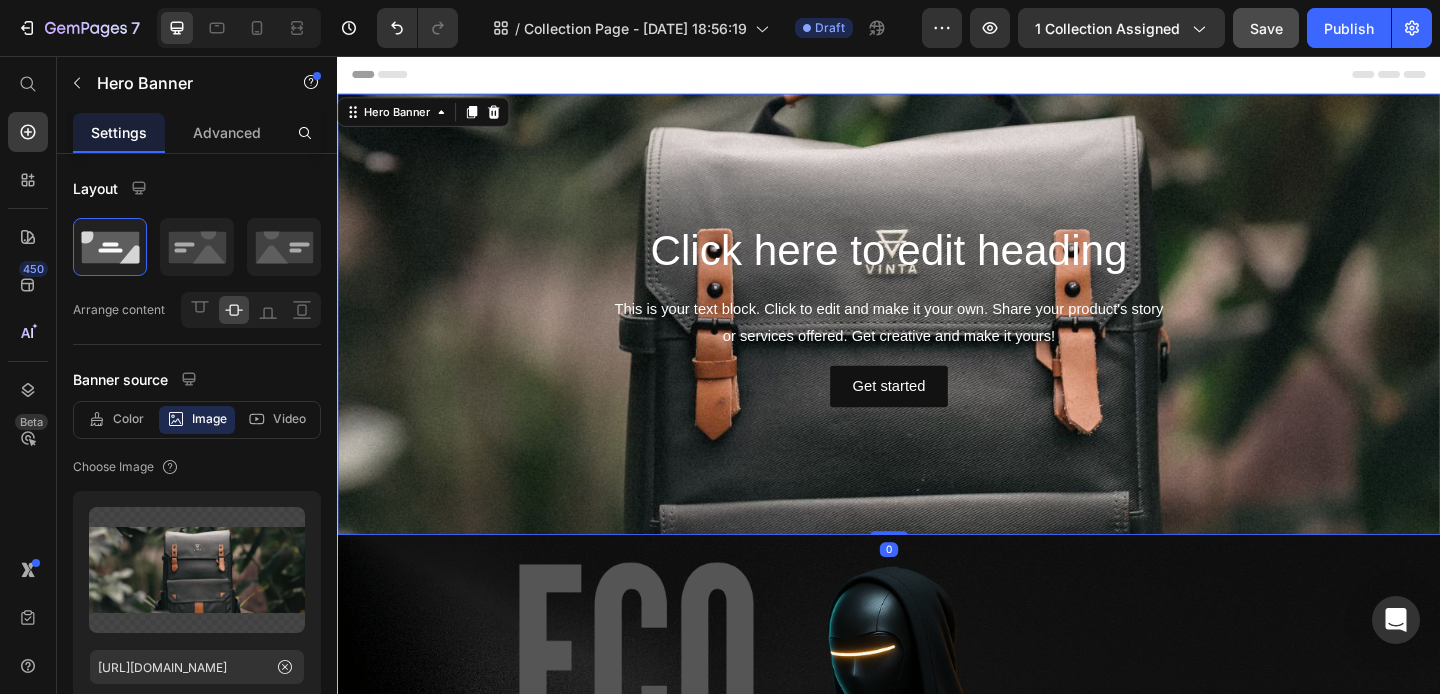 click on "Click here to edit heading Heading This is your text block. Click to edit and make it your own. Share your product's story                   or services offered. Get creative and make it yours! Text Block Get started Button Hero Banner   0" at bounding box center (937, 337) 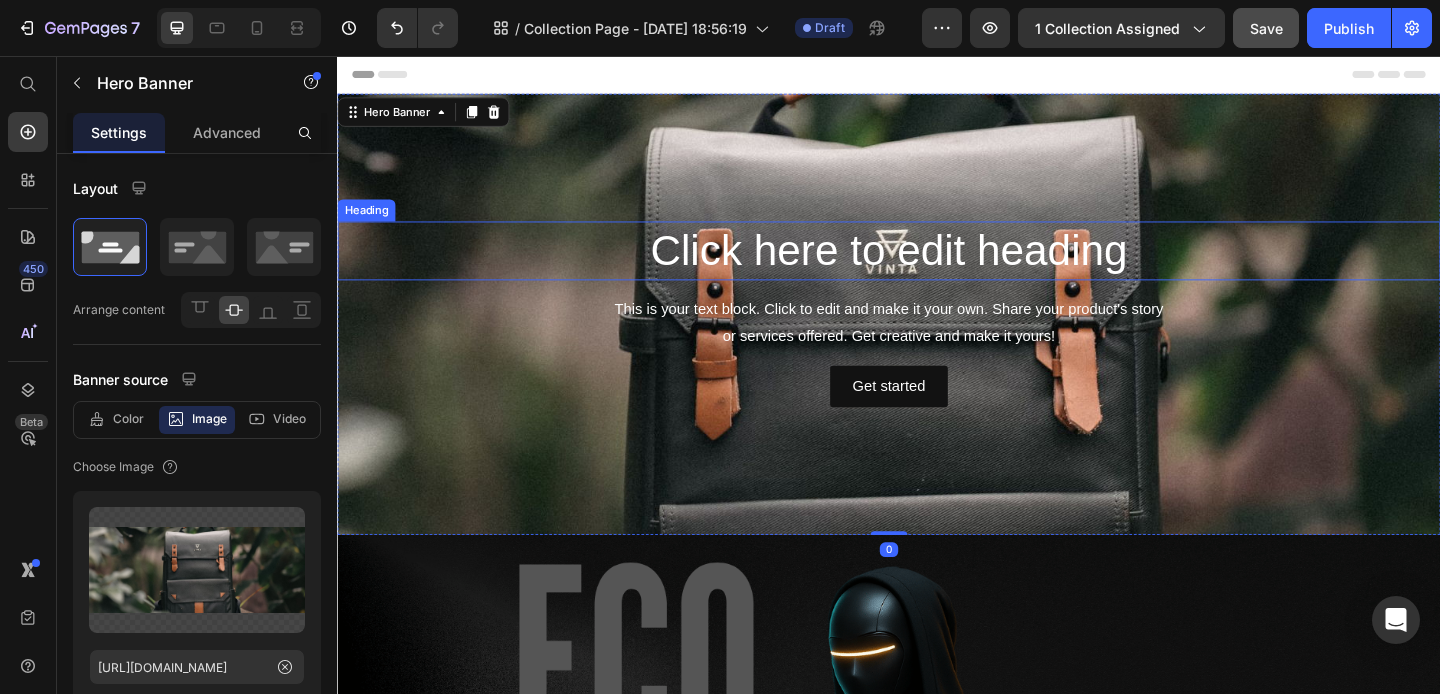 click on "Click here to edit heading" at bounding box center [937, 268] 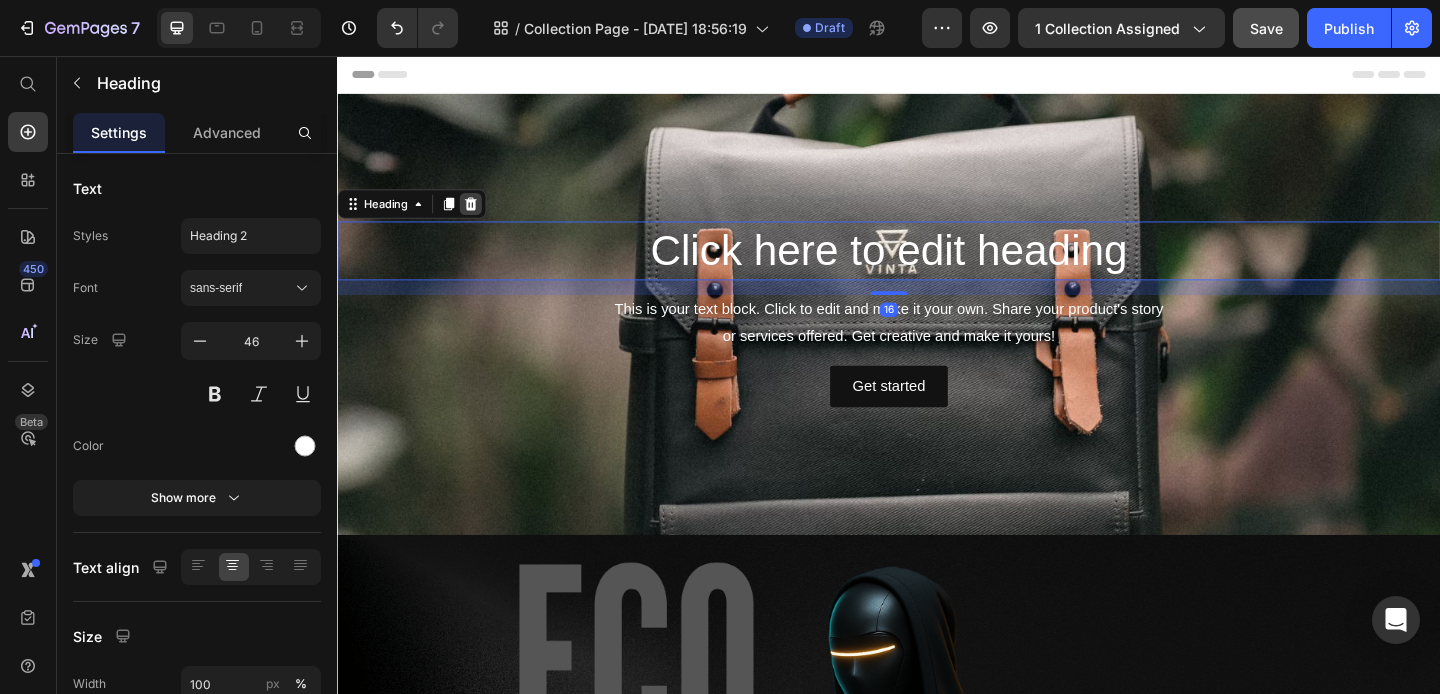 click 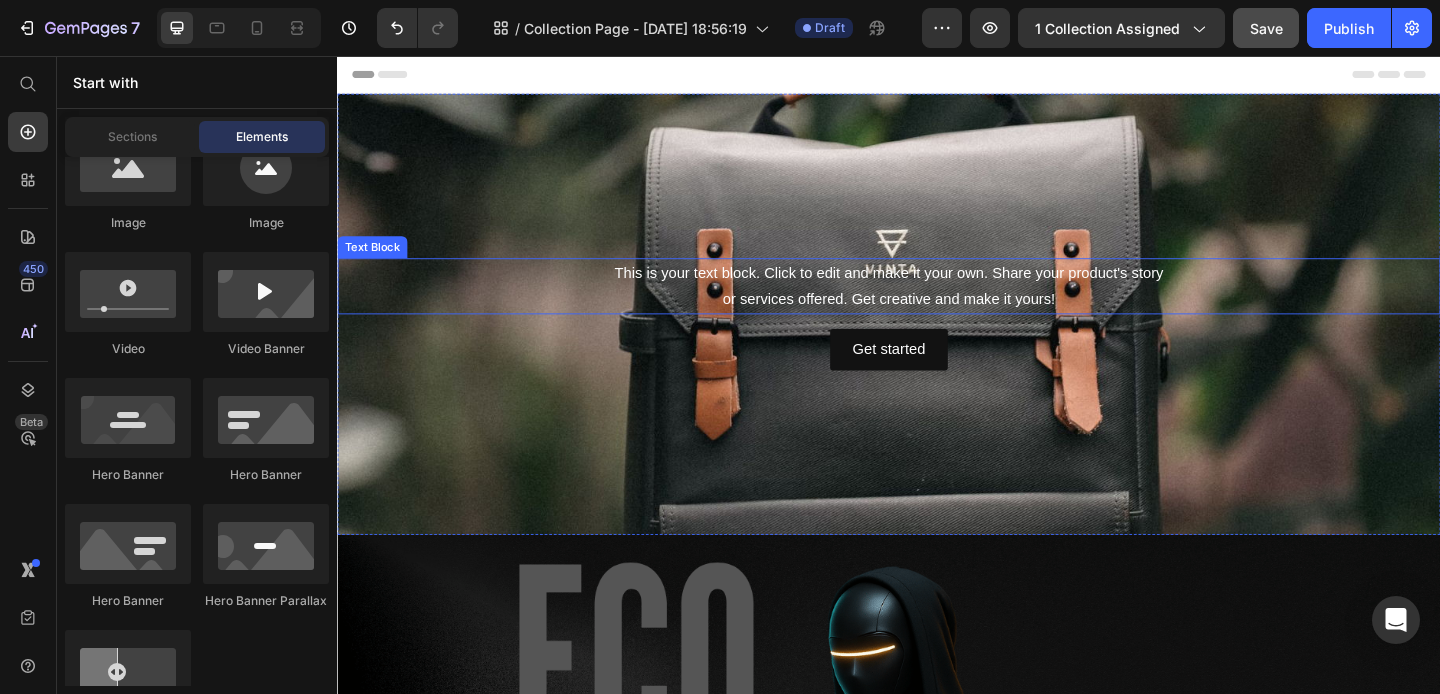 click on "This is your text block. Click to edit and make it your own. Share your product's story                   or services offered. Get creative and make it yours!" at bounding box center (937, 307) 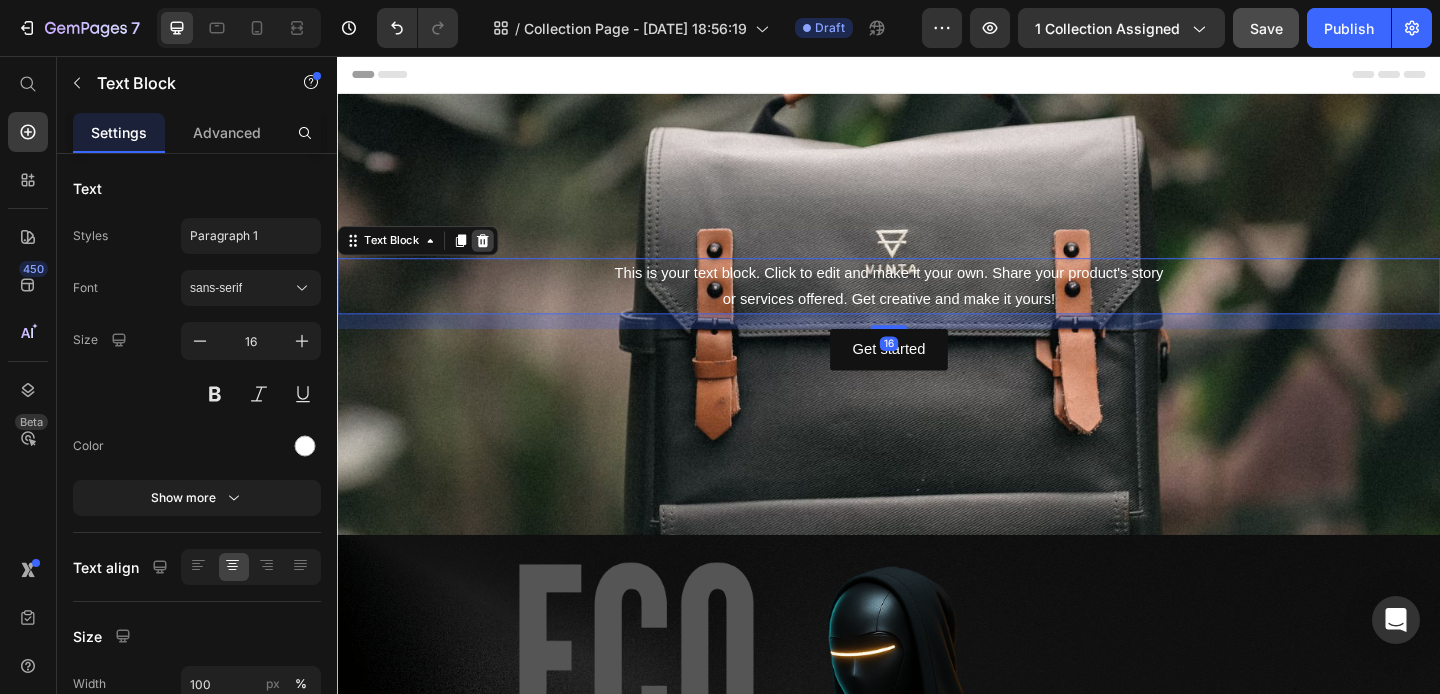 click 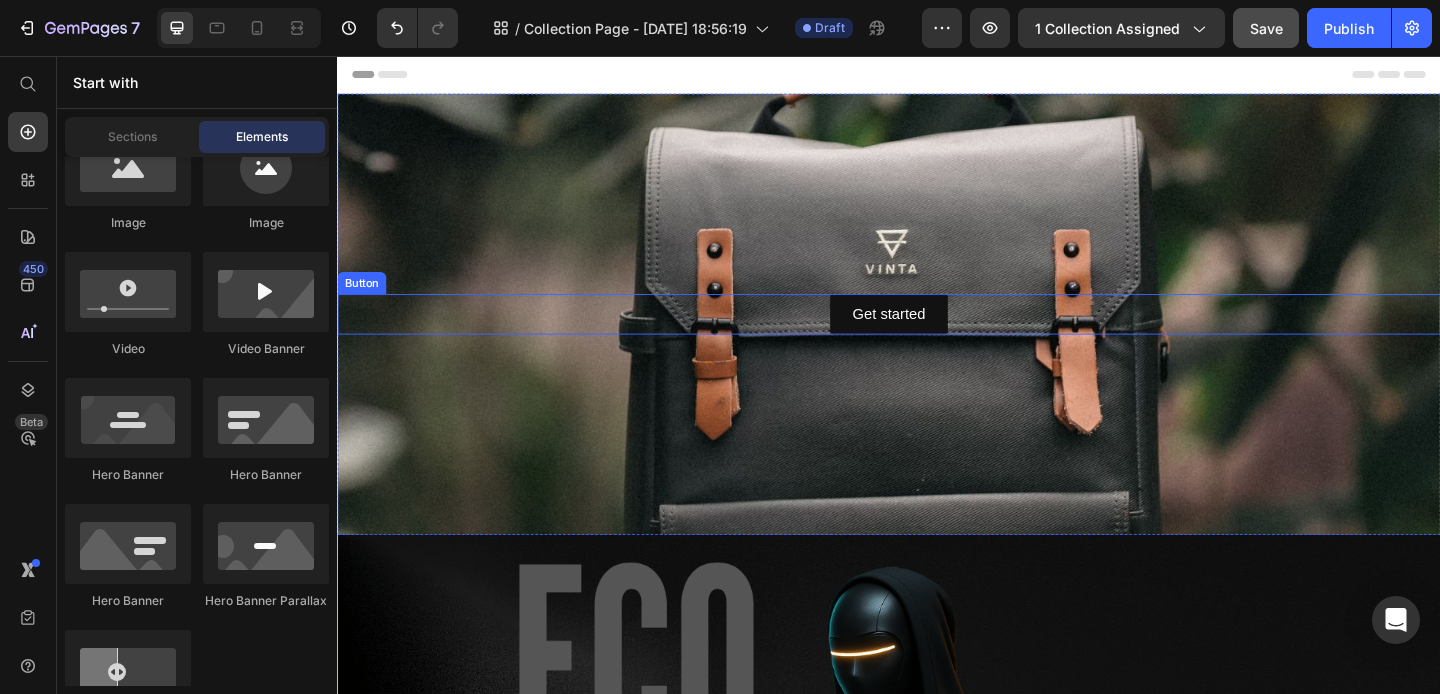 click on "Get started Button" at bounding box center (937, 337) 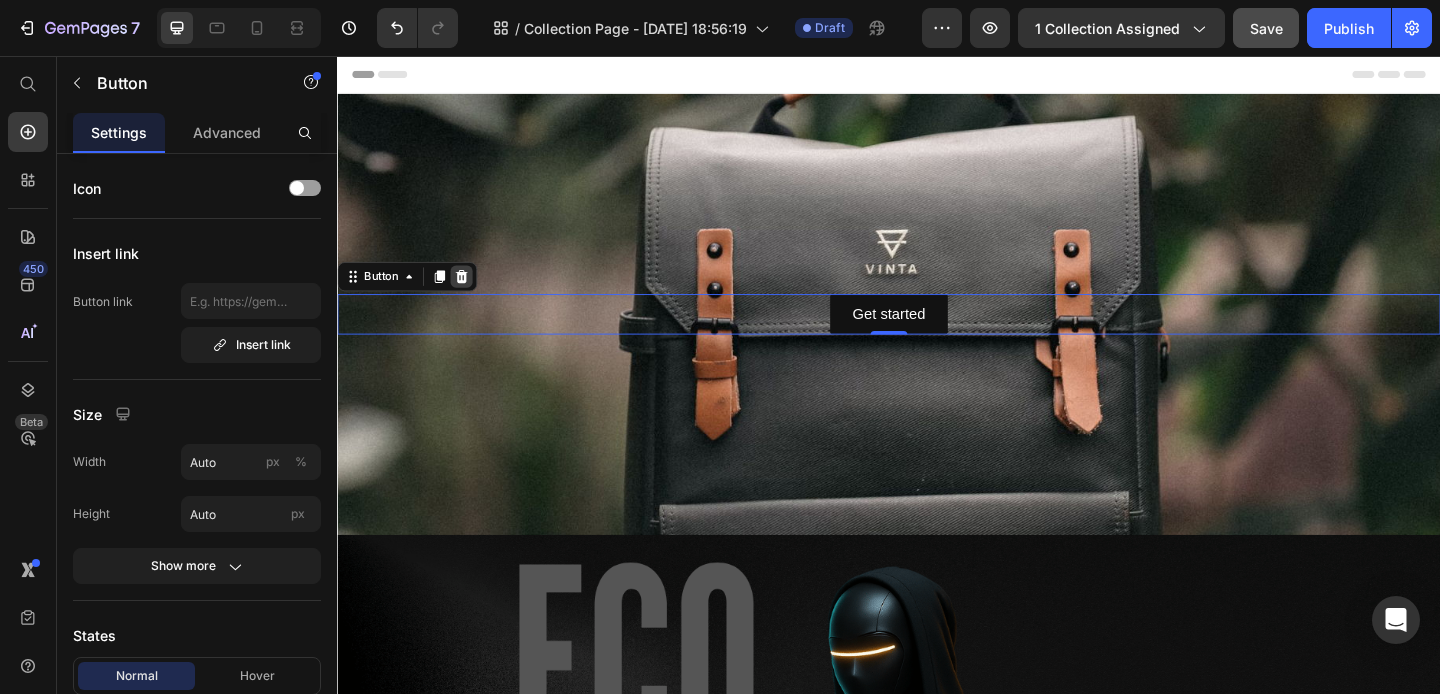 click 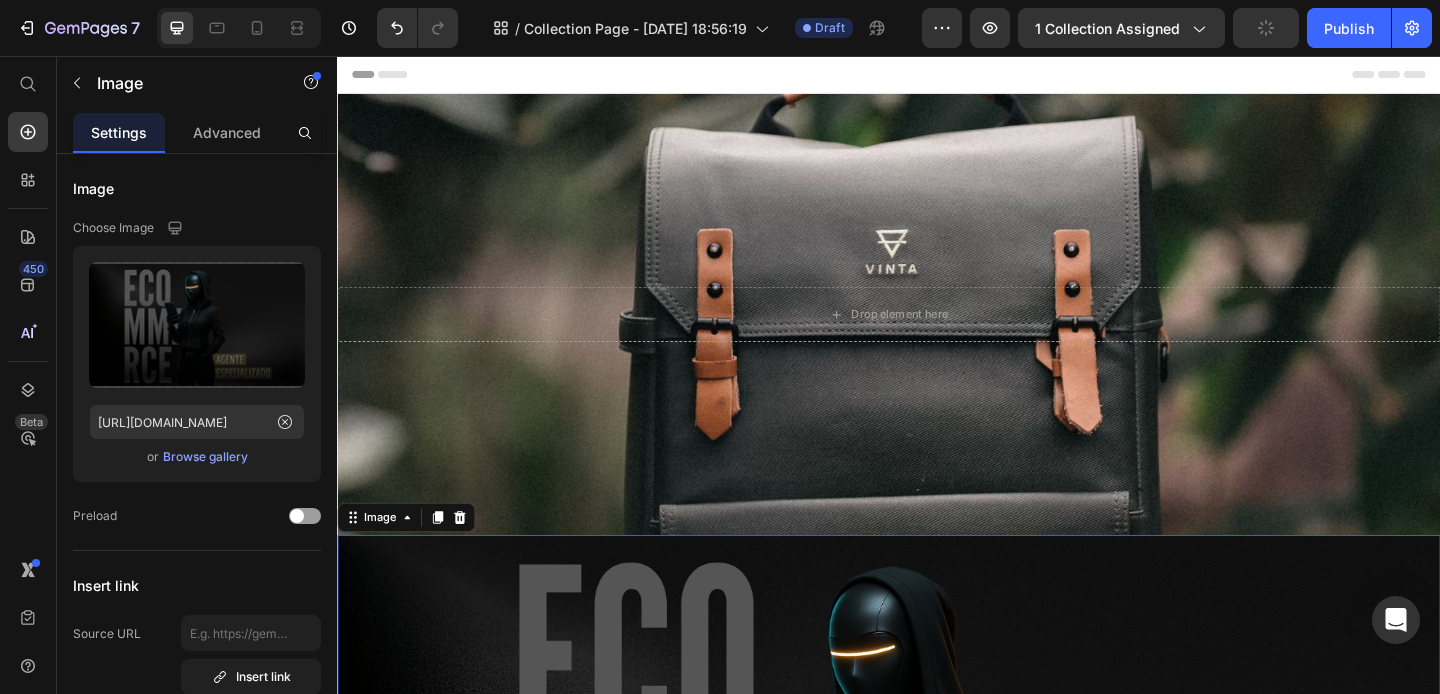 click at bounding box center [937, 914] 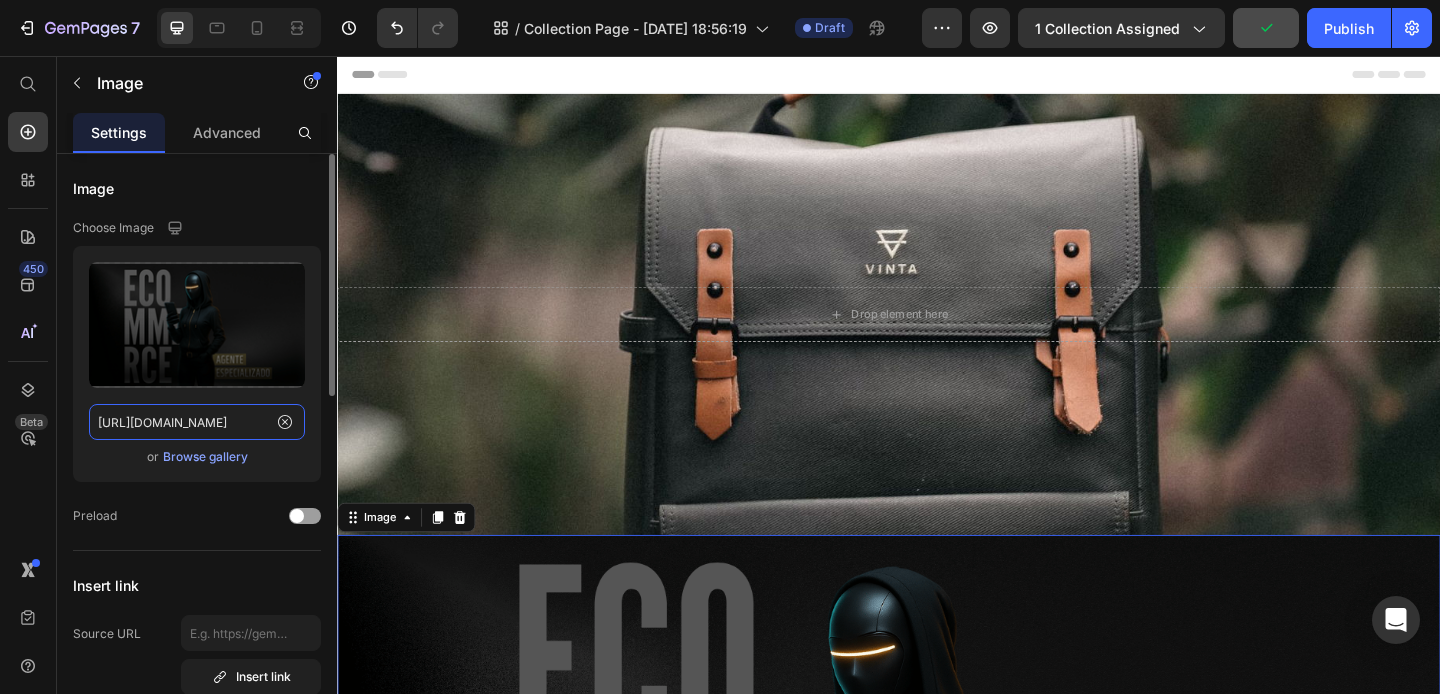 click on "[URL][DOMAIN_NAME]" 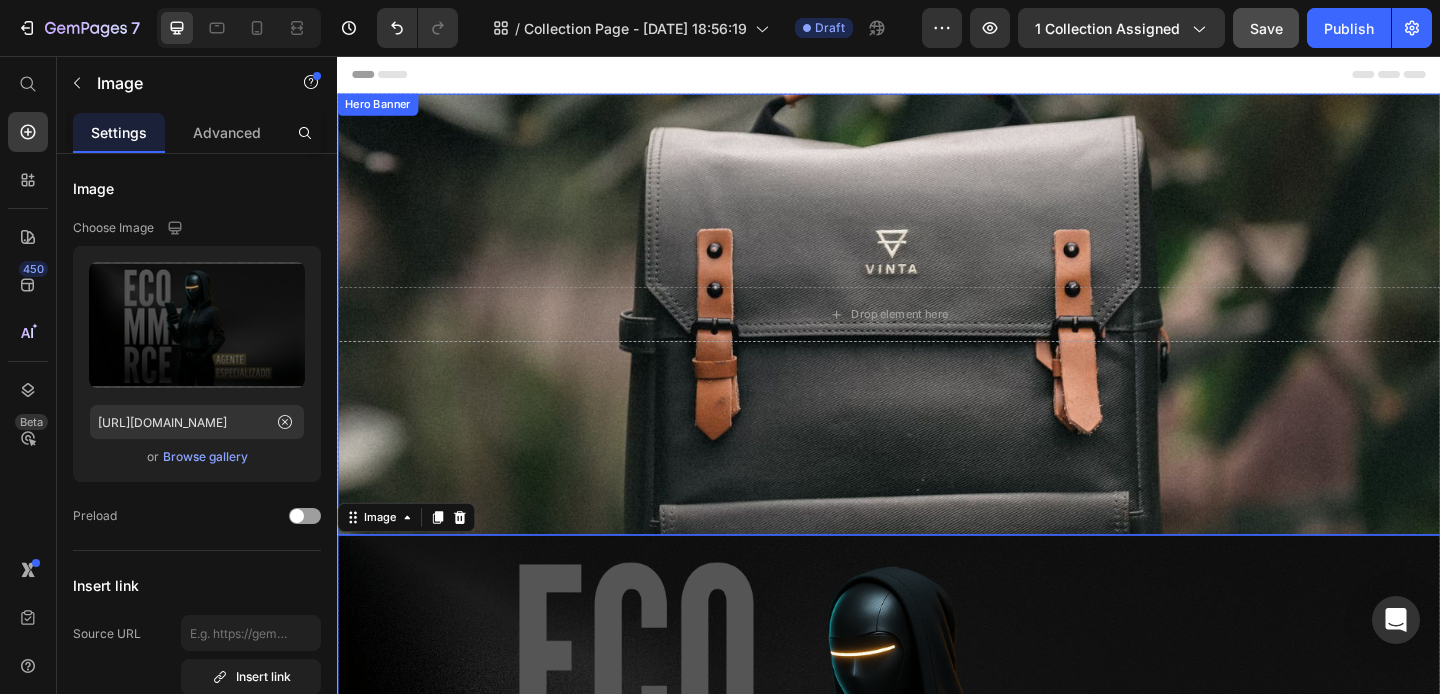 click at bounding box center [937, 337] 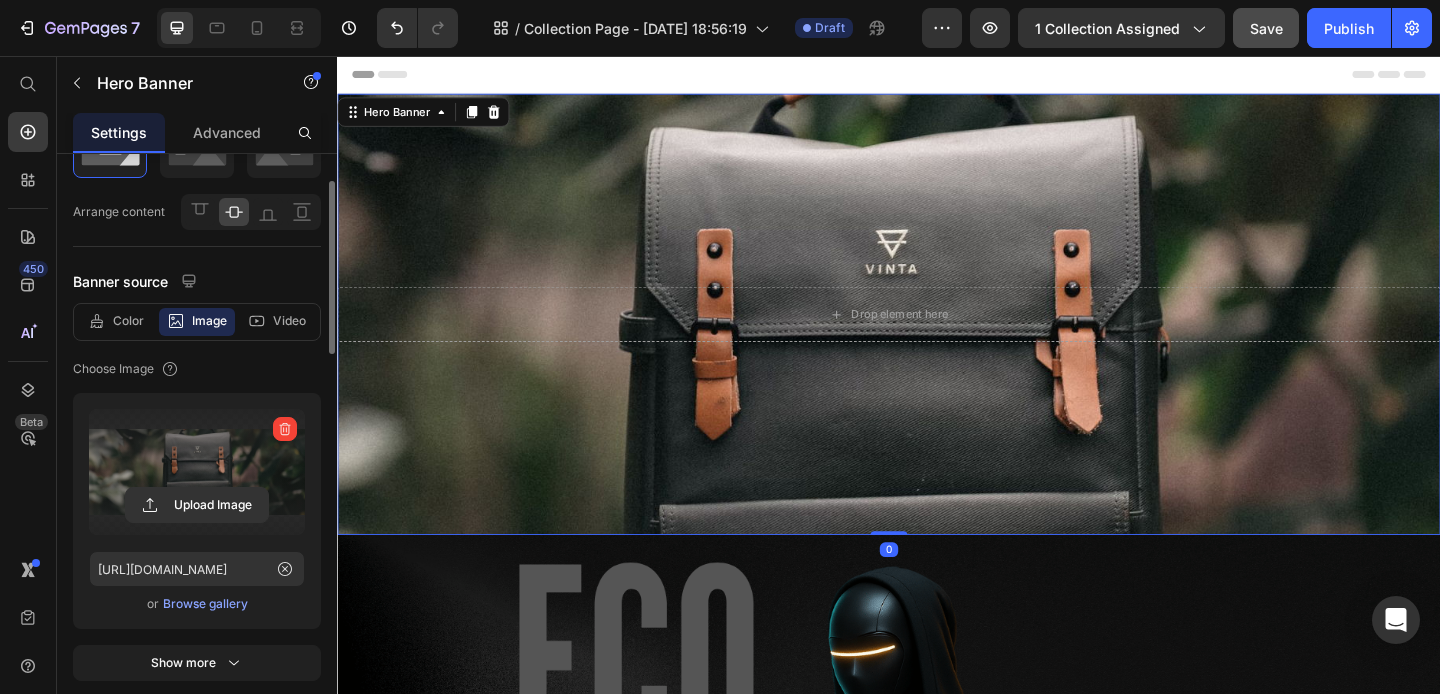 scroll, scrollTop: 131, scrollLeft: 0, axis: vertical 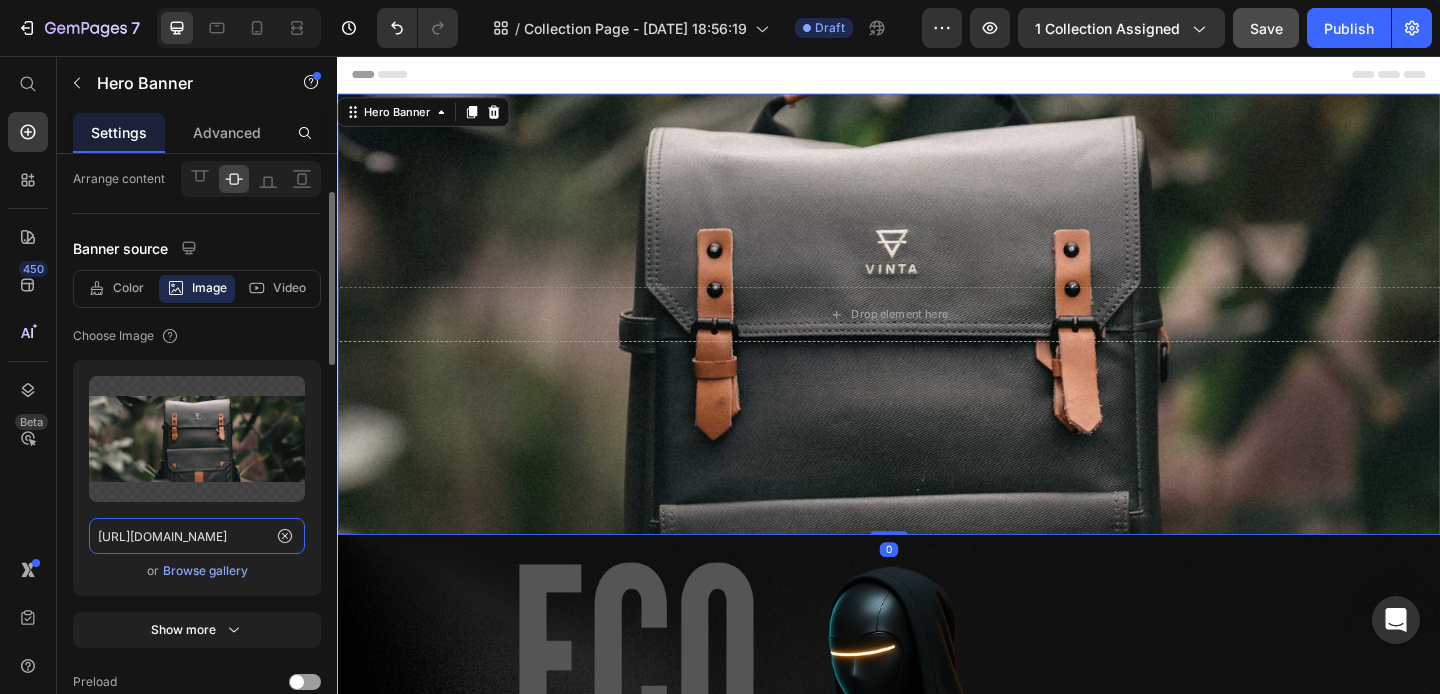 click on "[URL][DOMAIN_NAME]" 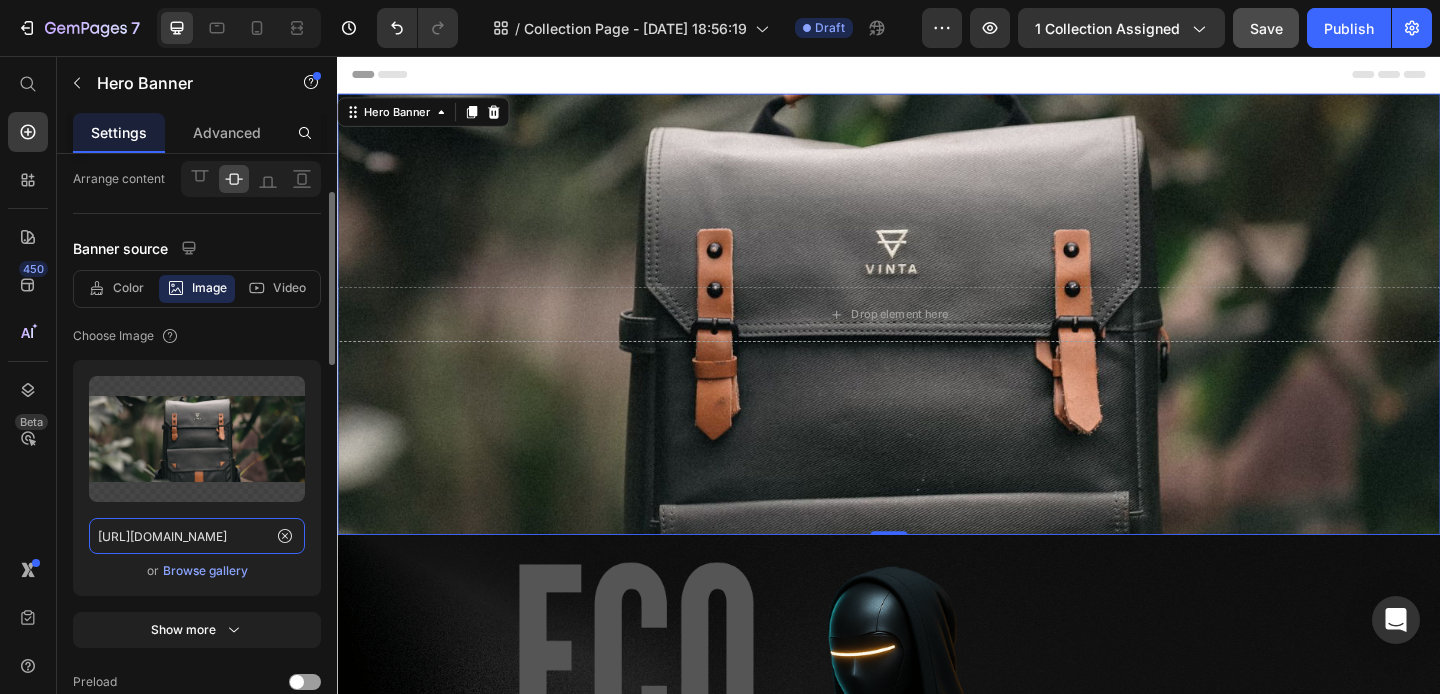 paste on "[DOMAIN_NAME][URL]" 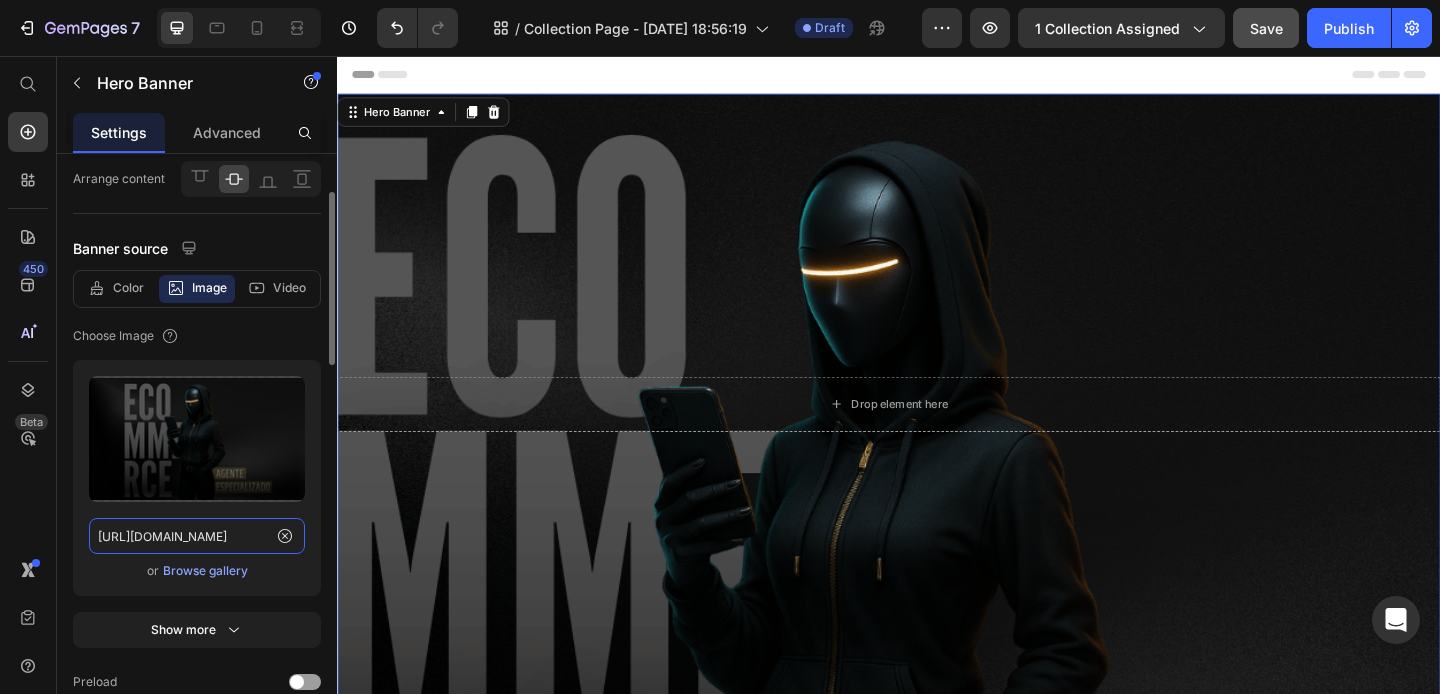 scroll, scrollTop: 0, scrollLeft: 595, axis: horizontal 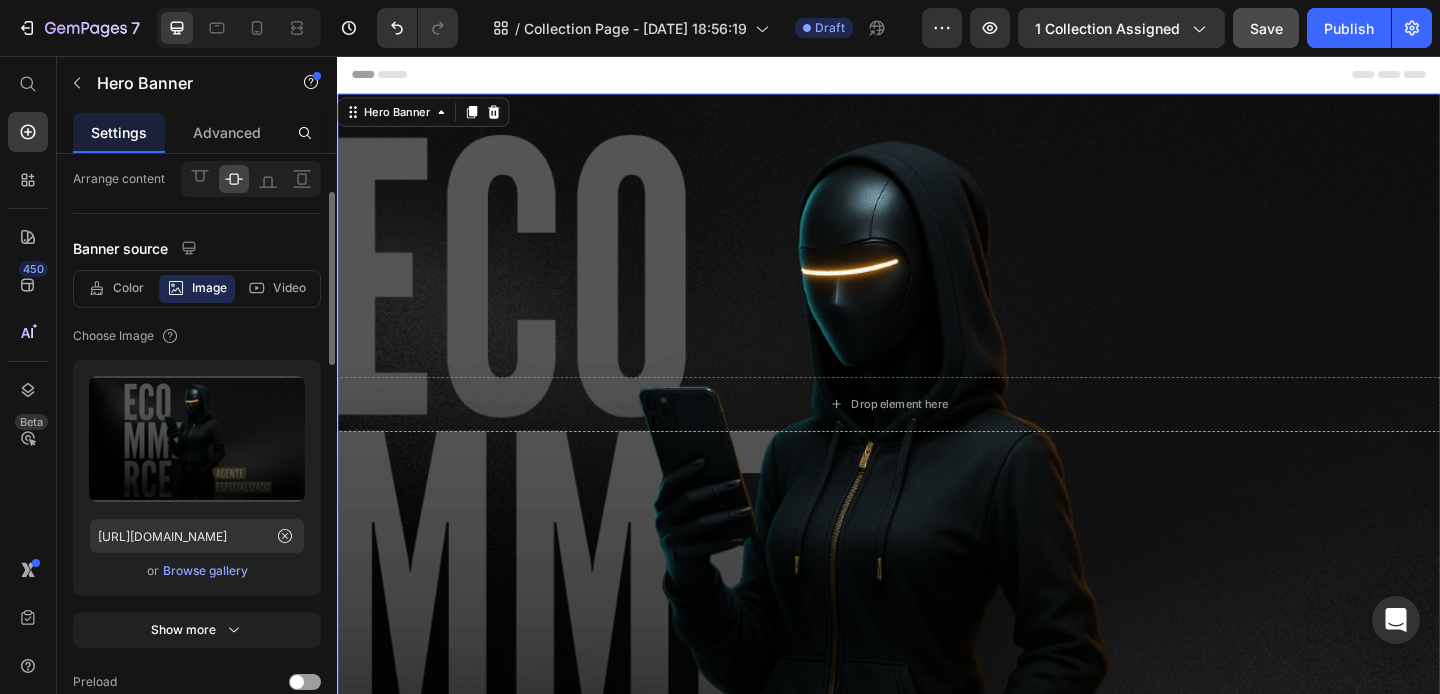 click on "Color Image Video  Choose Image  Upload Image [URL][DOMAIN_NAME]  or   Browse gallery  Show more" 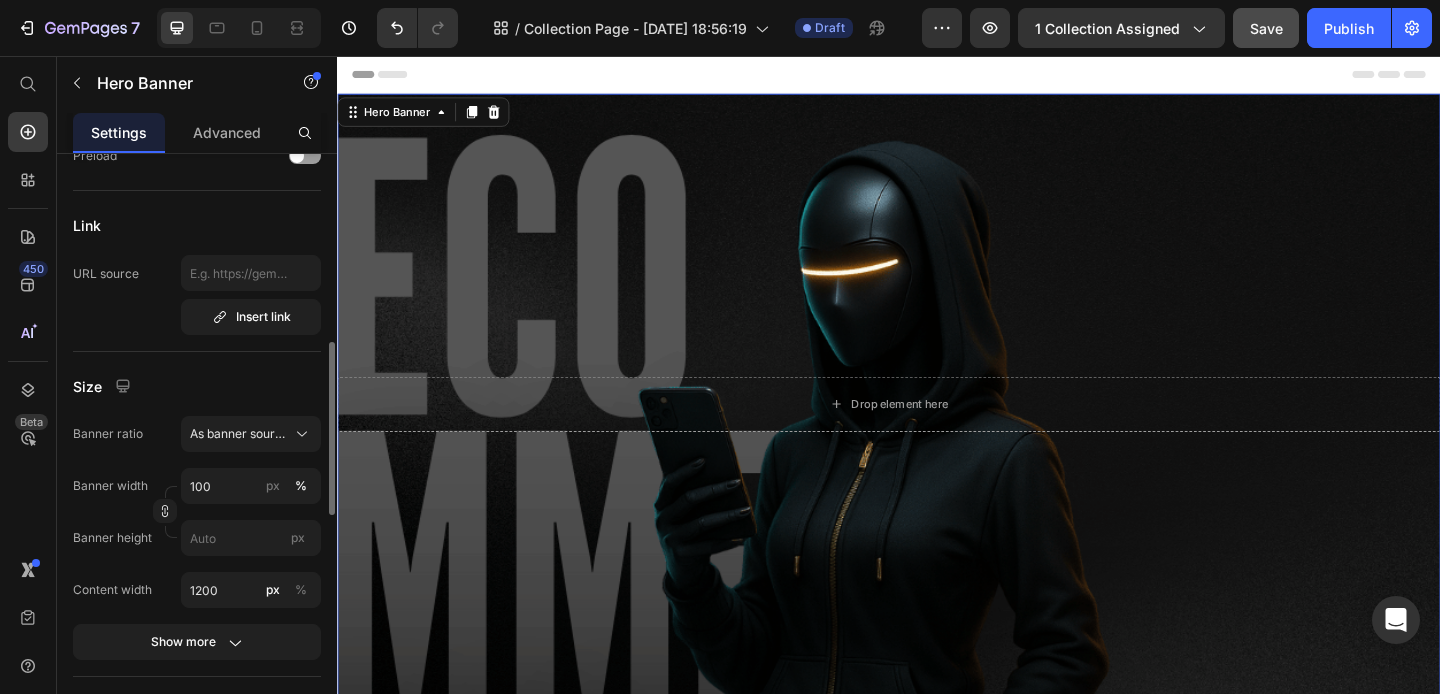 scroll, scrollTop: 660, scrollLeft: 0, axis: vertical 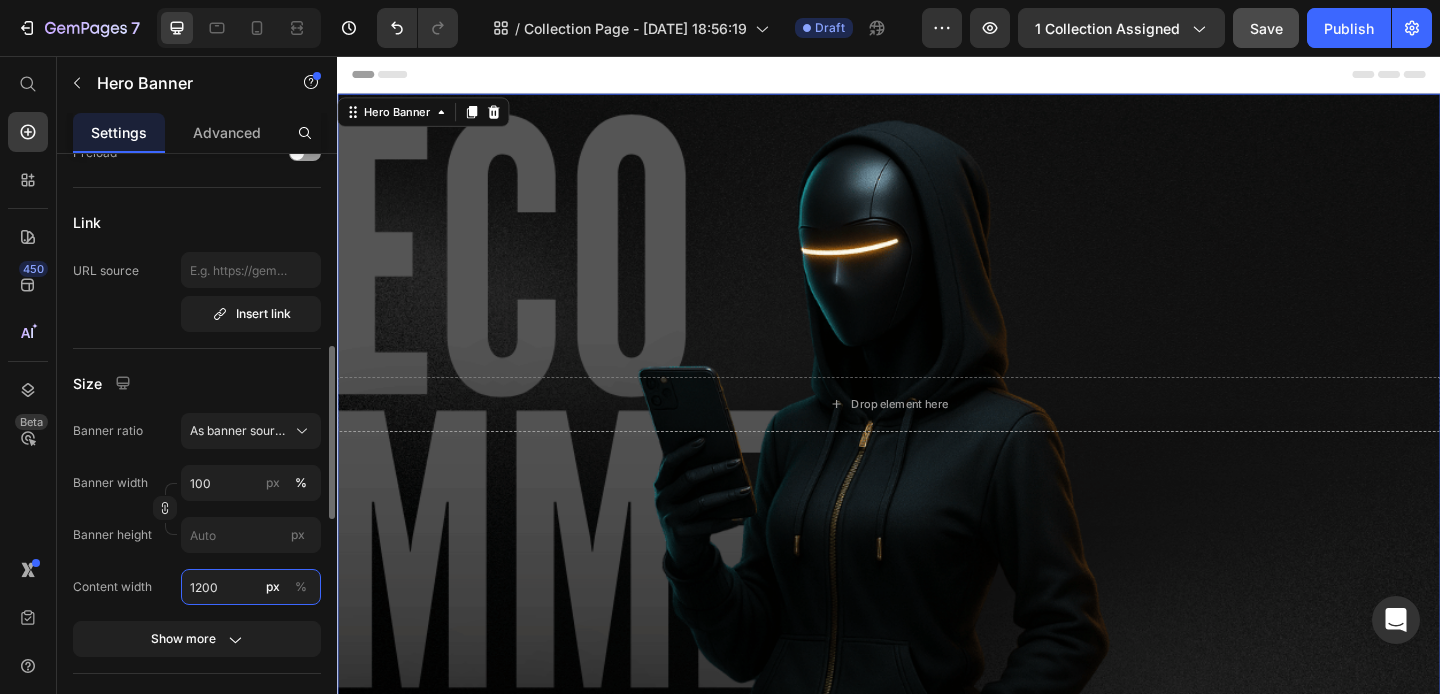 click on "1200" at bounding box center (251, 587) 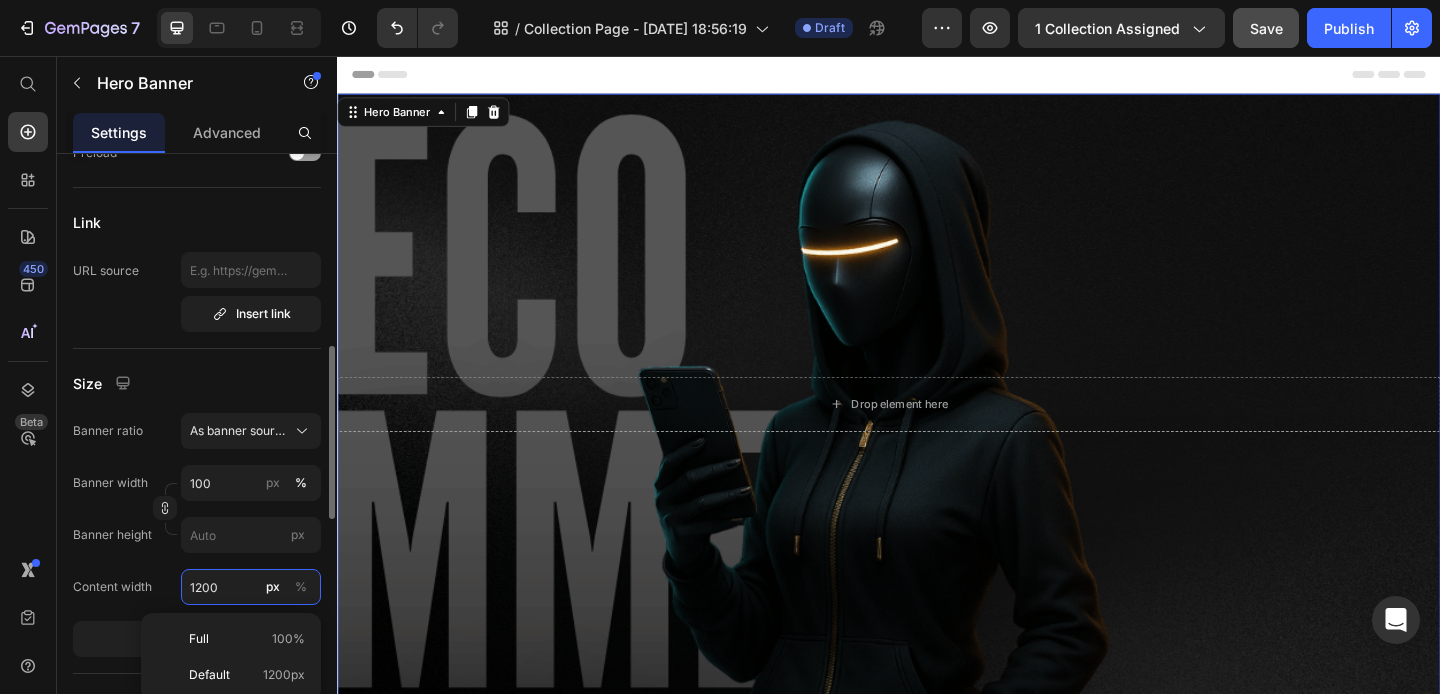 click on "1200" at bounding box center (251, 587) 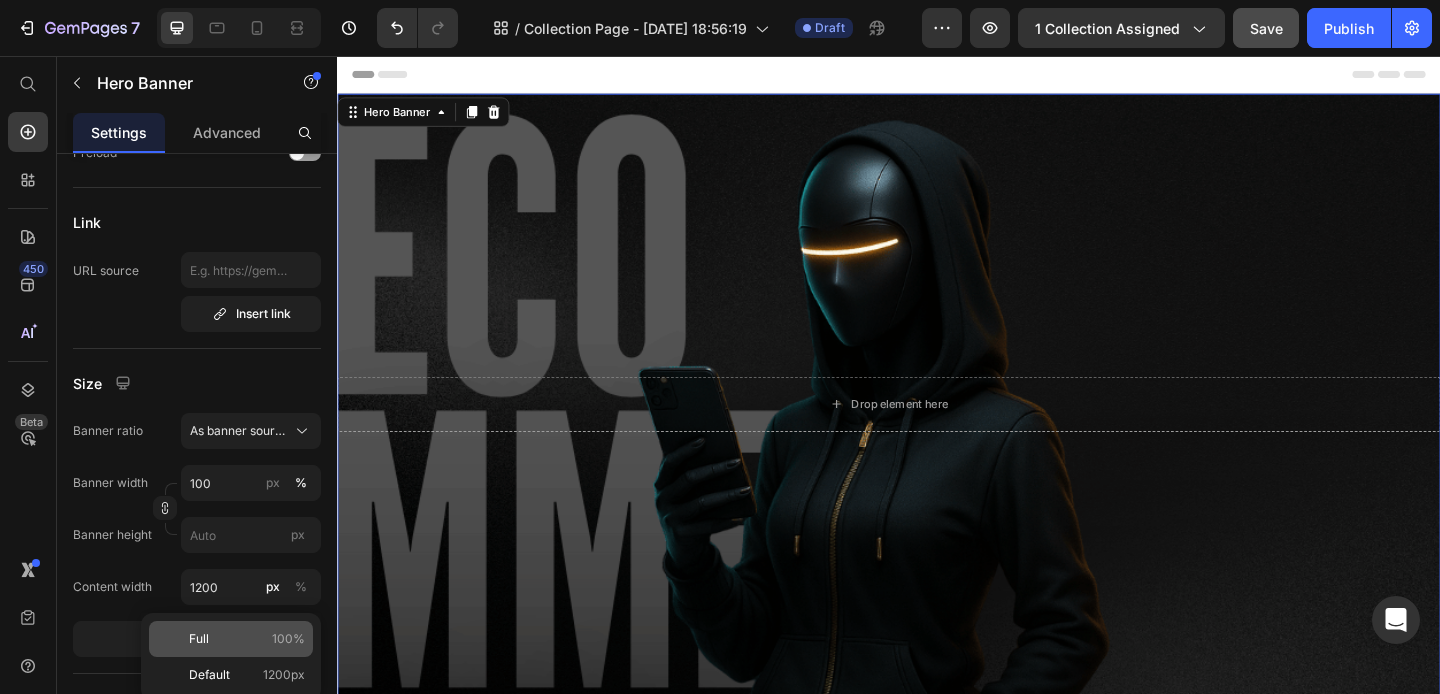 click on "Full 100%" at bounding box center (247, 639) 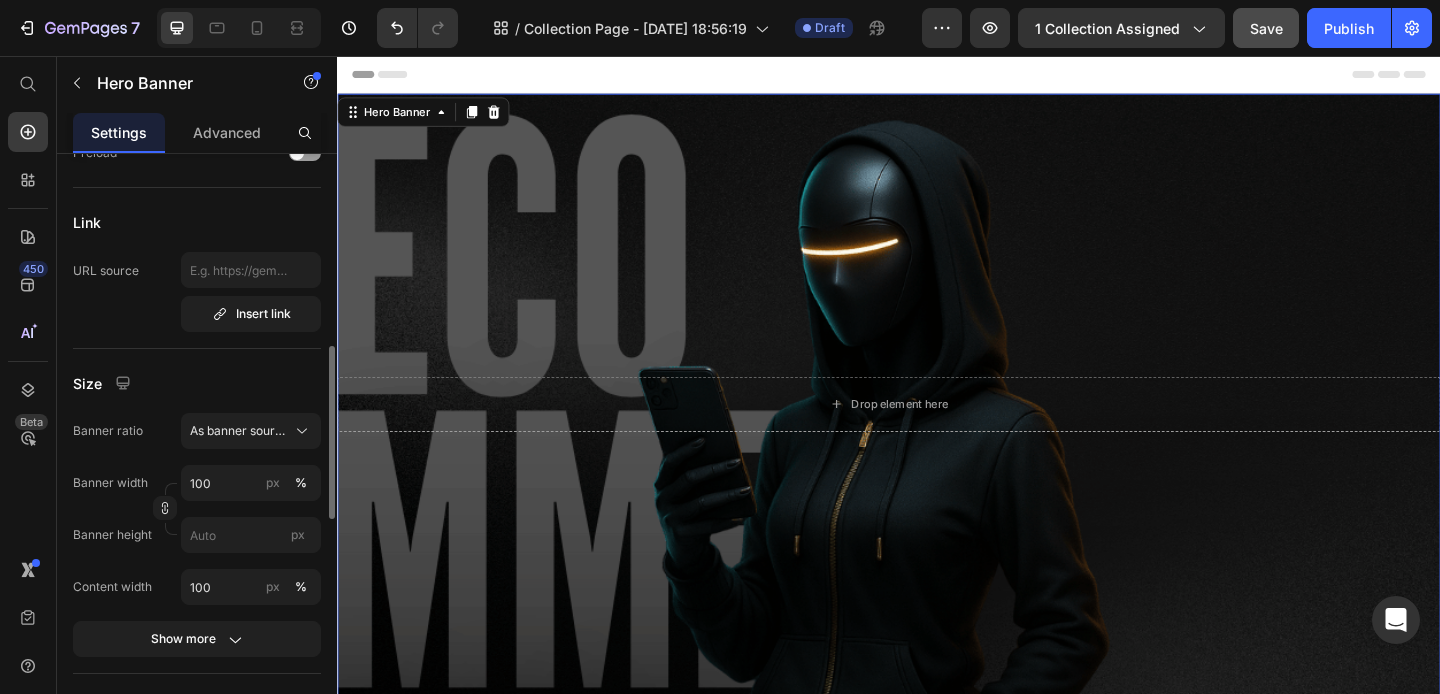 click on "Size" at bounding box center [197, 383] 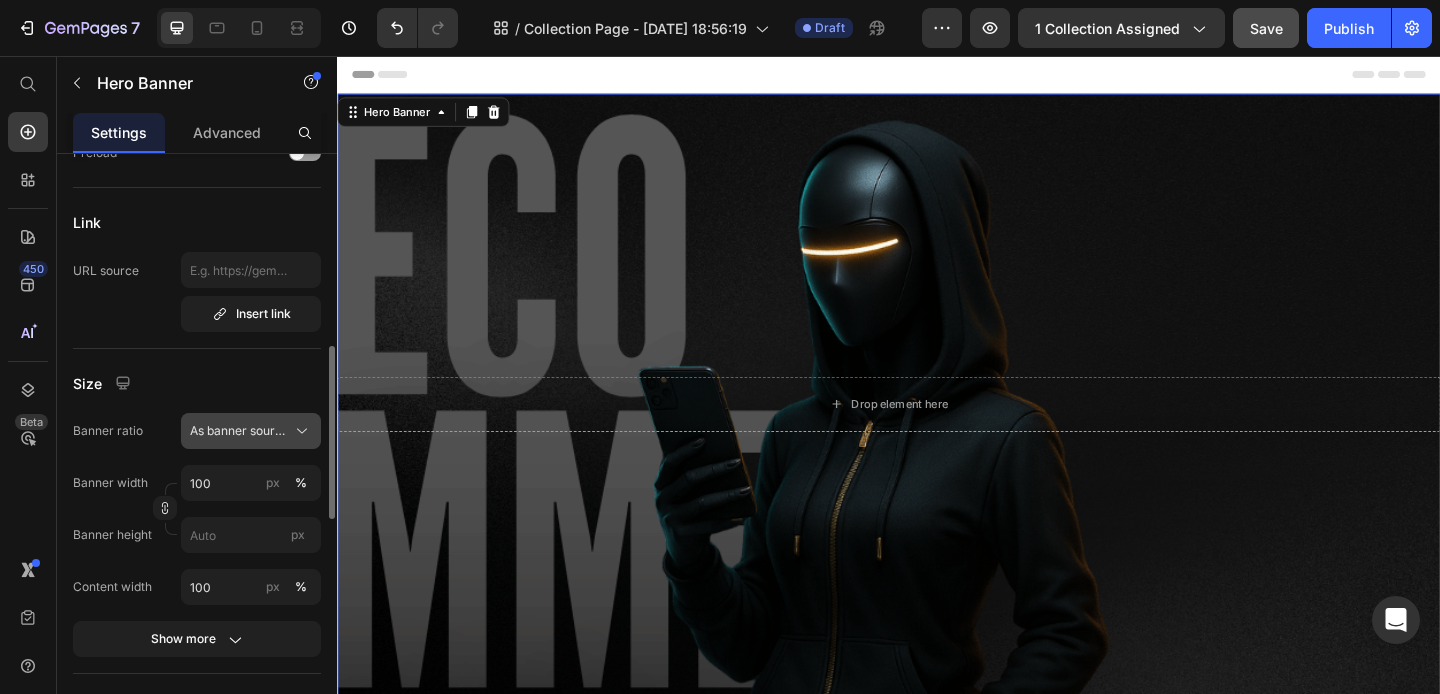 click on "As banner source" at bounding box center [239, 431] 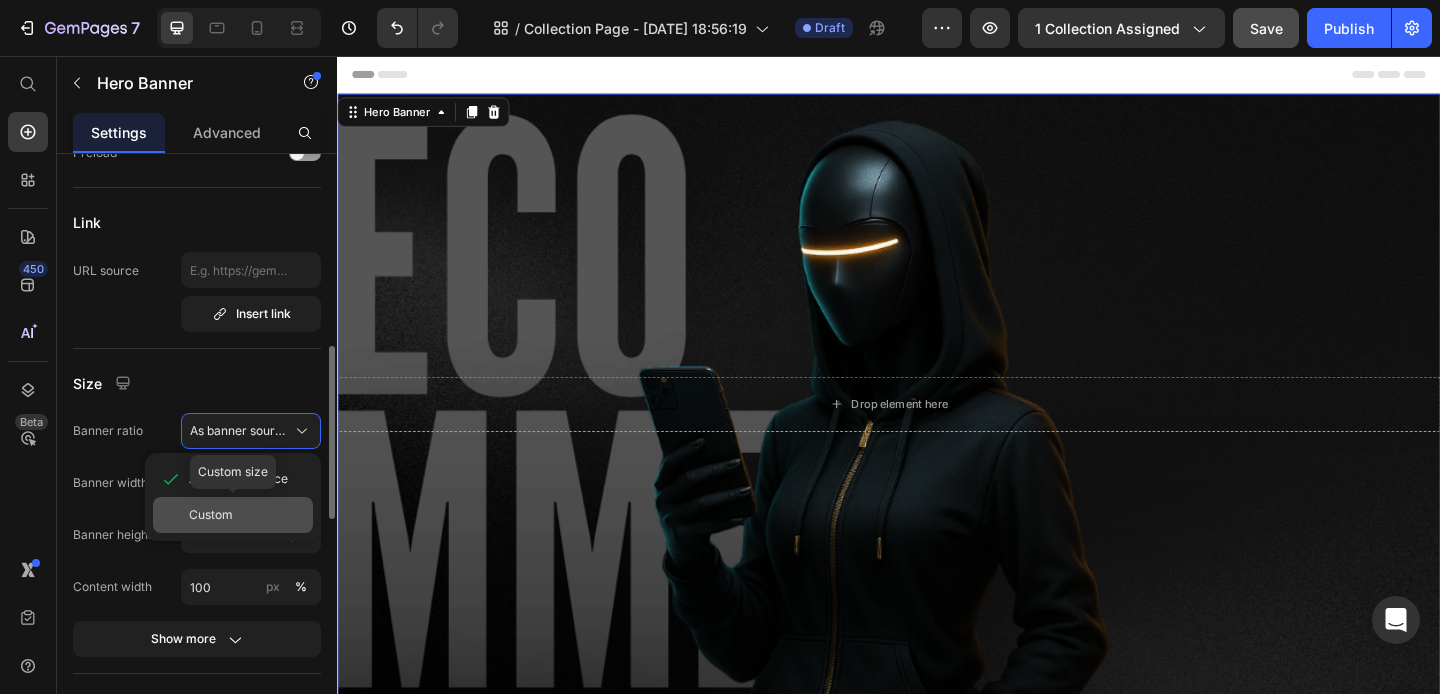 click on "Custom" at bounding box center (211, 515) 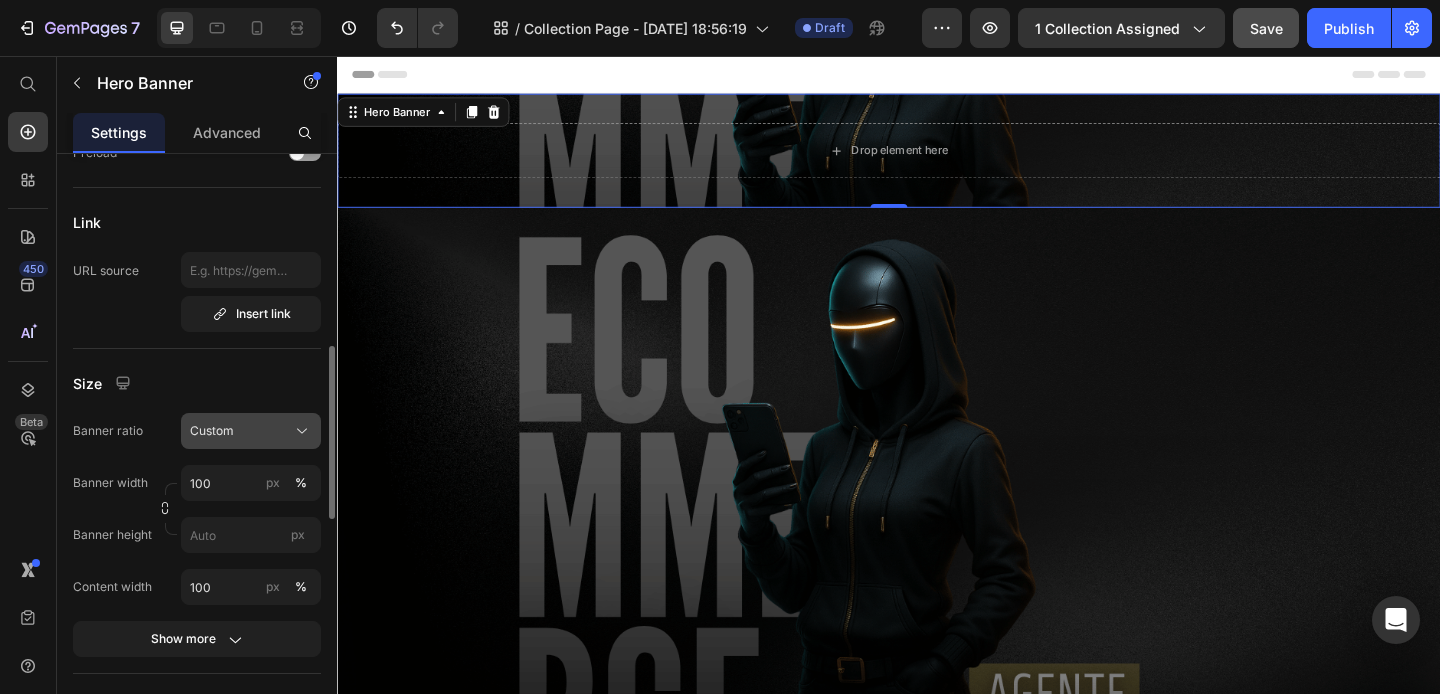 click on "Custom" 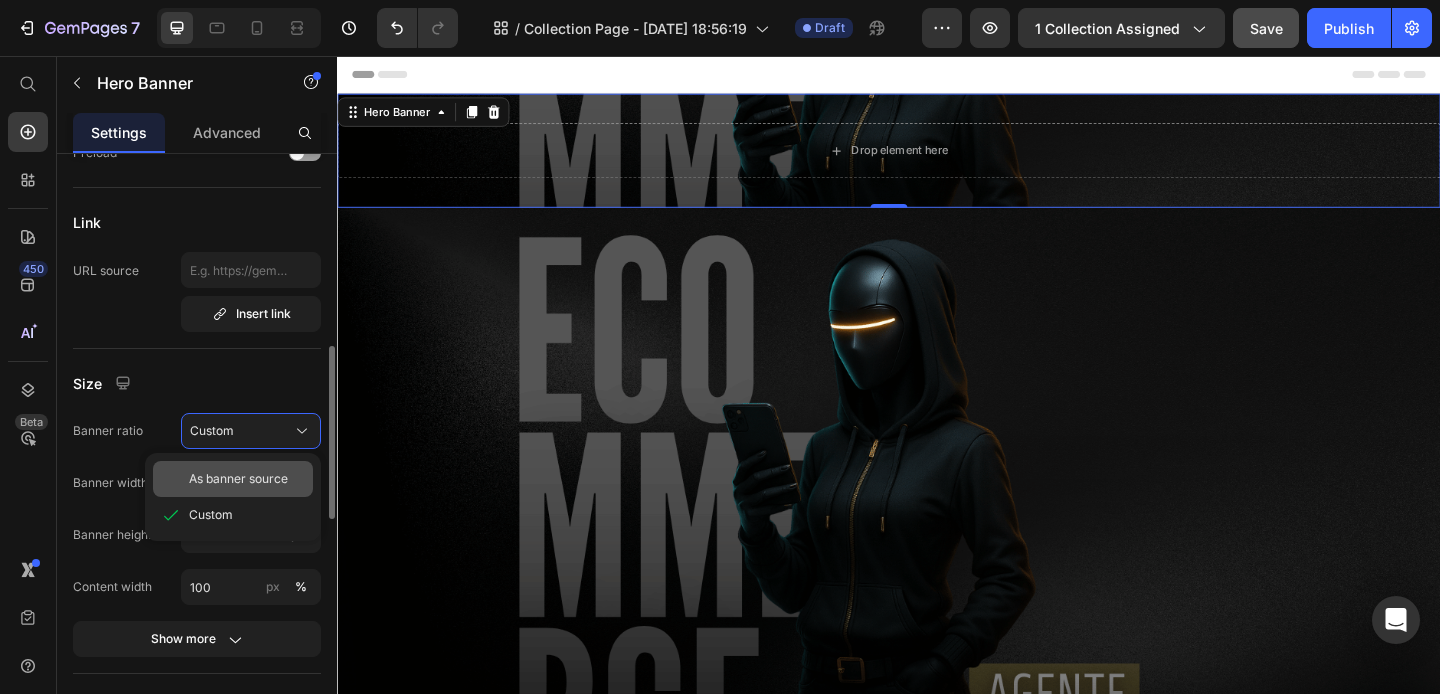 click on "As banner source" at bounding box center [238, 479] 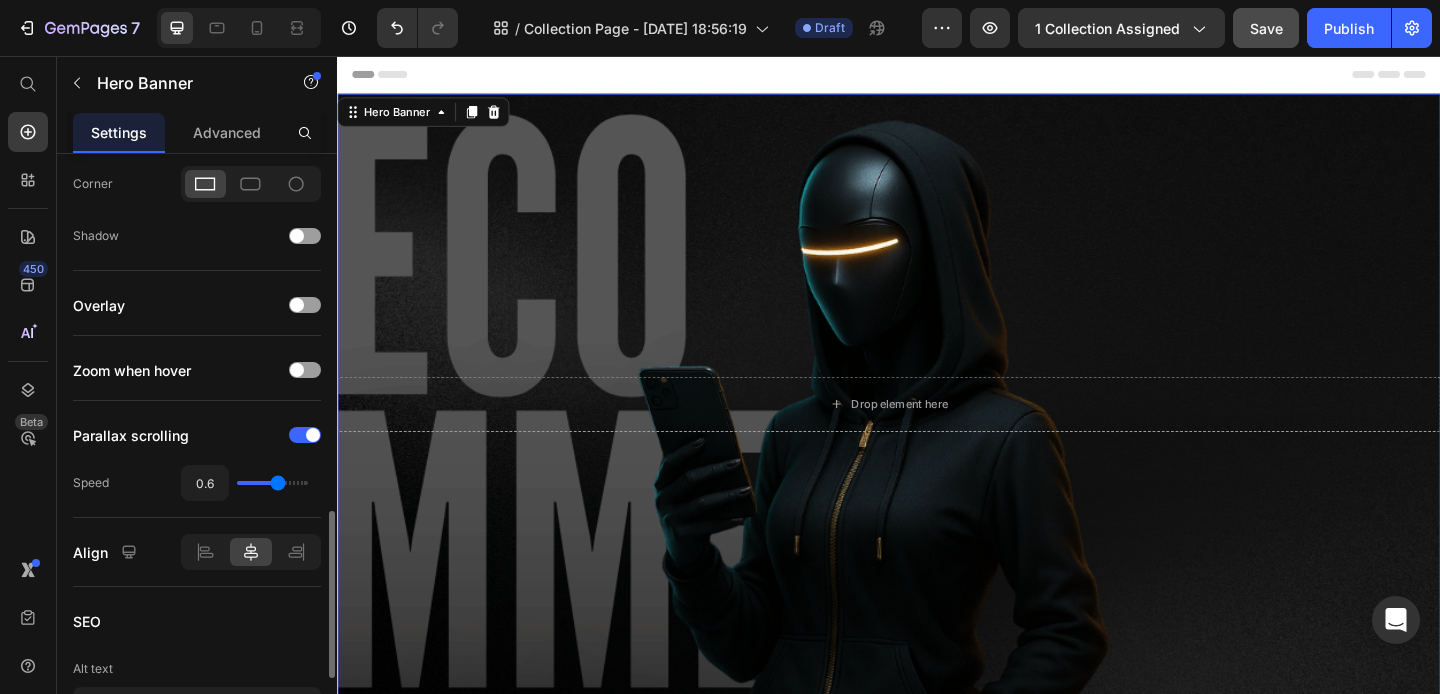 scroll, scrollTop: 1291, scrollLeft: 0, axis: vertical 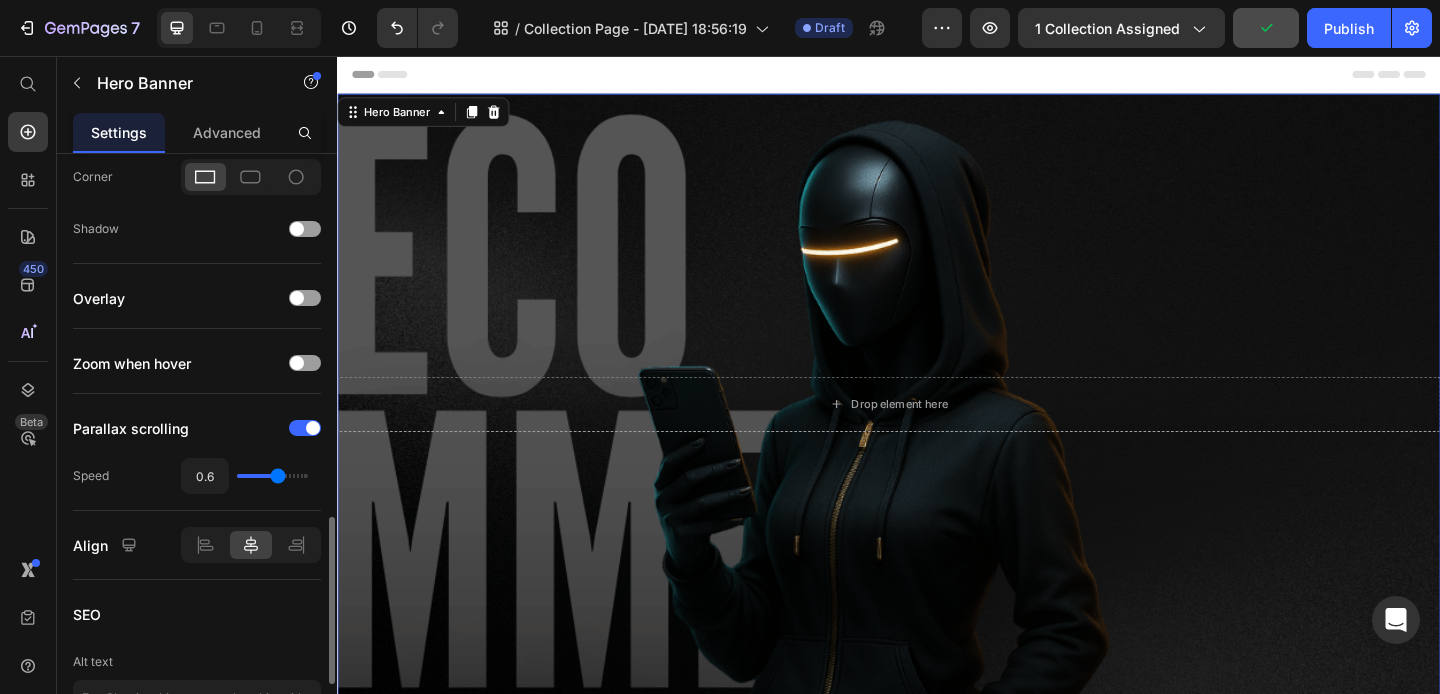 click on "0.6" 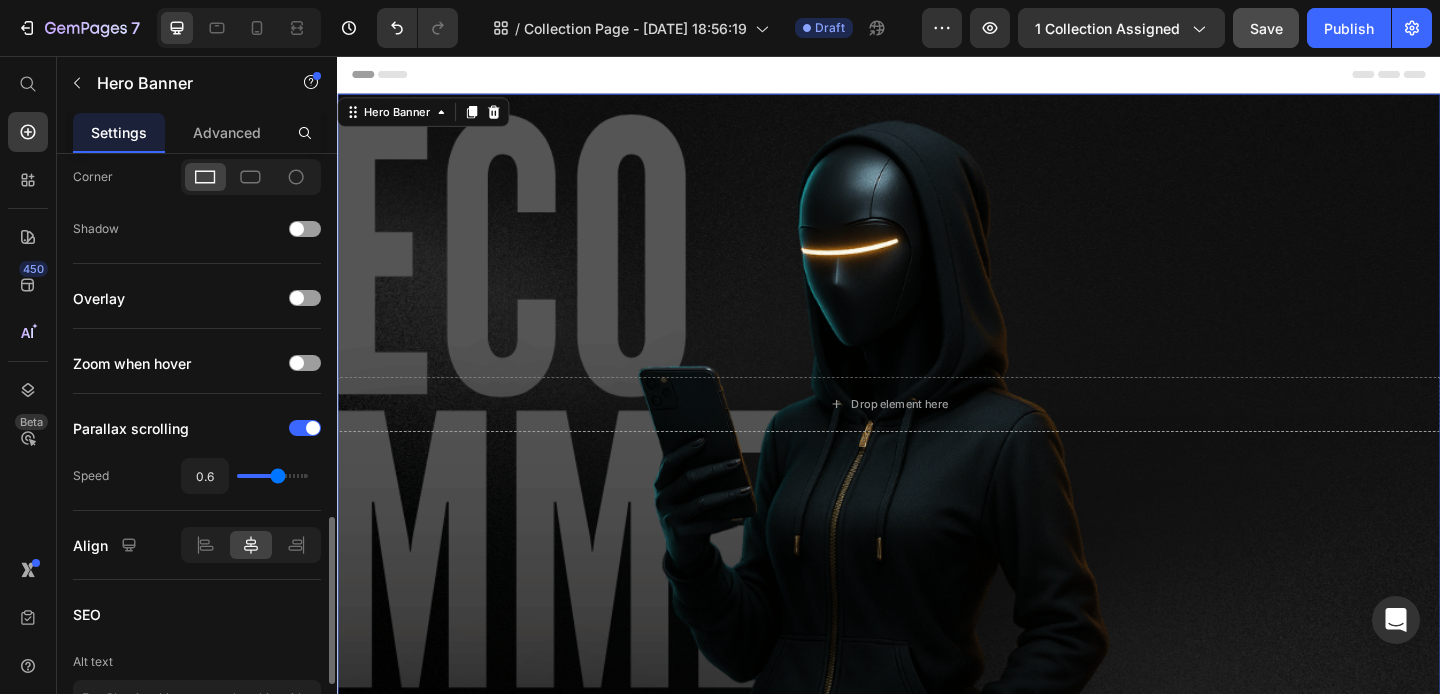 click on "0.6" 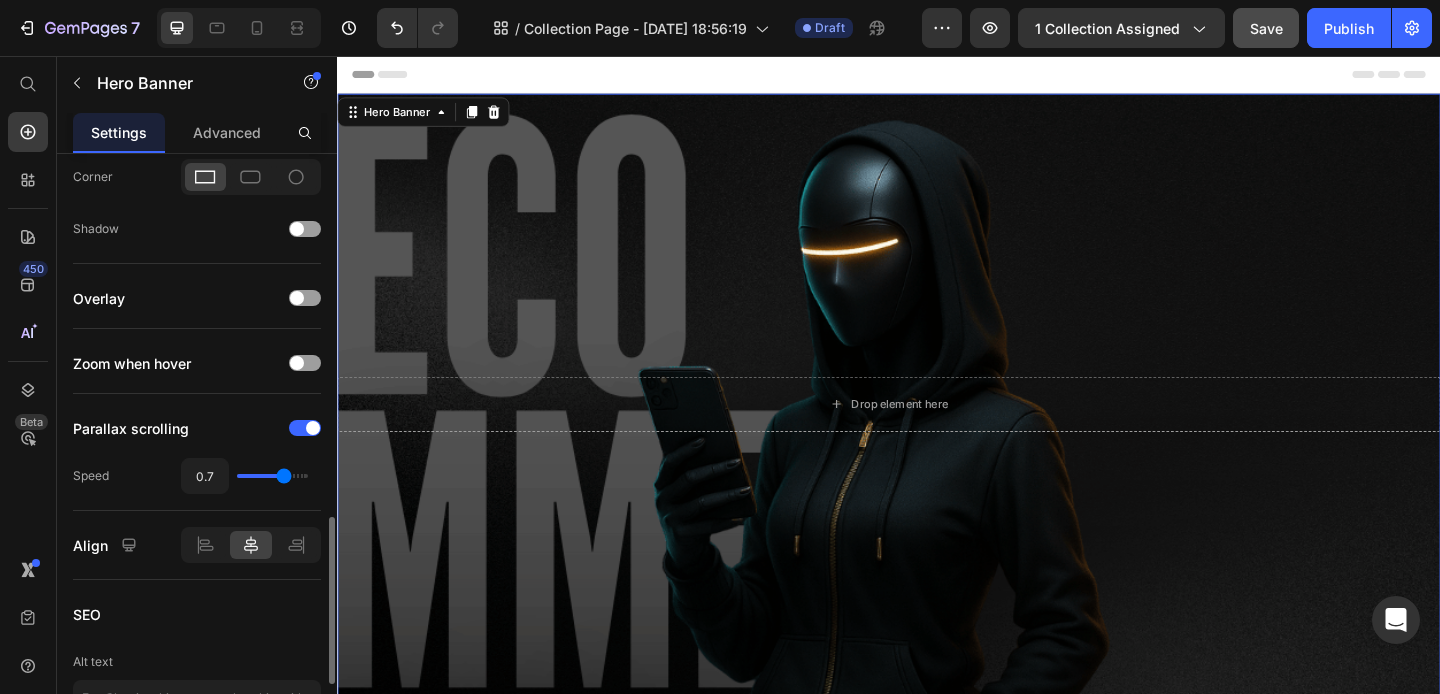 type on "0.8" 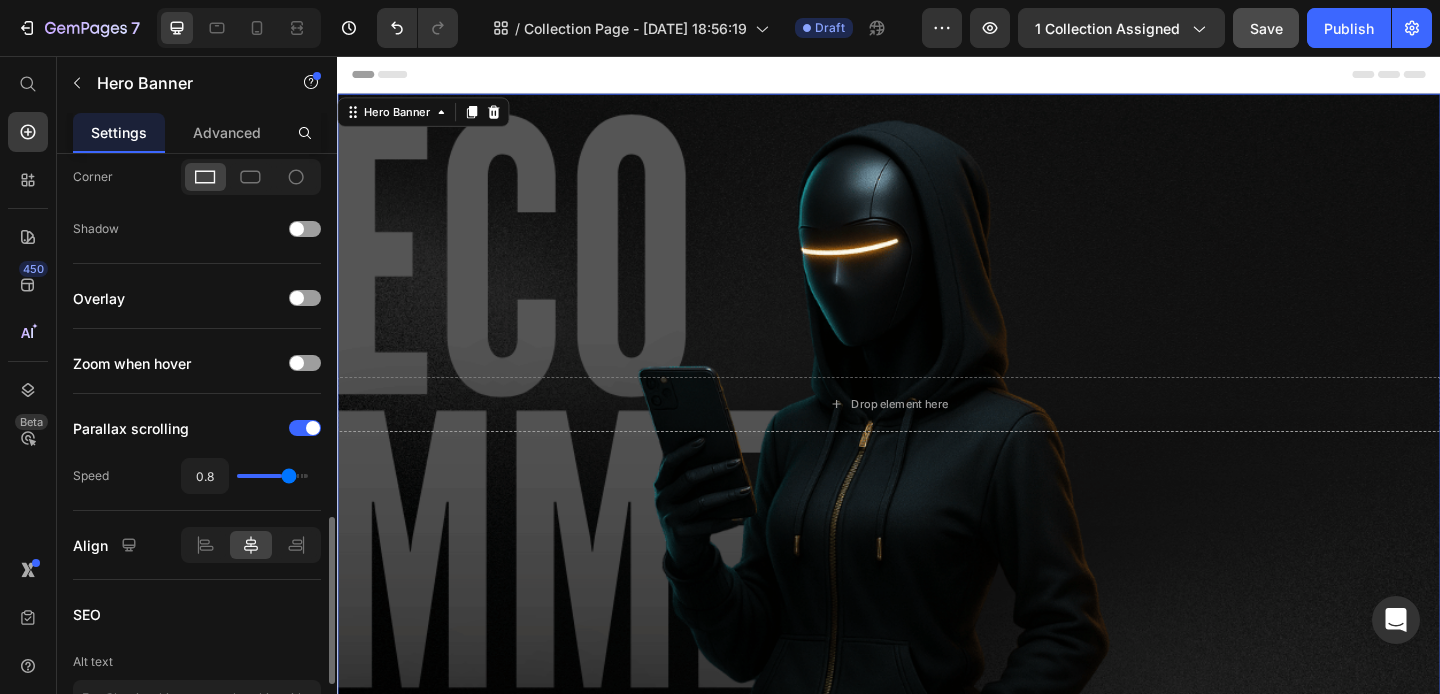 type on "1" 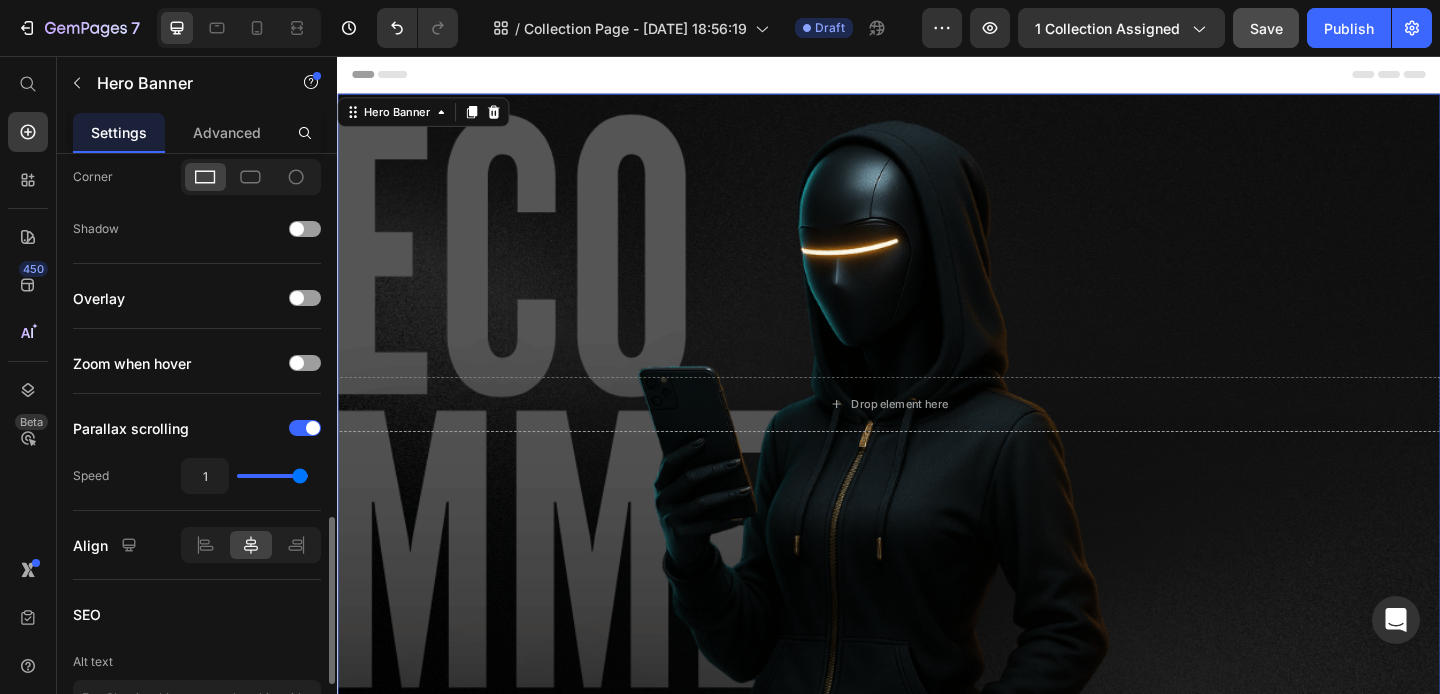 drag, startPoint x: 282, startPoint y: 478, endPoint x: 325, endPoint y: 475, distance: 43.104523 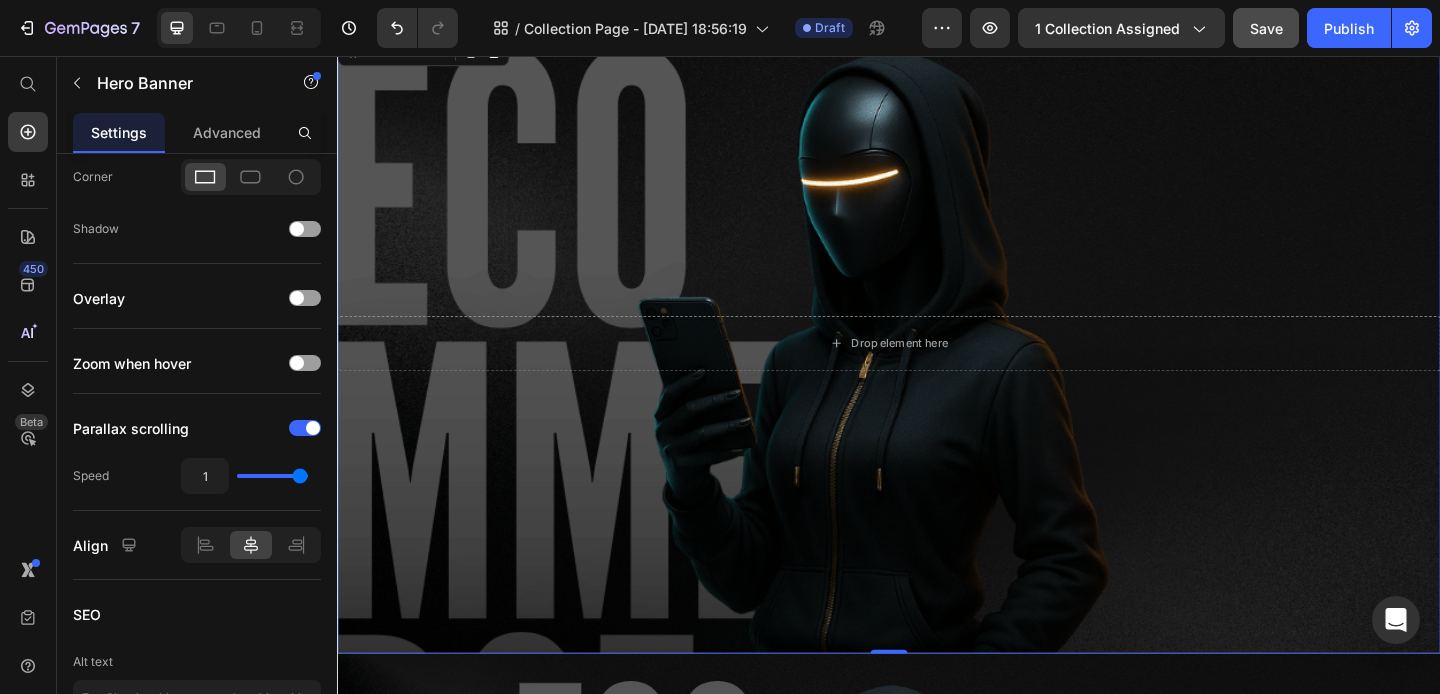 scroll, scrollTop: 0, scrollLeft: 0, axis: both 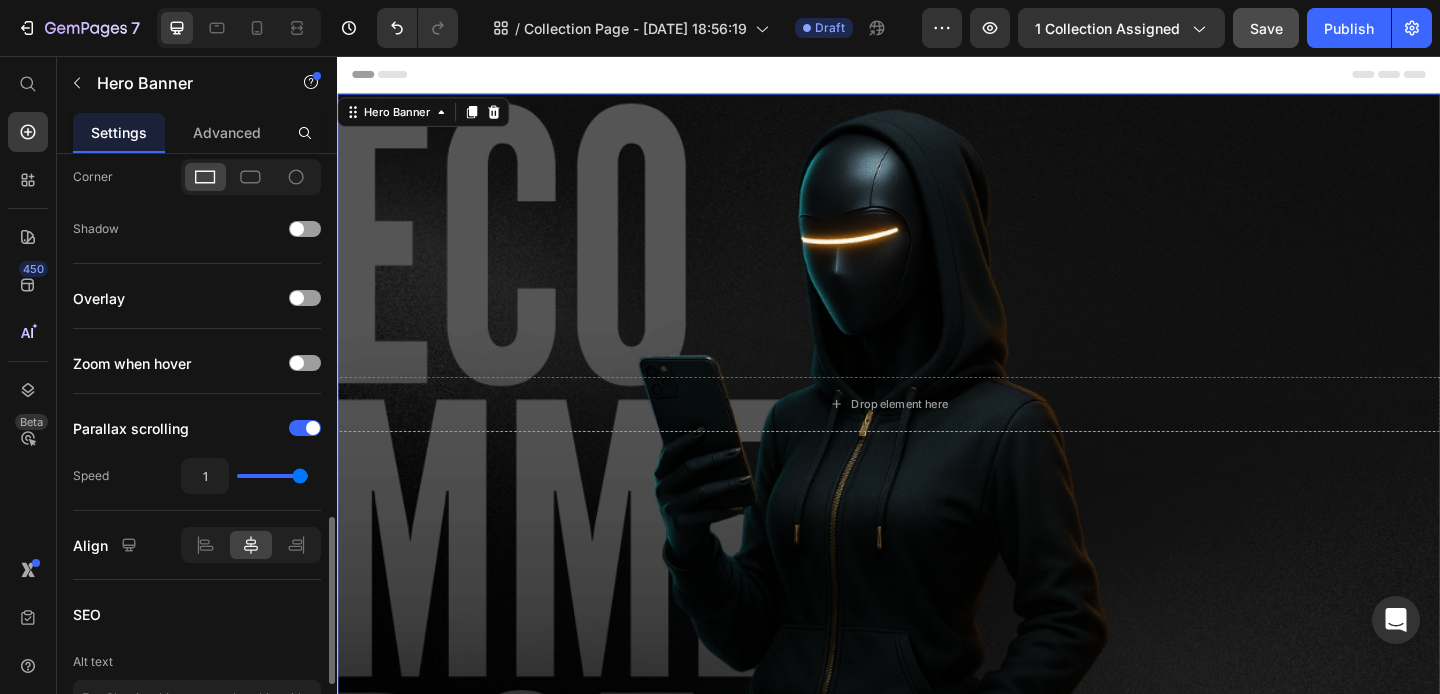 type on "0.9" 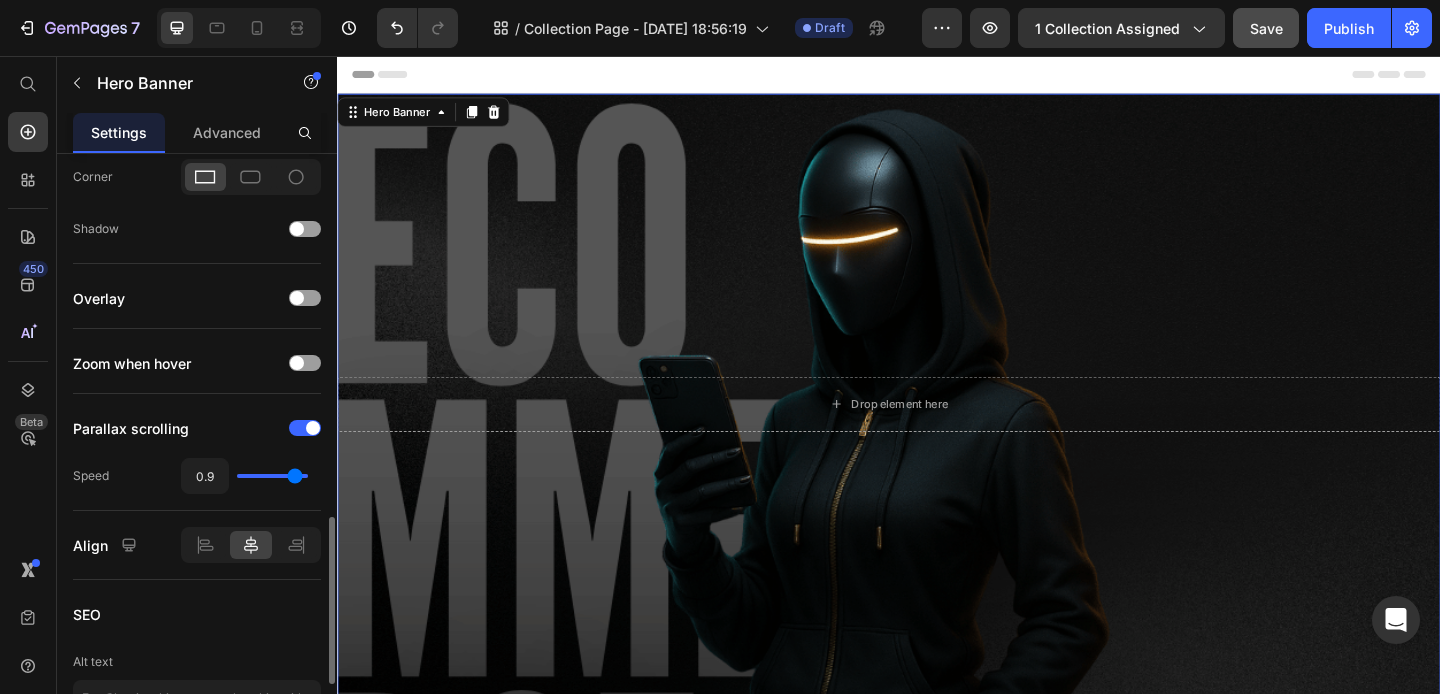 type on "0.8" 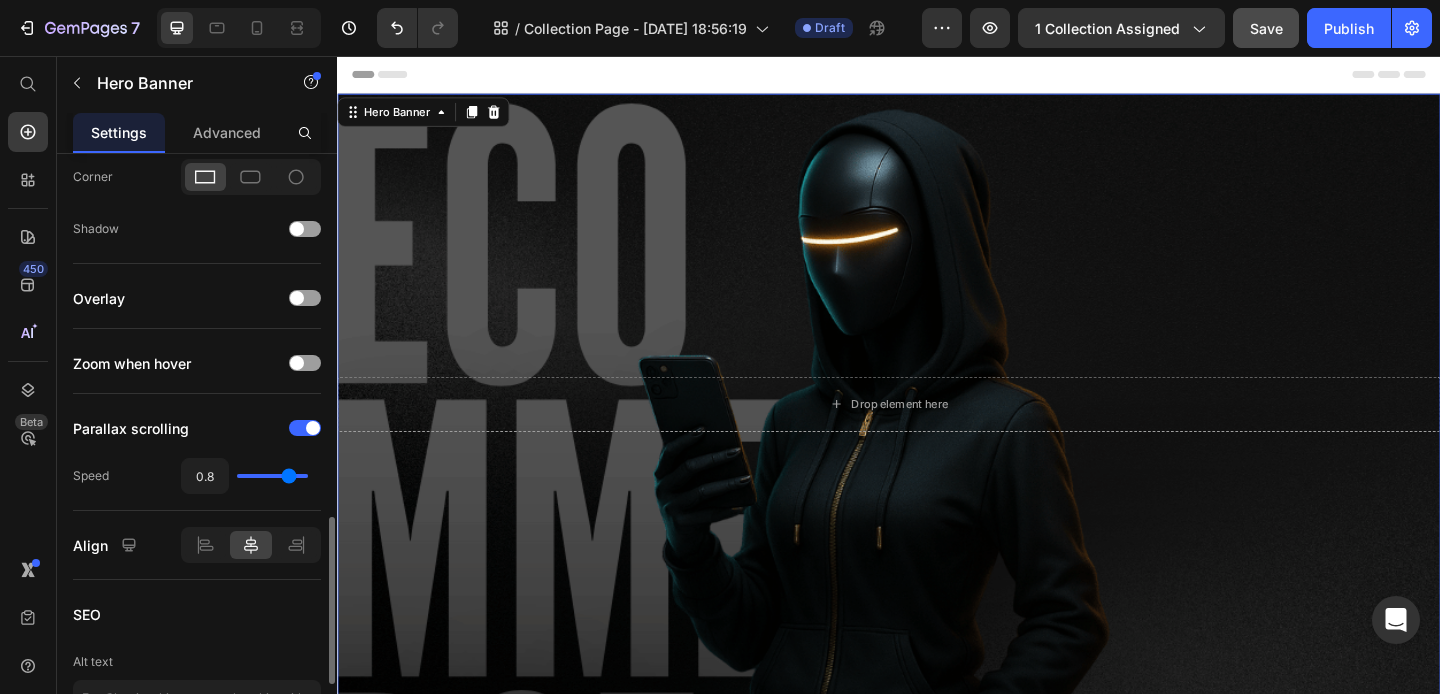type on "0.7" 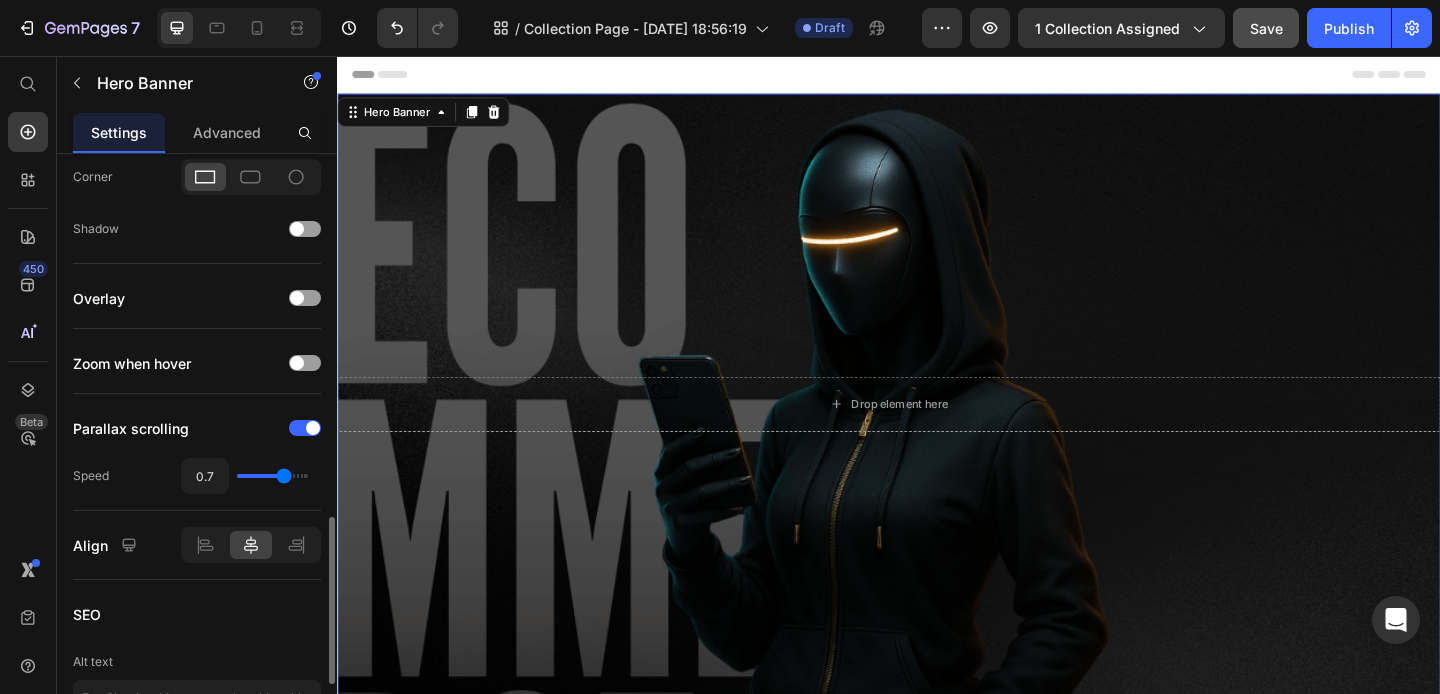 type on "0.6" 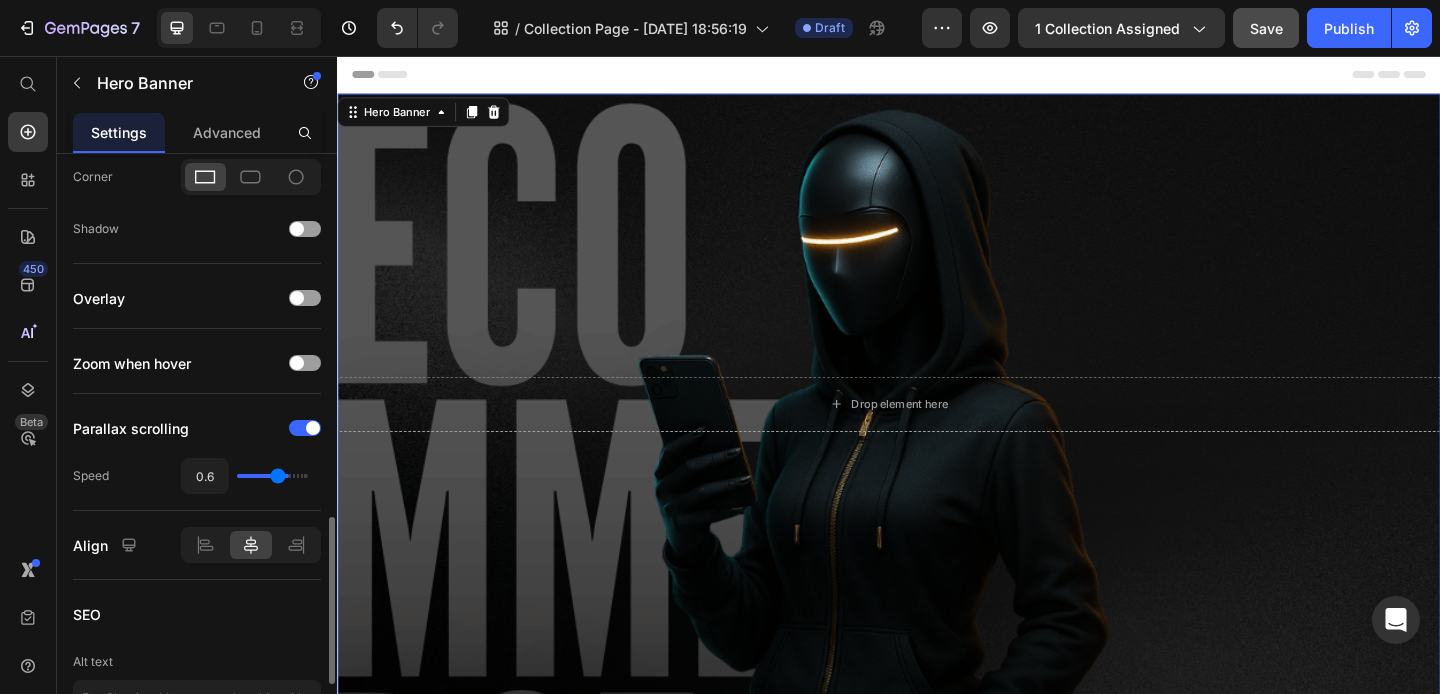 type on "0.5" 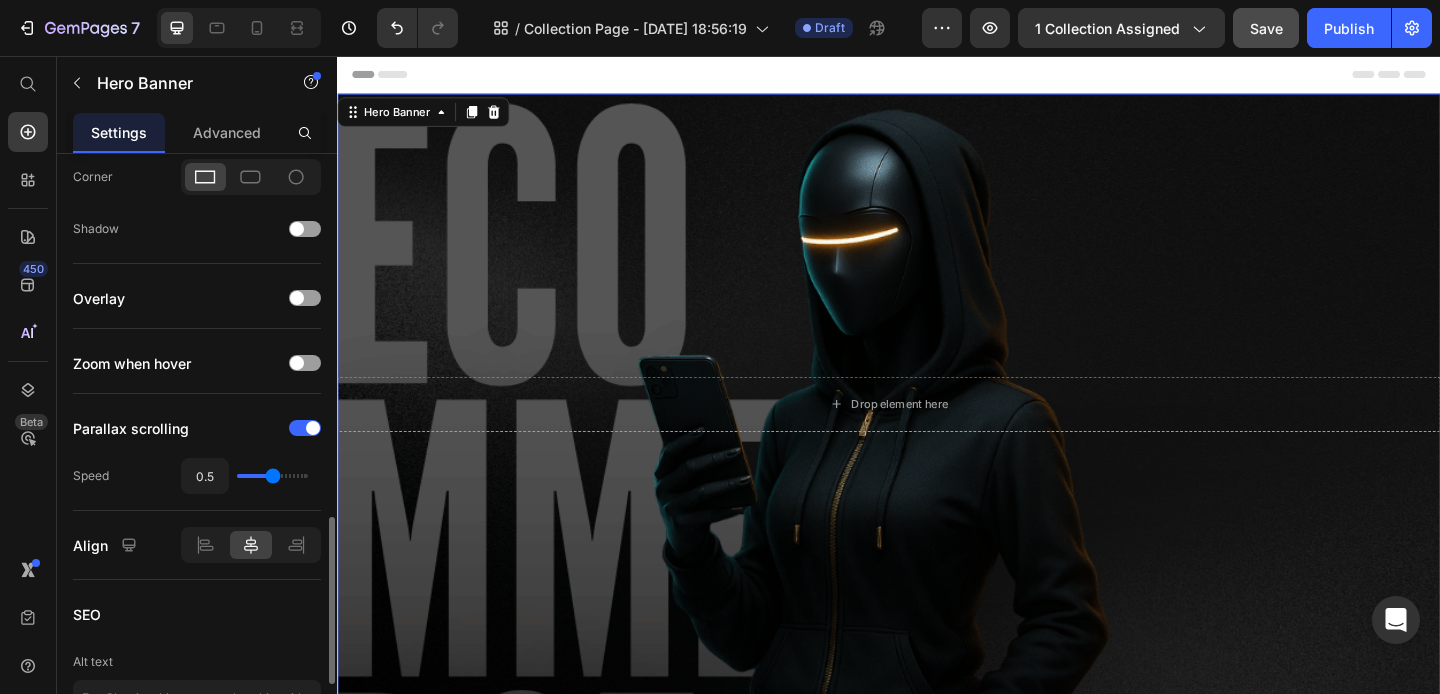 type on "0.4" 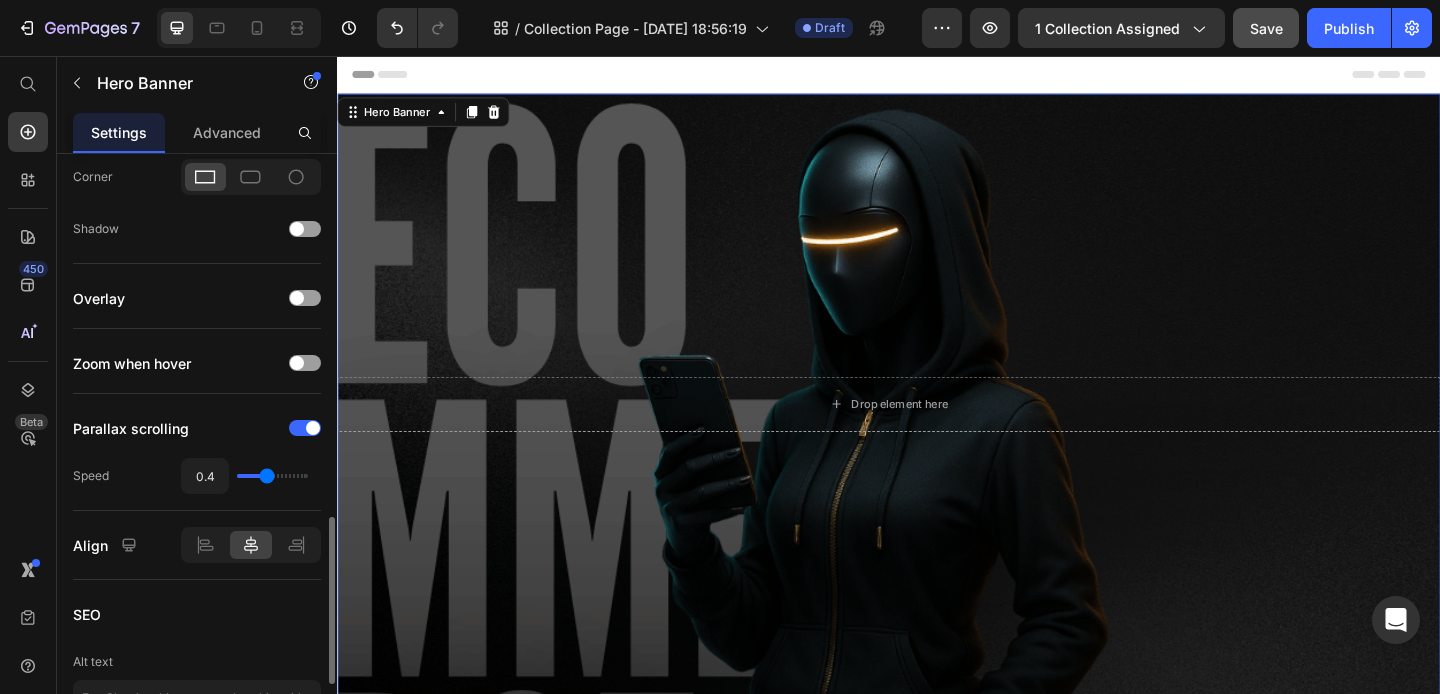 drag, startPoint x: 299, startPoint y: 472, endPoint x: 266, endPoint y: 473, distance: 33.01515 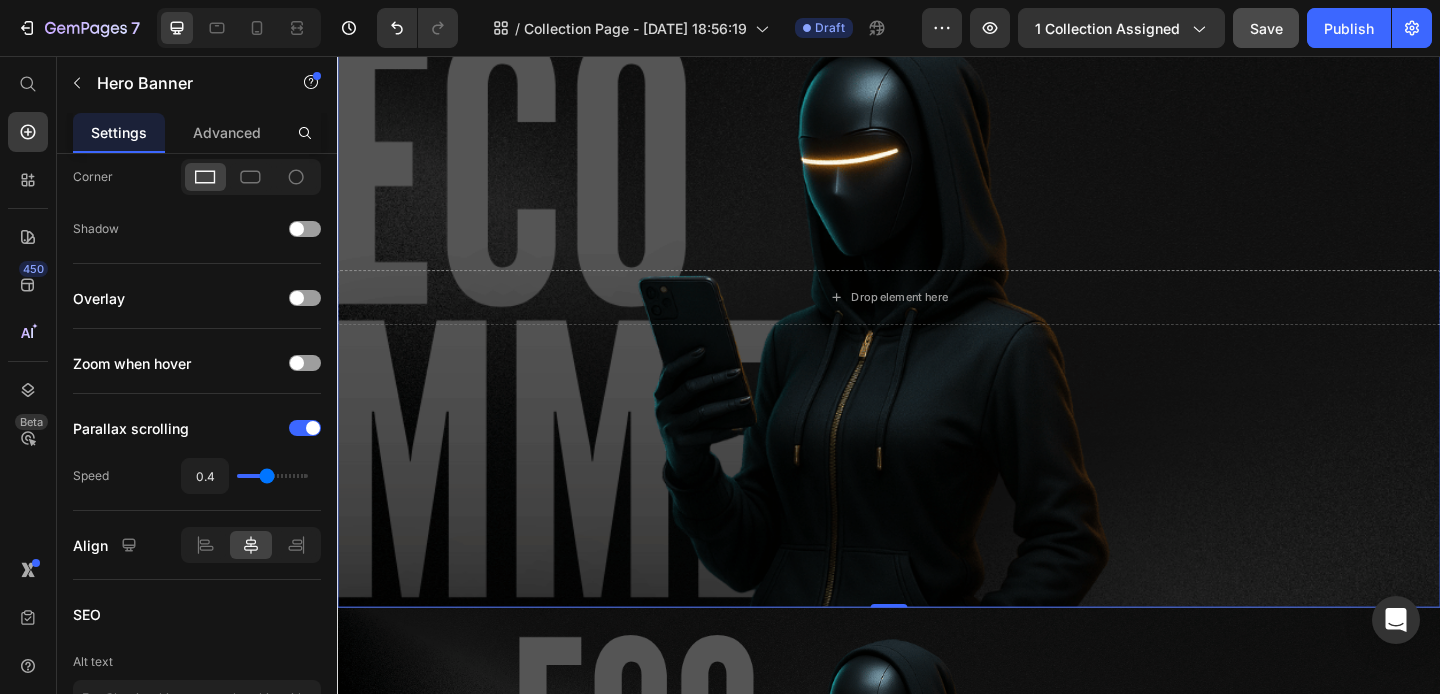 scroll, scrollTop: 0, scrollLeft: 0, axis: both 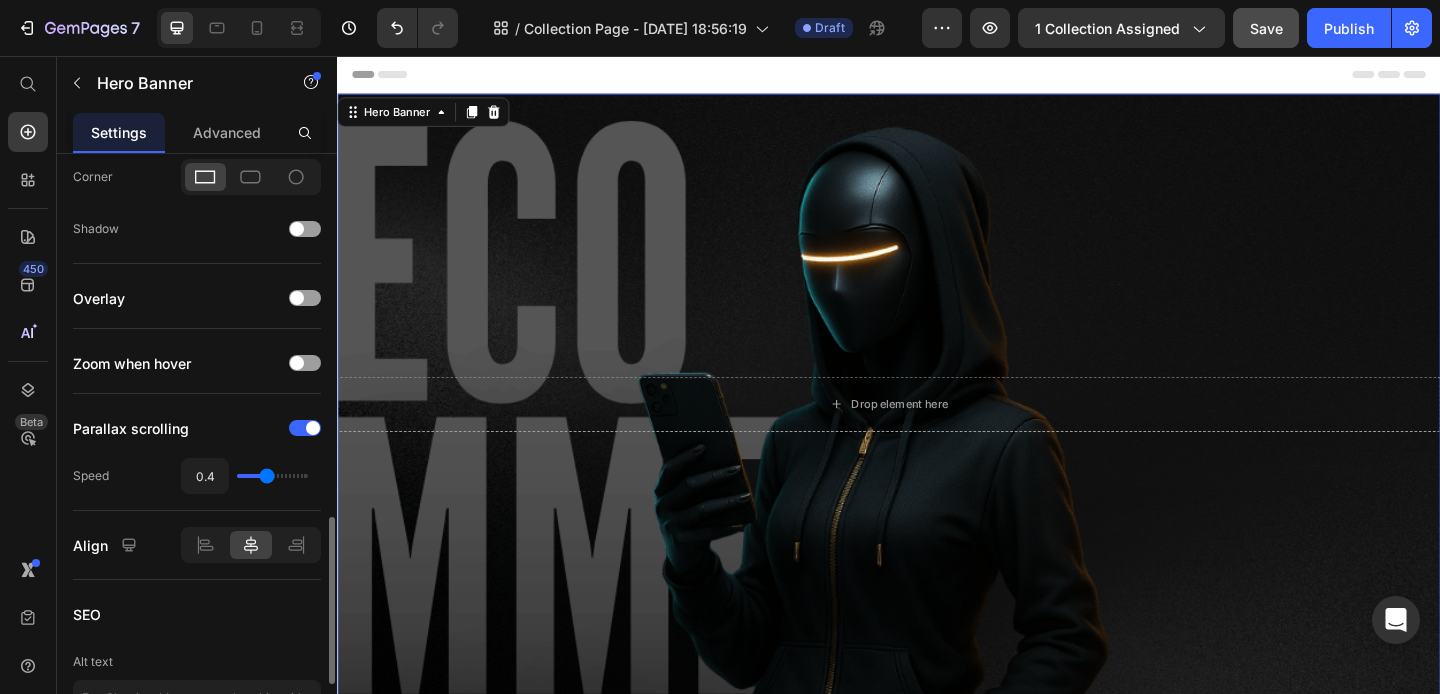 type on "0.6" 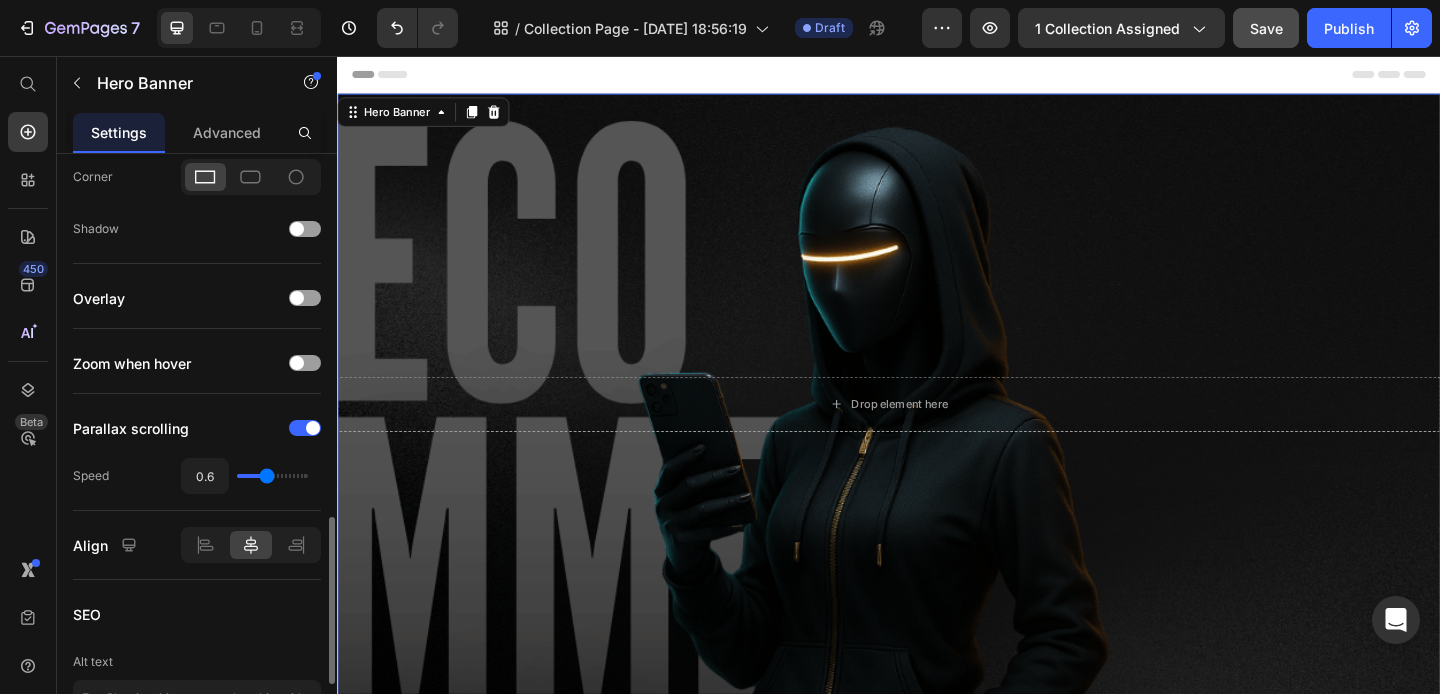 type on "0.6" 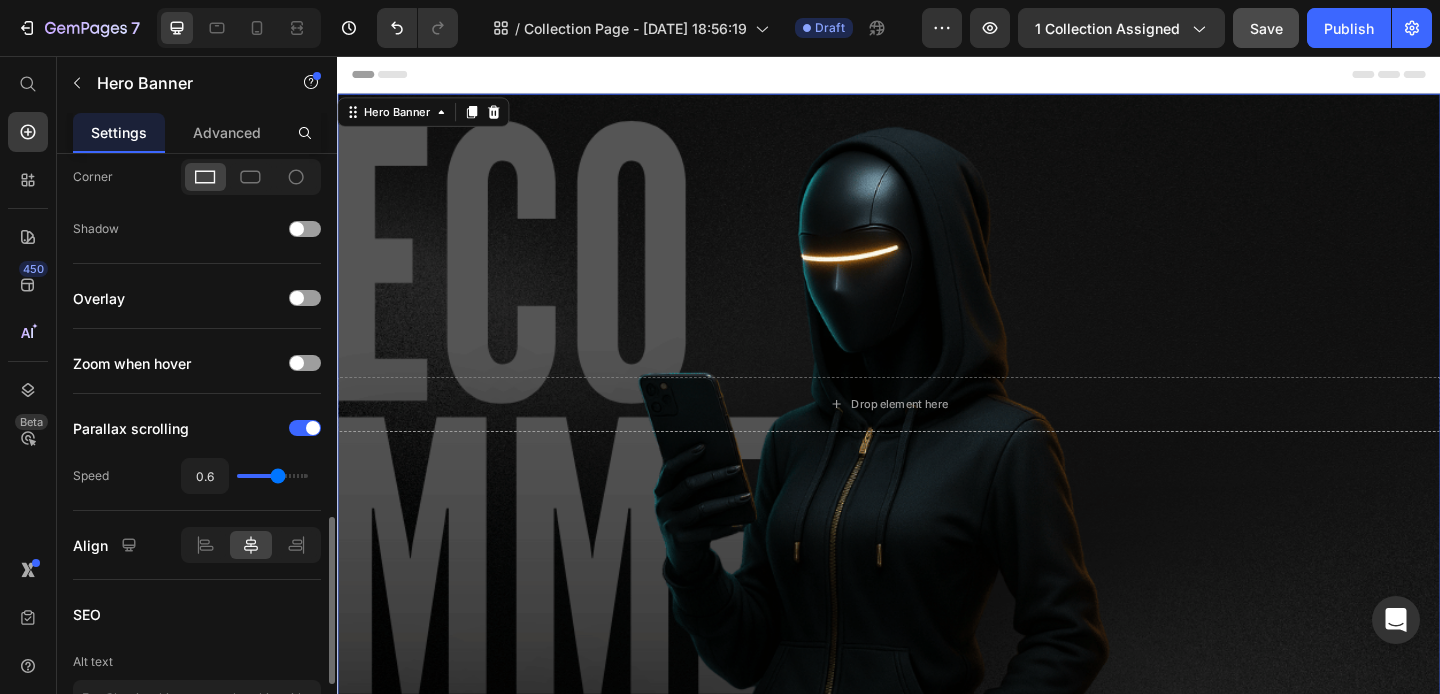 type on "0.8" 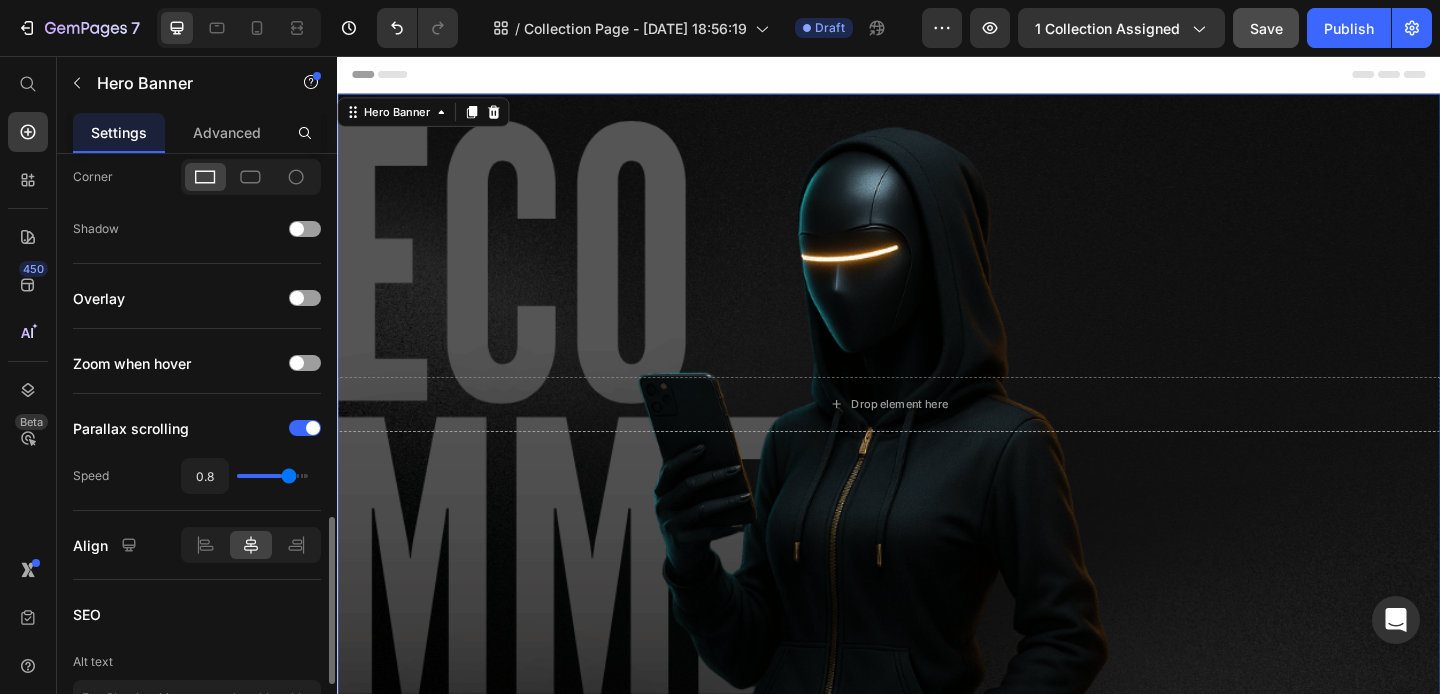 type on "1" 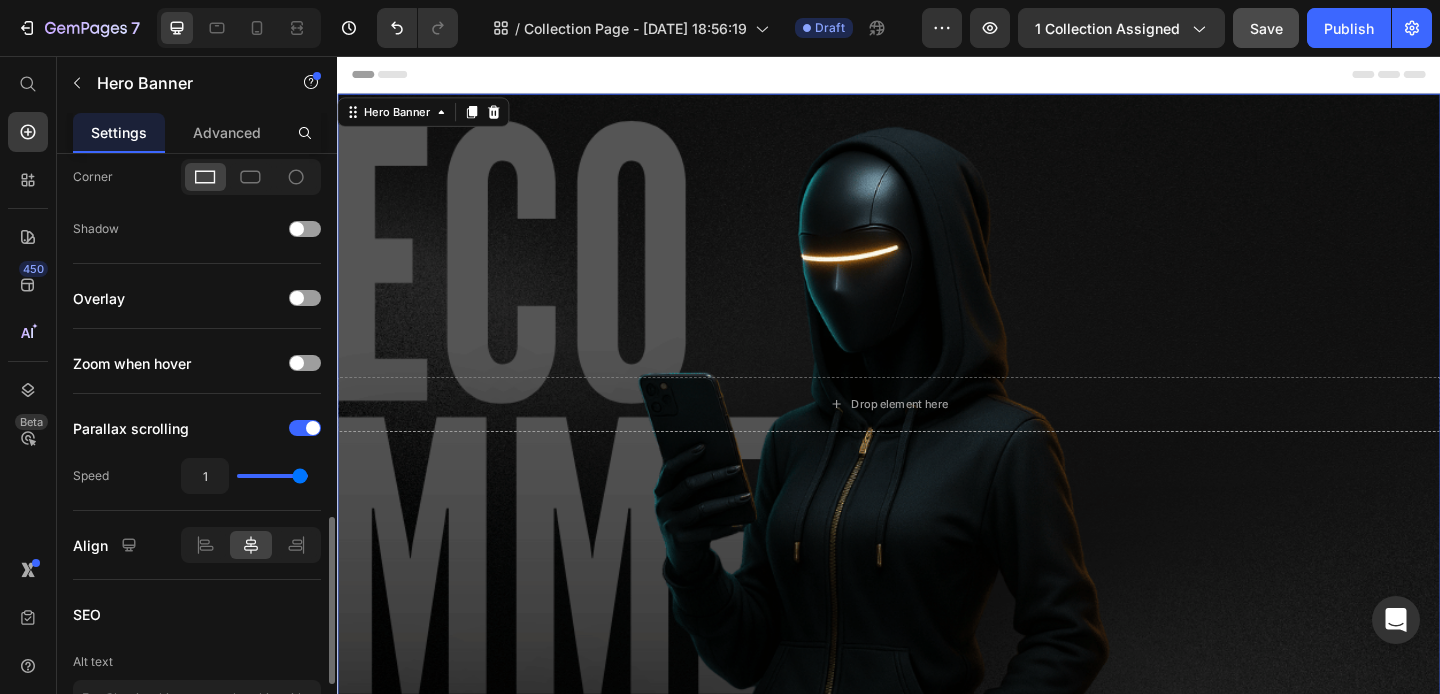drag, startPoint x: 263, startPoint y: 475, endPoint x: 321, endPoint y: 478, distance: 58.077534 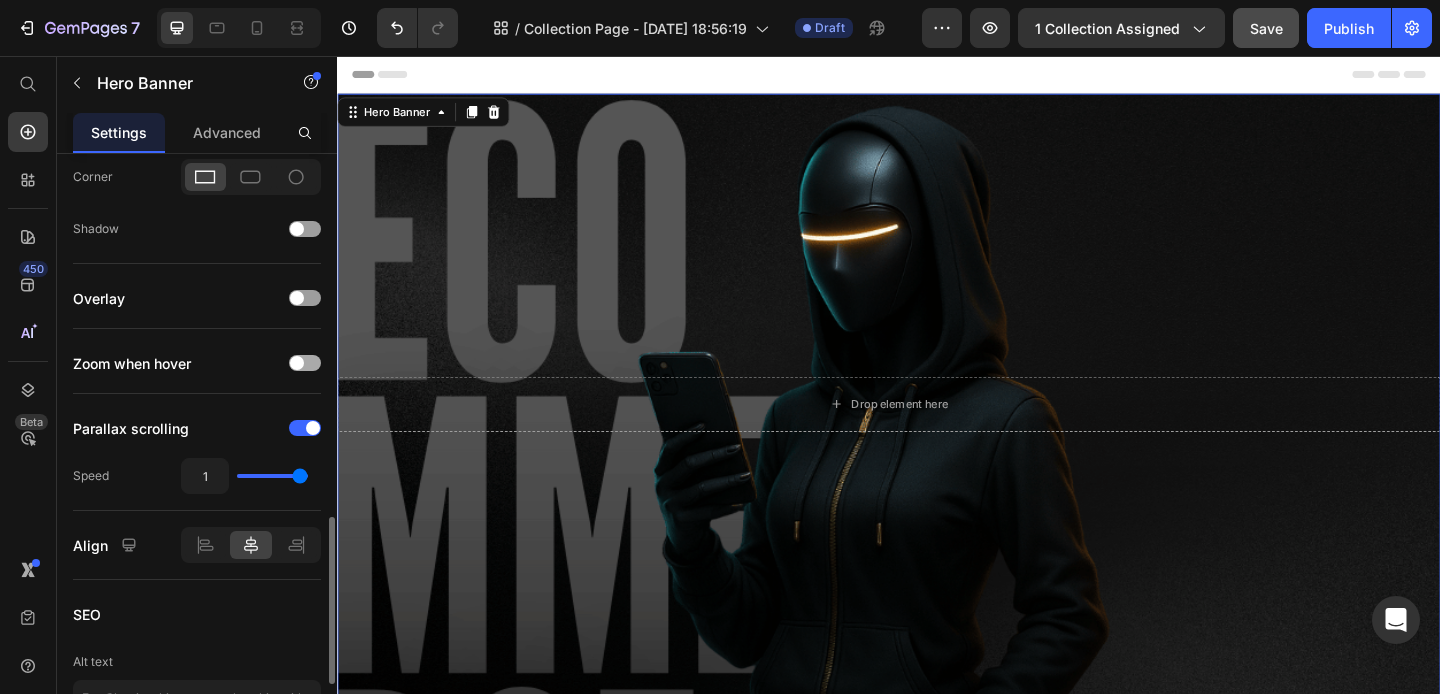 click at bounding box center (305, 363) 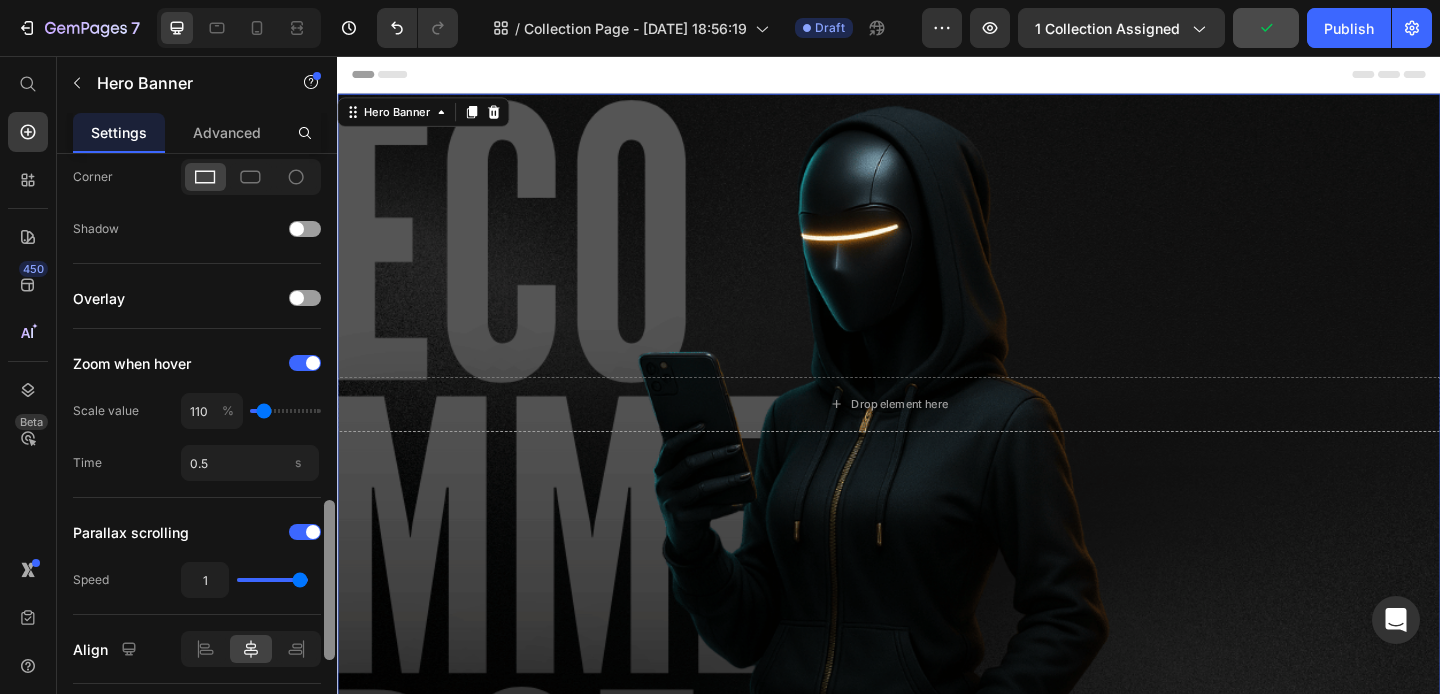 click at bounding box center (329, 452) 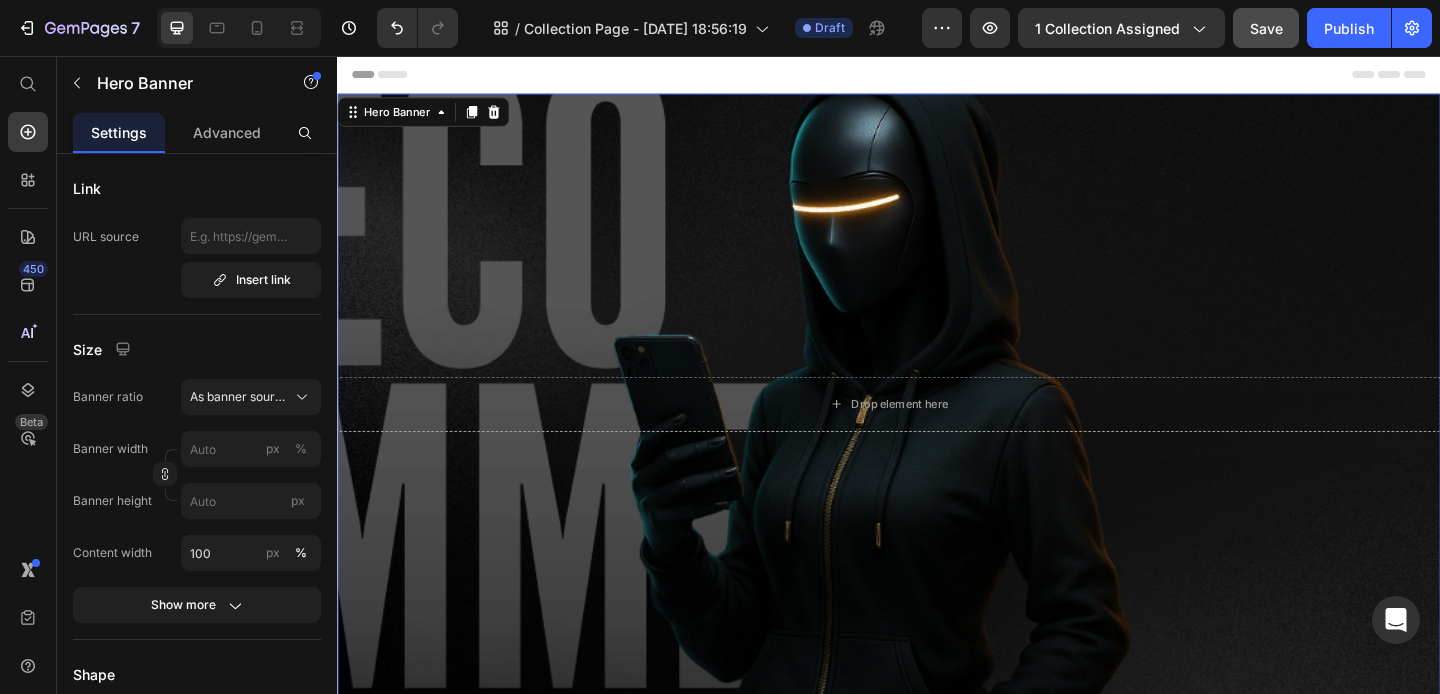 click at bounding box center (937, 434) 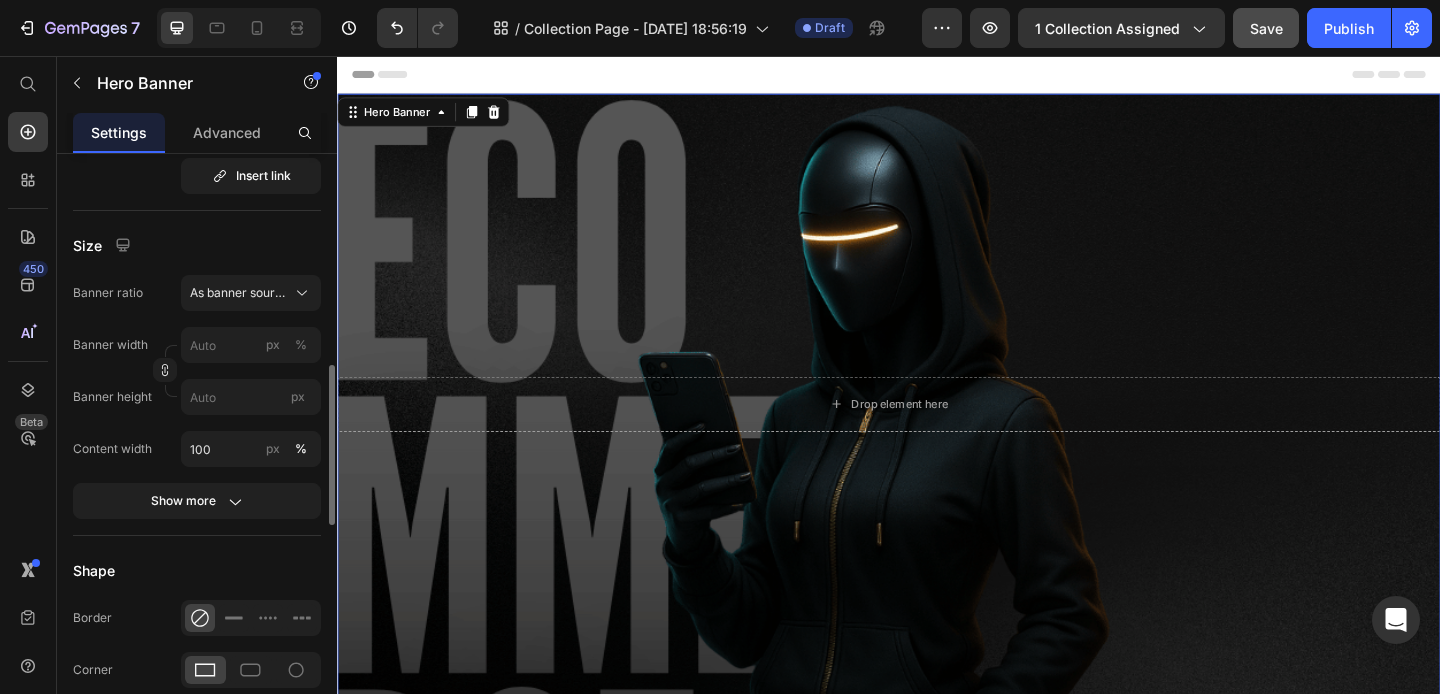 scroll, scrollTop: 796, scrollLeft: 0, axis: vertical 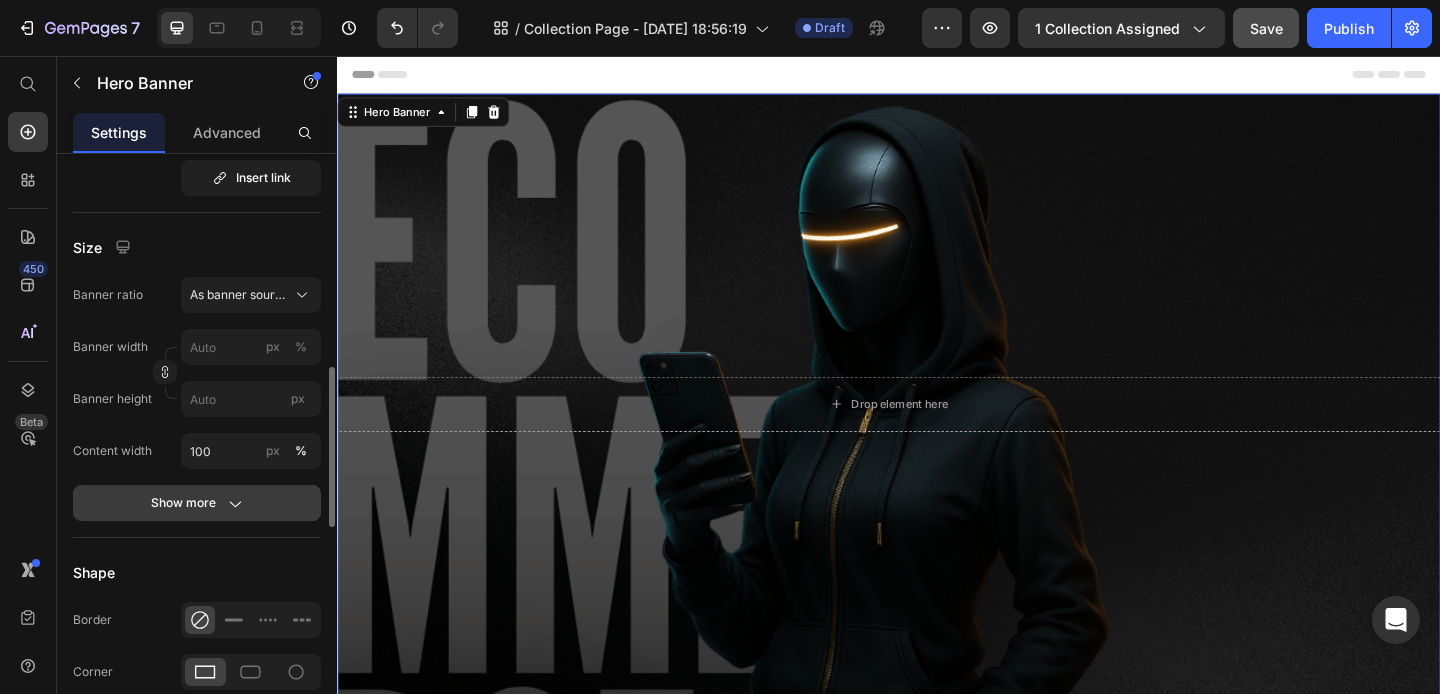 click on "Show more" at bounding box center (197, 503) 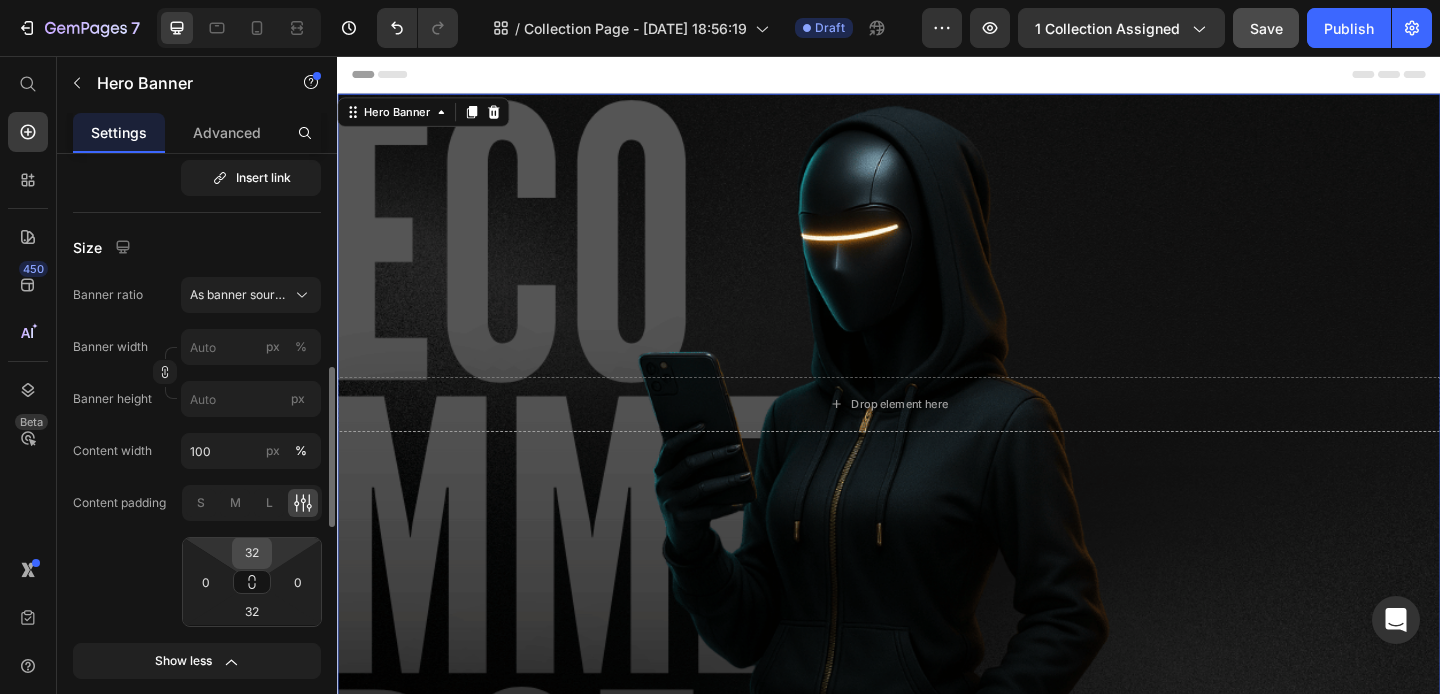 click on "32" at bounding box center (252, 553) 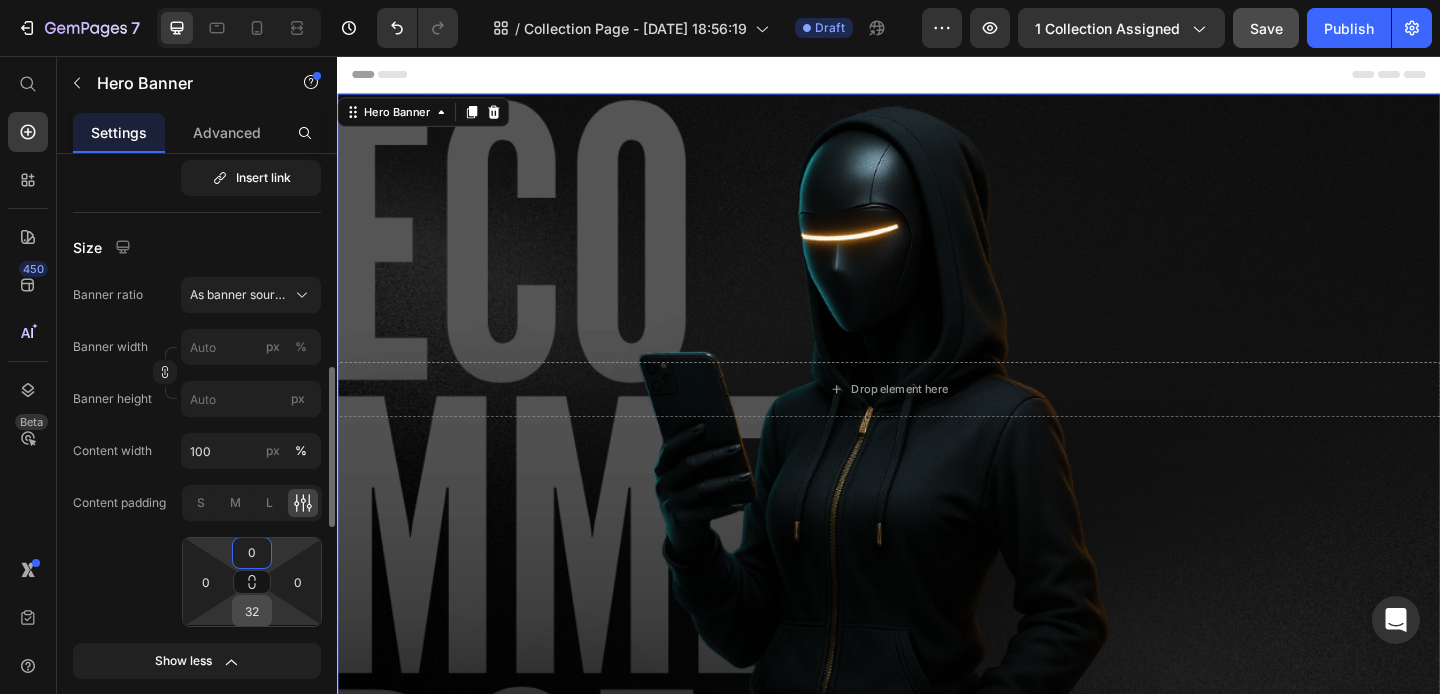 type on "0" 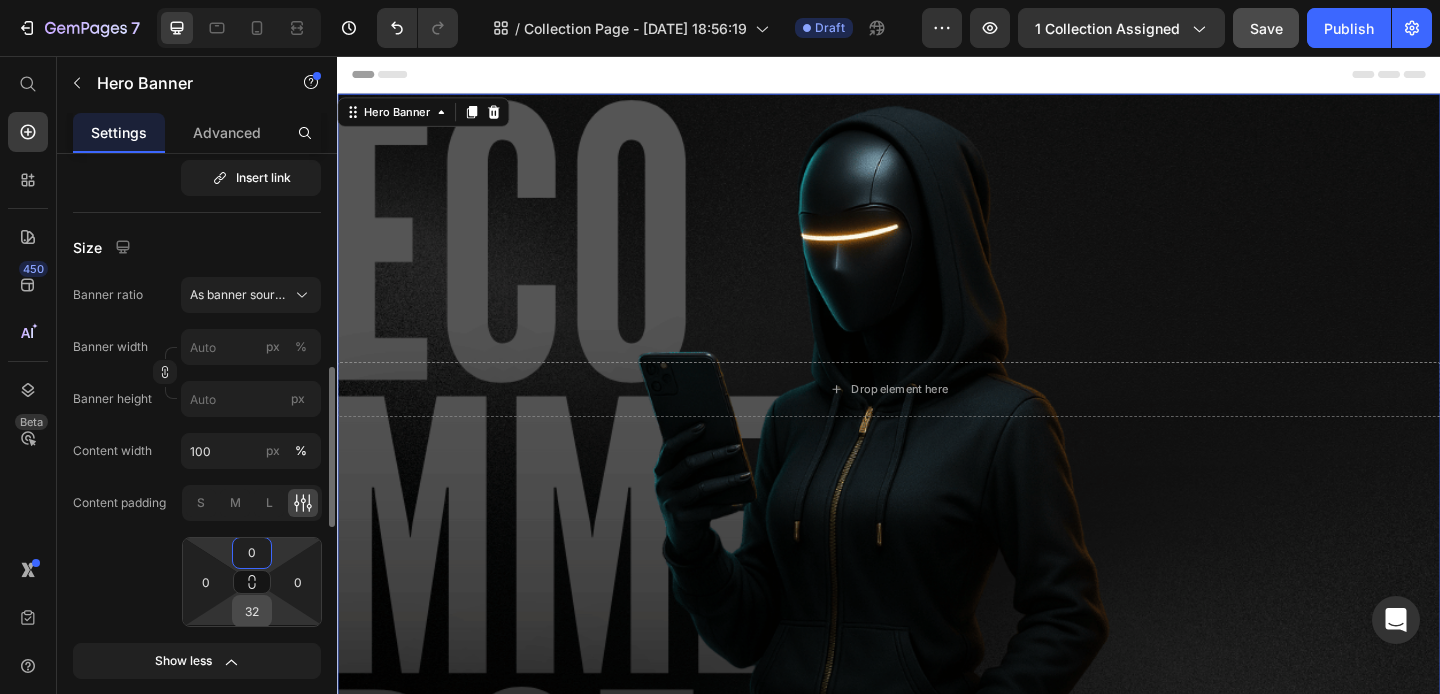 click on "32" at bounding box center (252, 611) 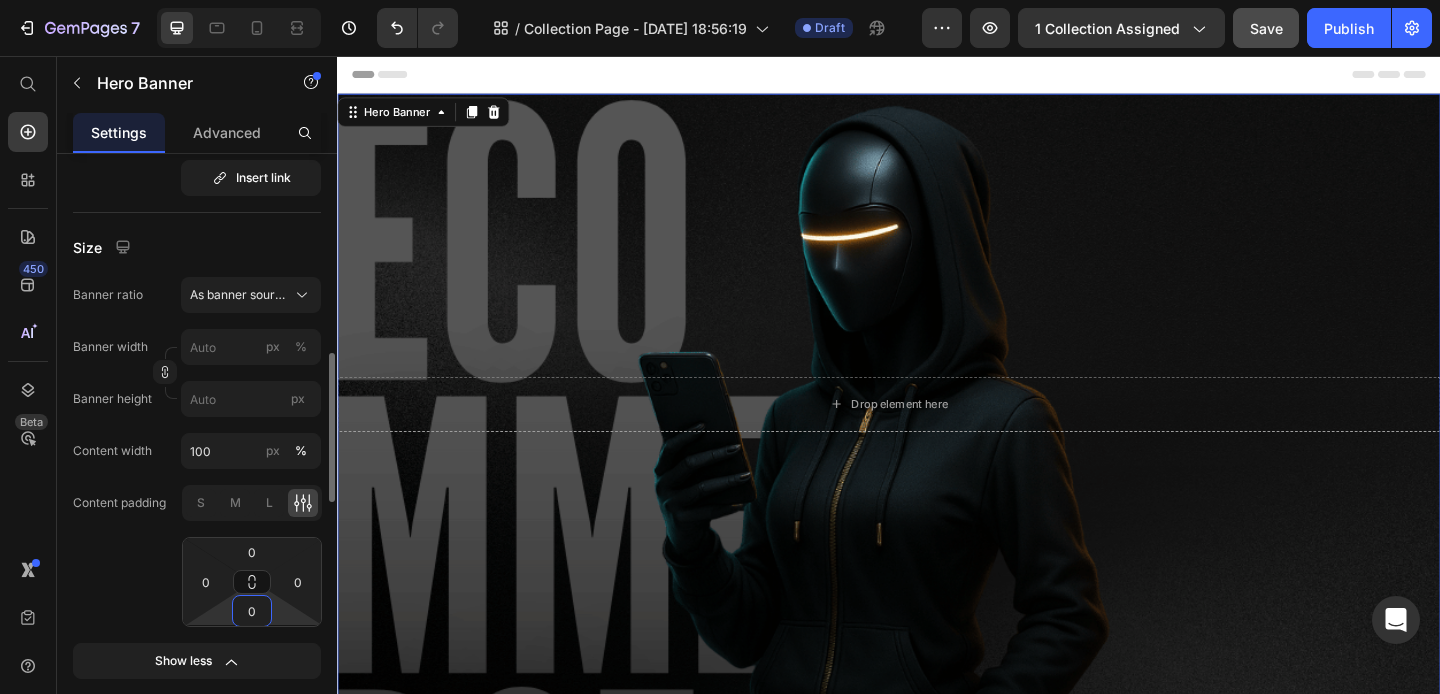 type on "0" 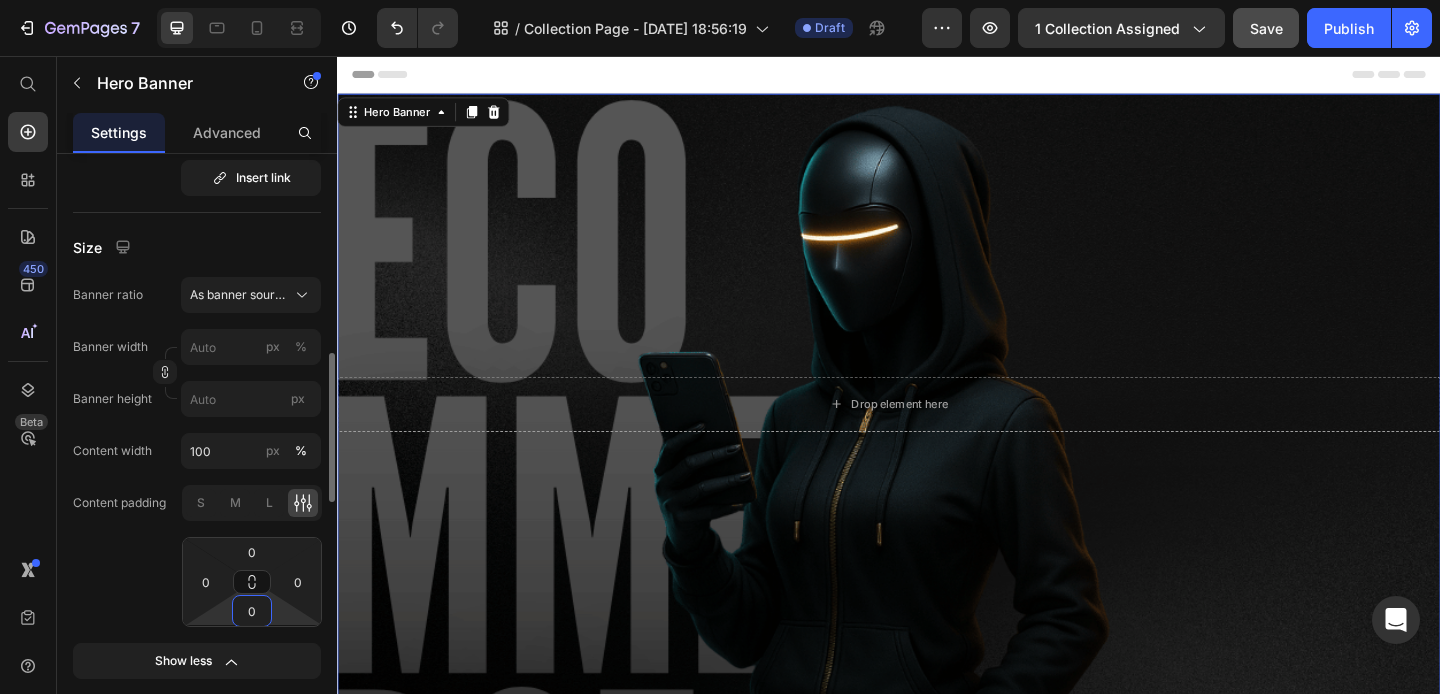 click on "Content padding S M L 0 0 0 0" 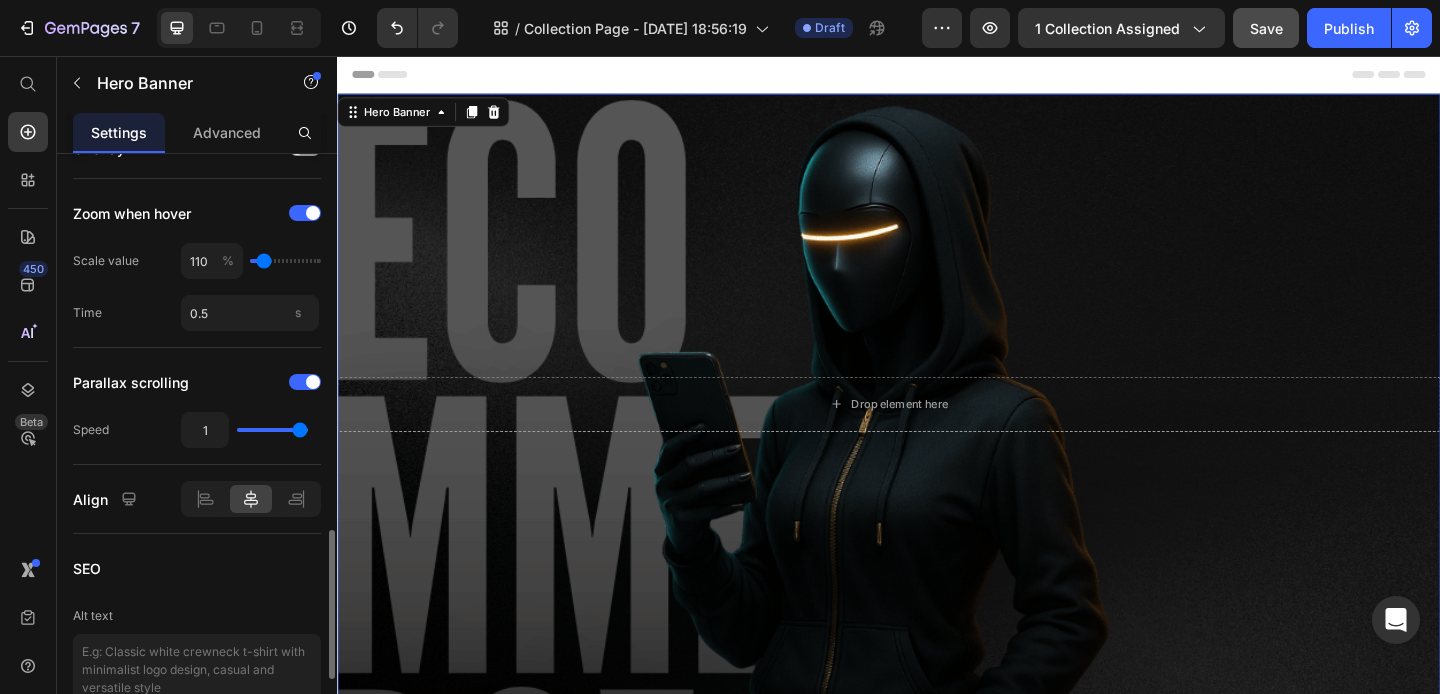 scroll, scrollTop: 1618, scrollLeft: 0, axis: vertical 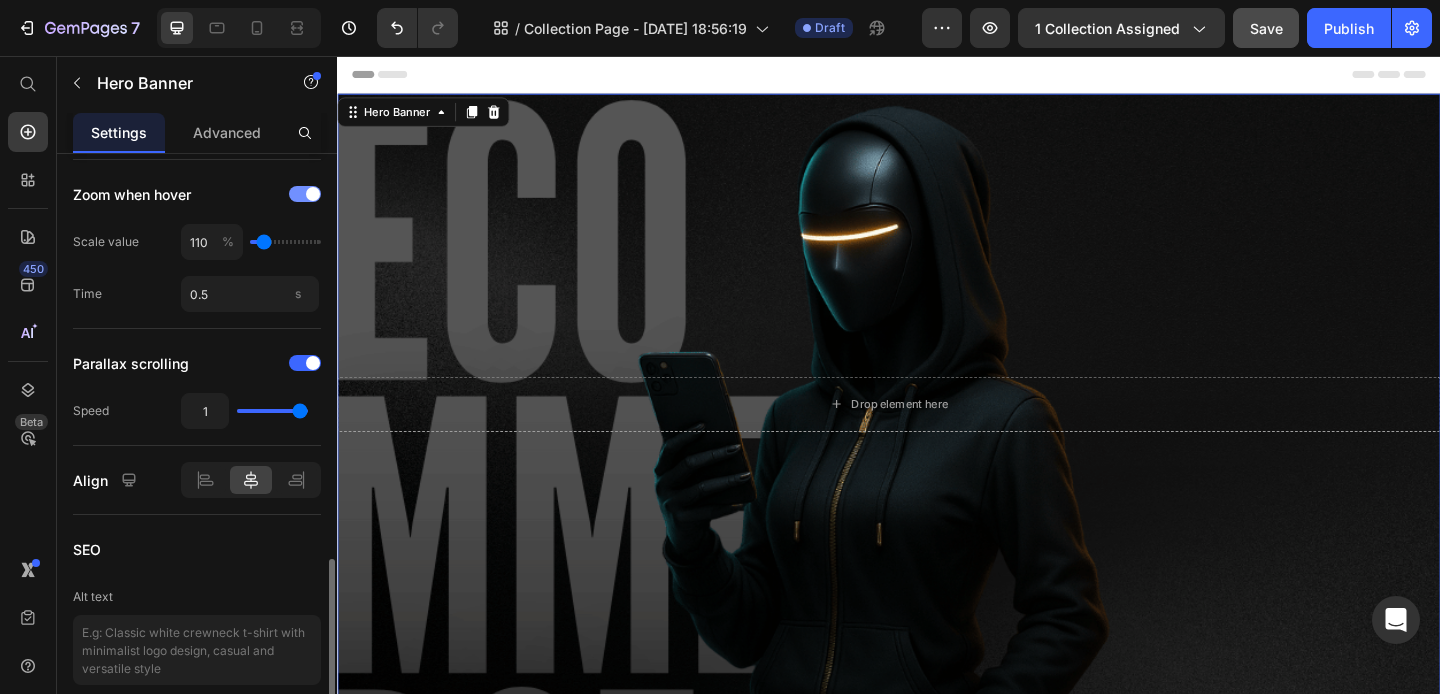 click at bounding box center (305, 194) 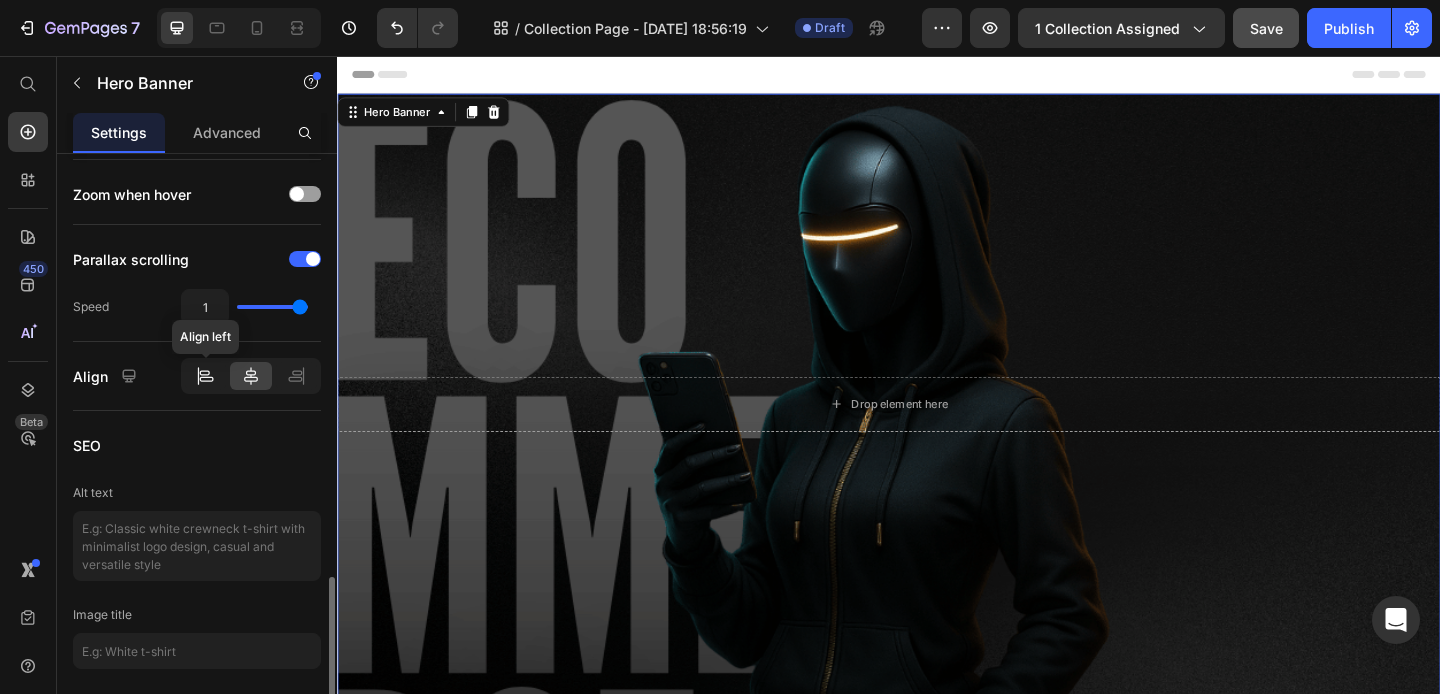 click 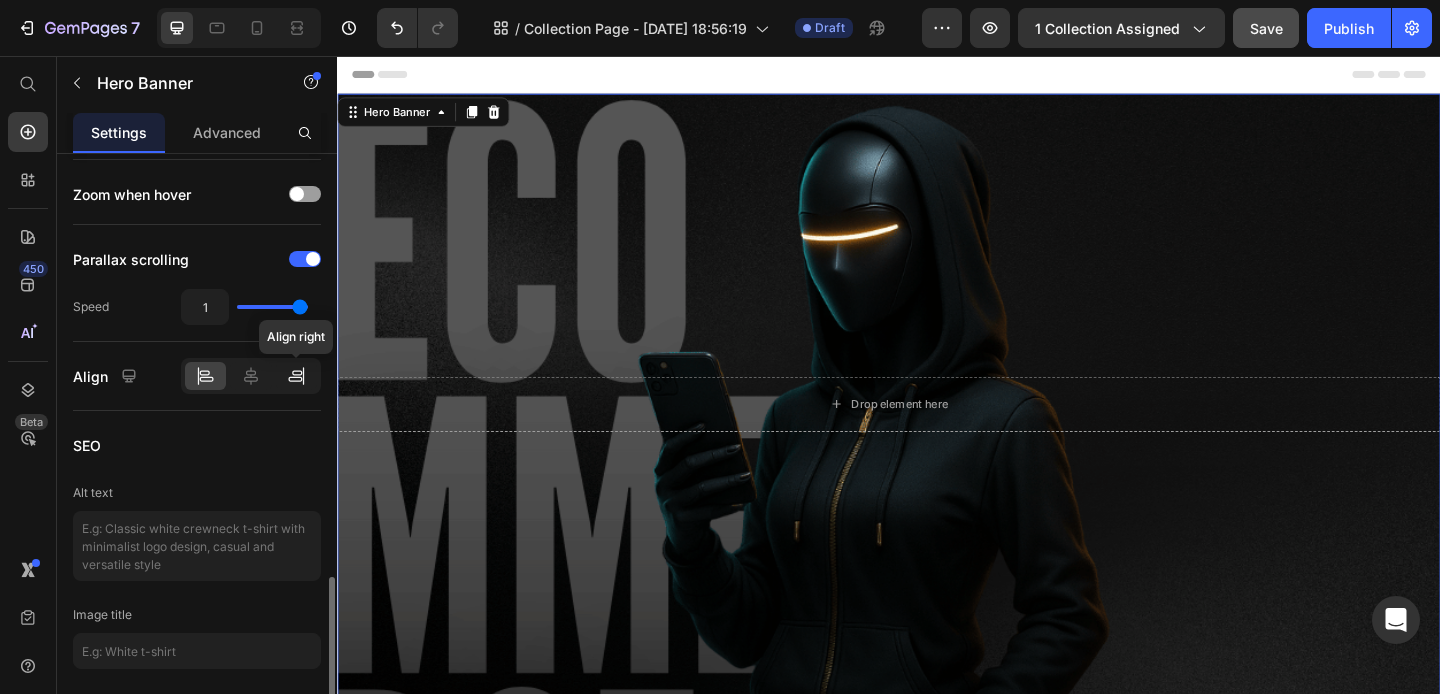 click 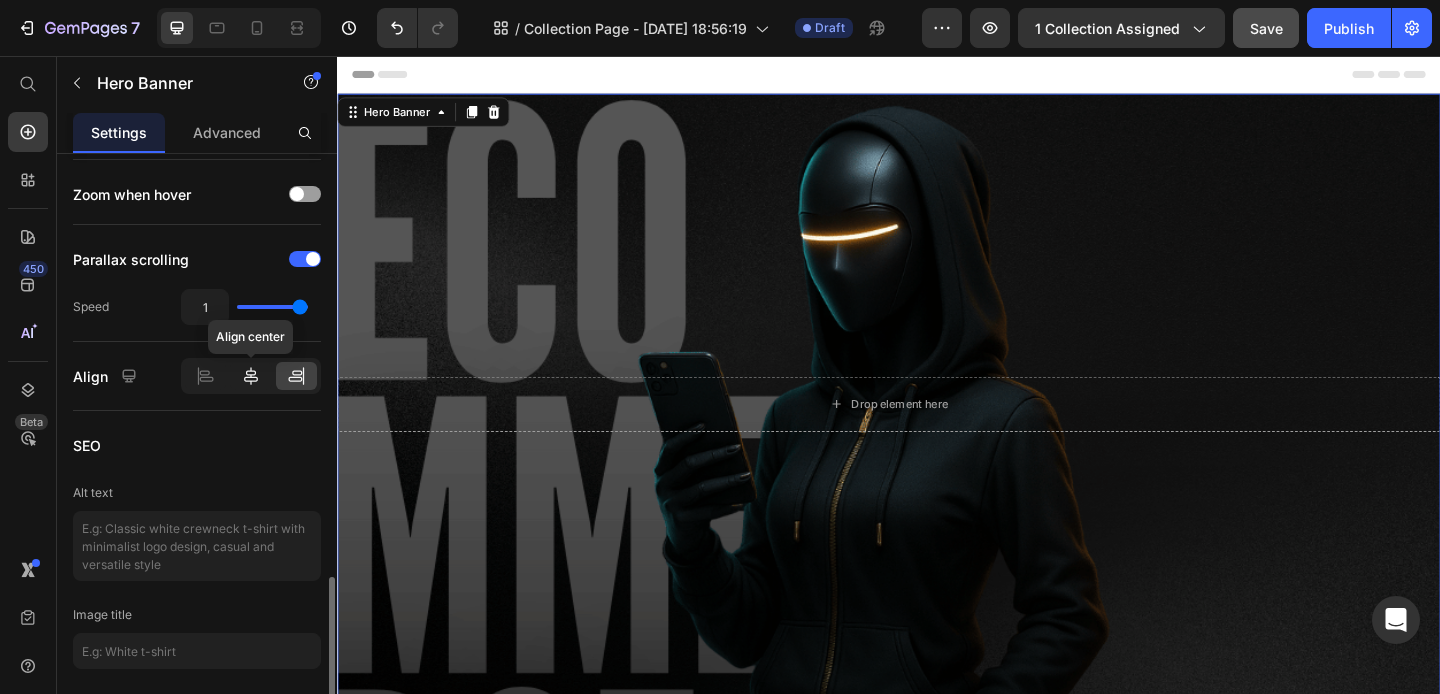 click 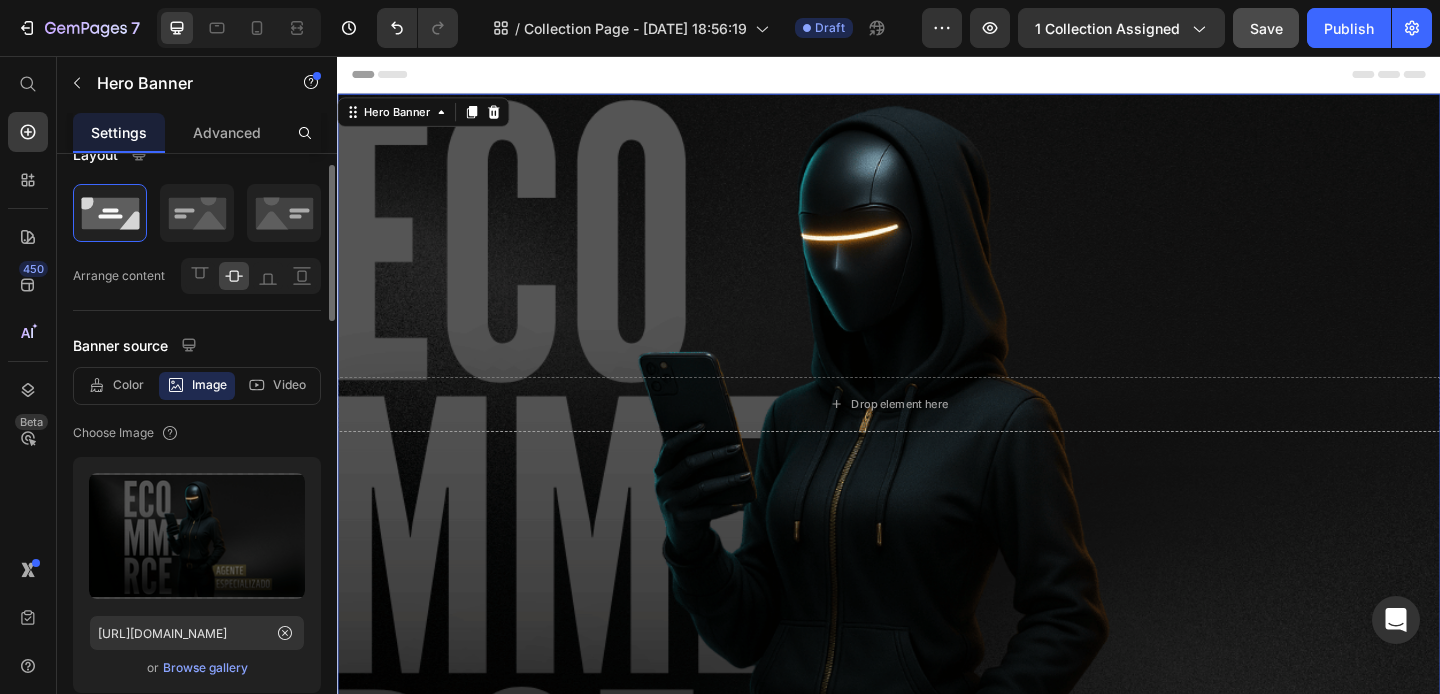scroll, scrollTop: 31, scrollLeft: 0, axis: vertical 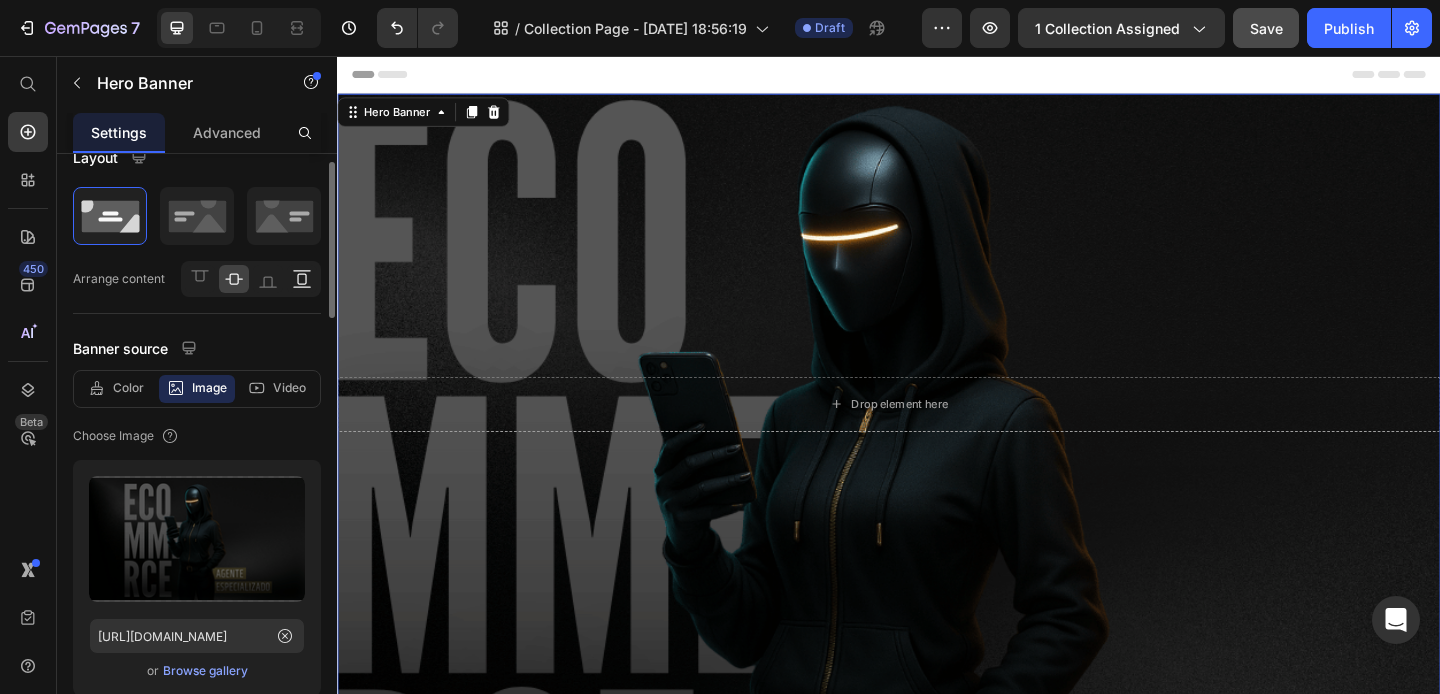 click 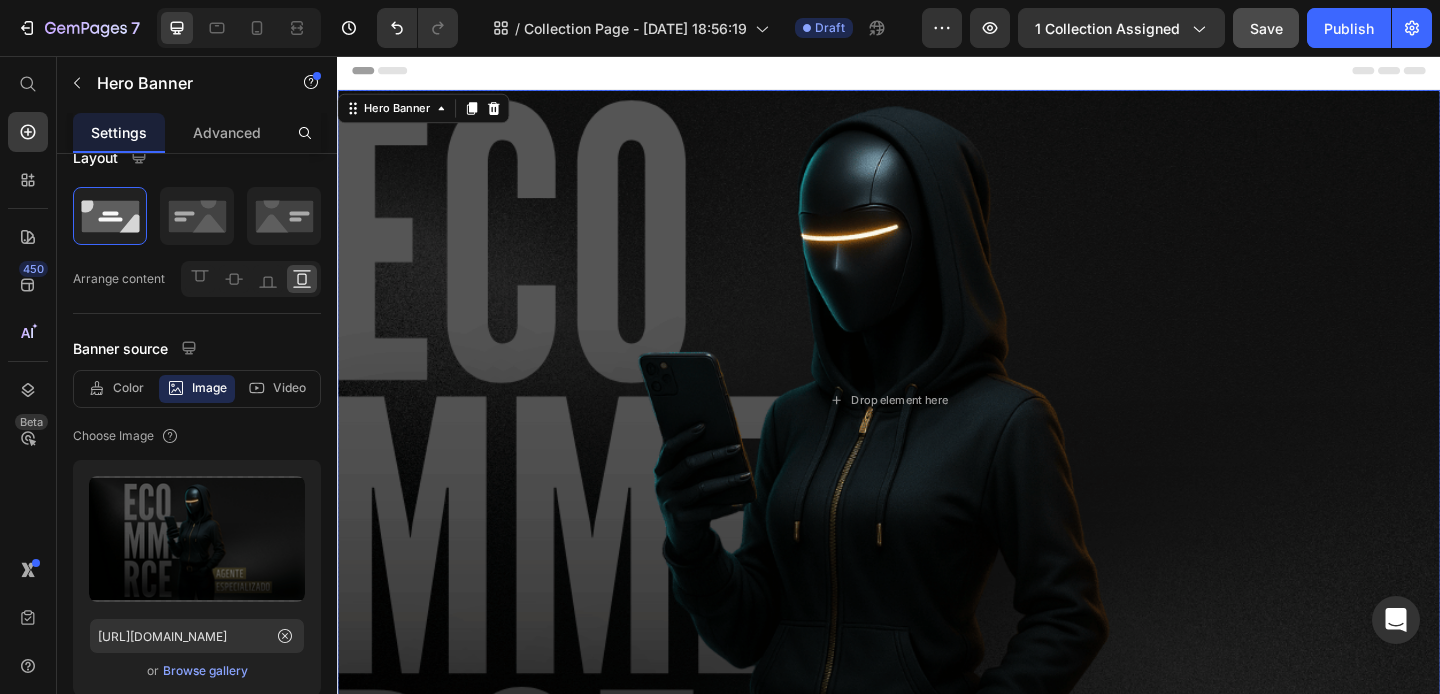 scroll, scrollTop: 0, scrollLeft: 0, axis: both 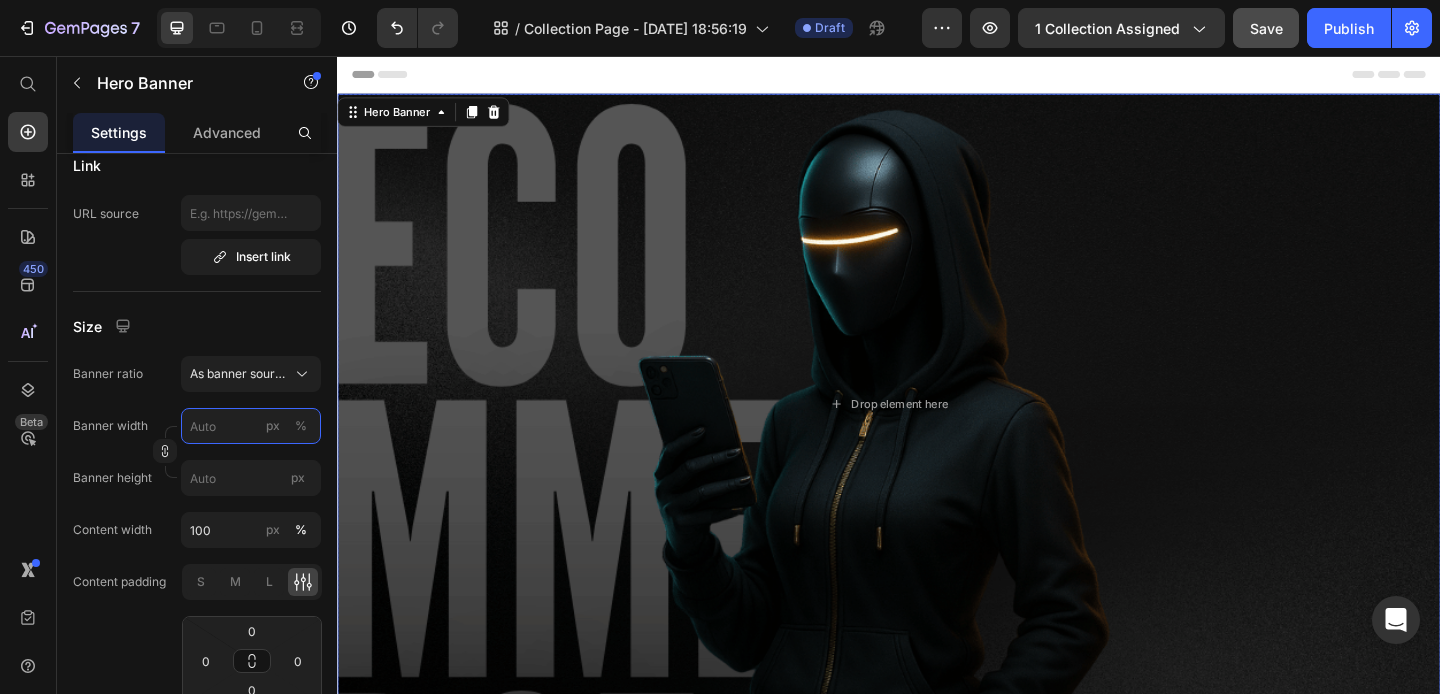 click on "px %" at bounding box center (251, 426) 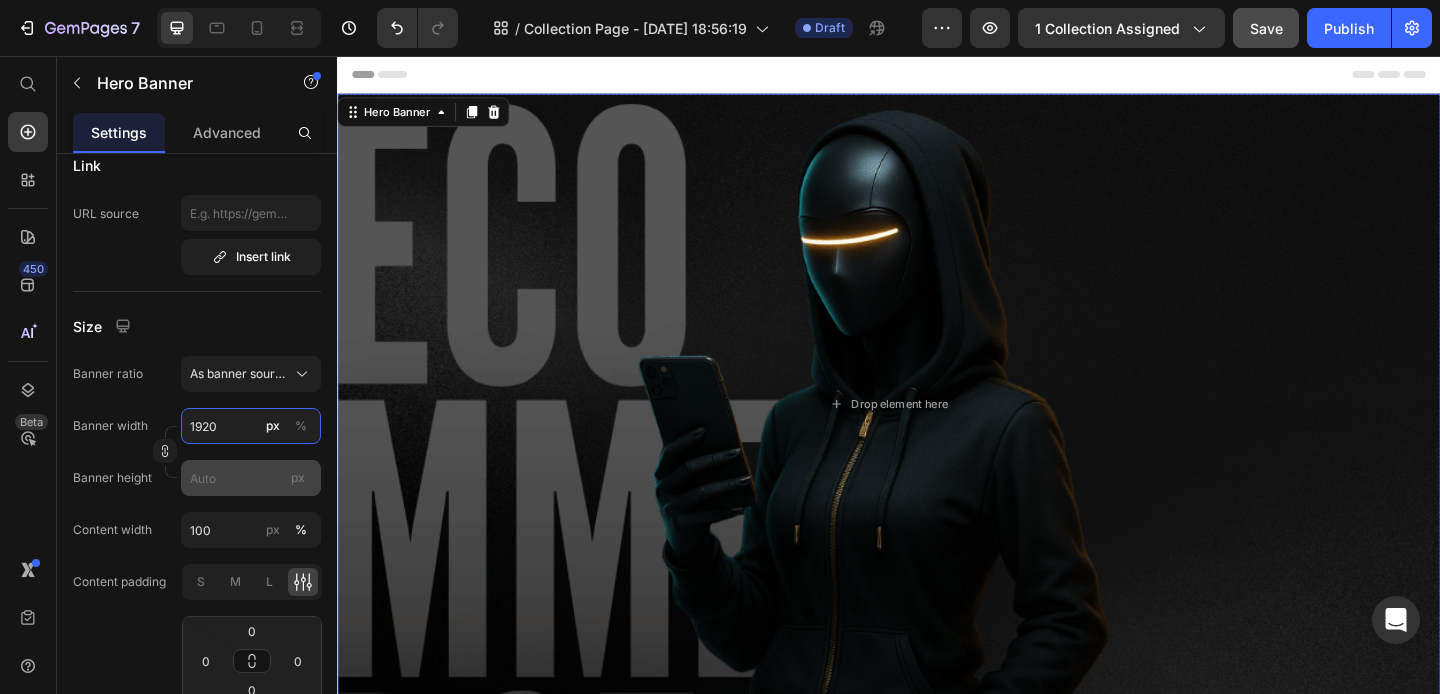 type on "1920" 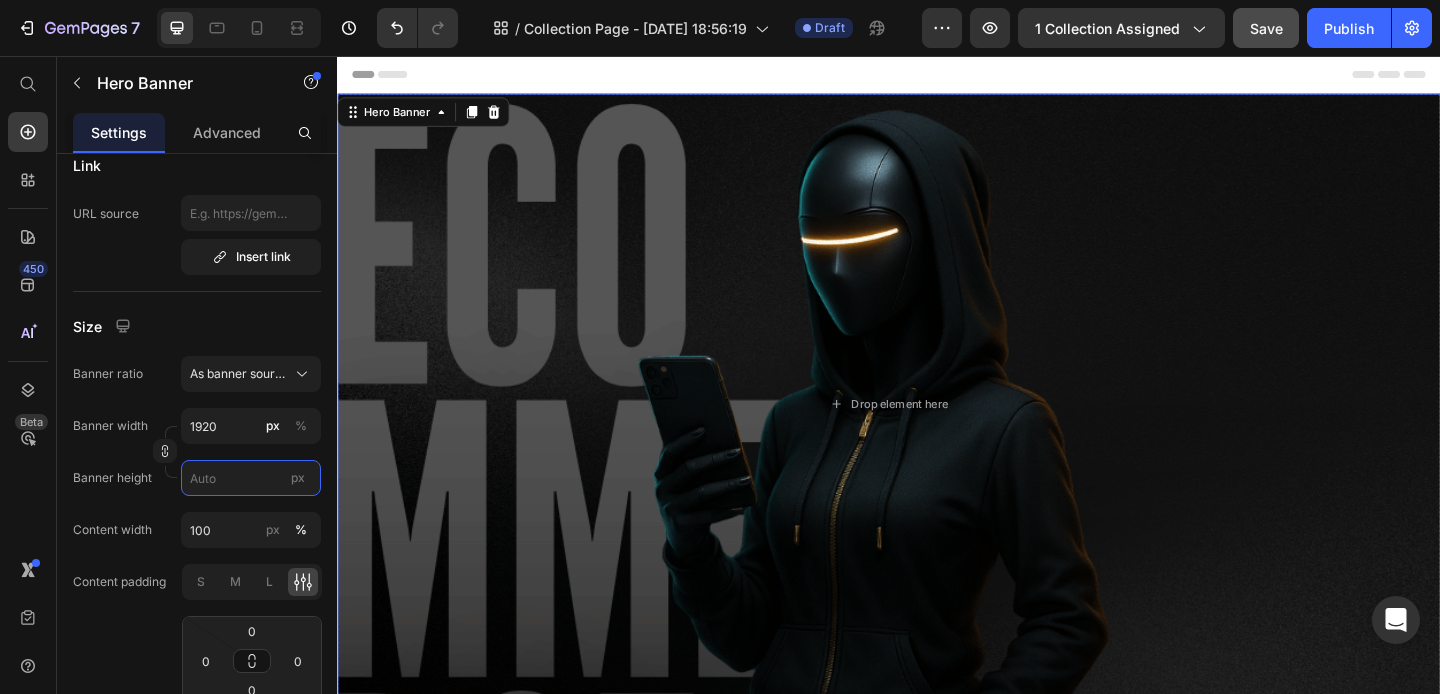 click on "px" at bounding box center (251, 478) 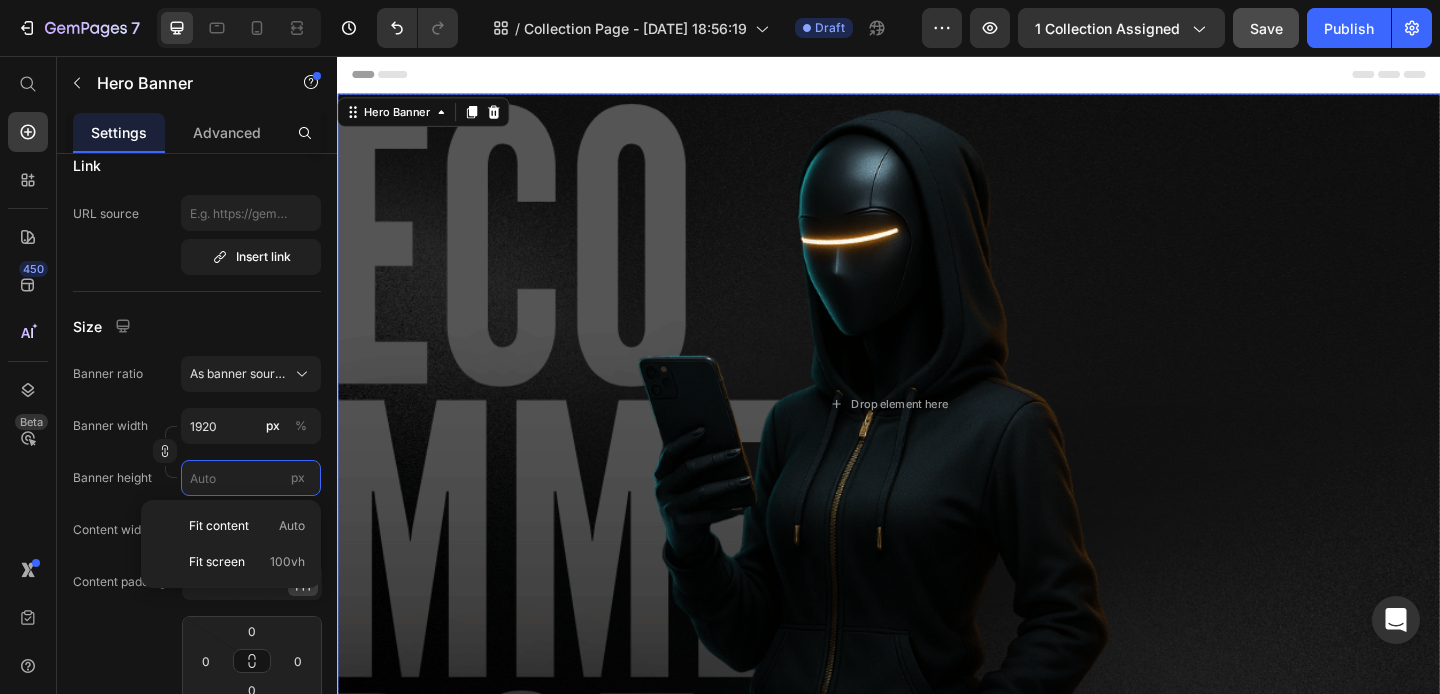 type 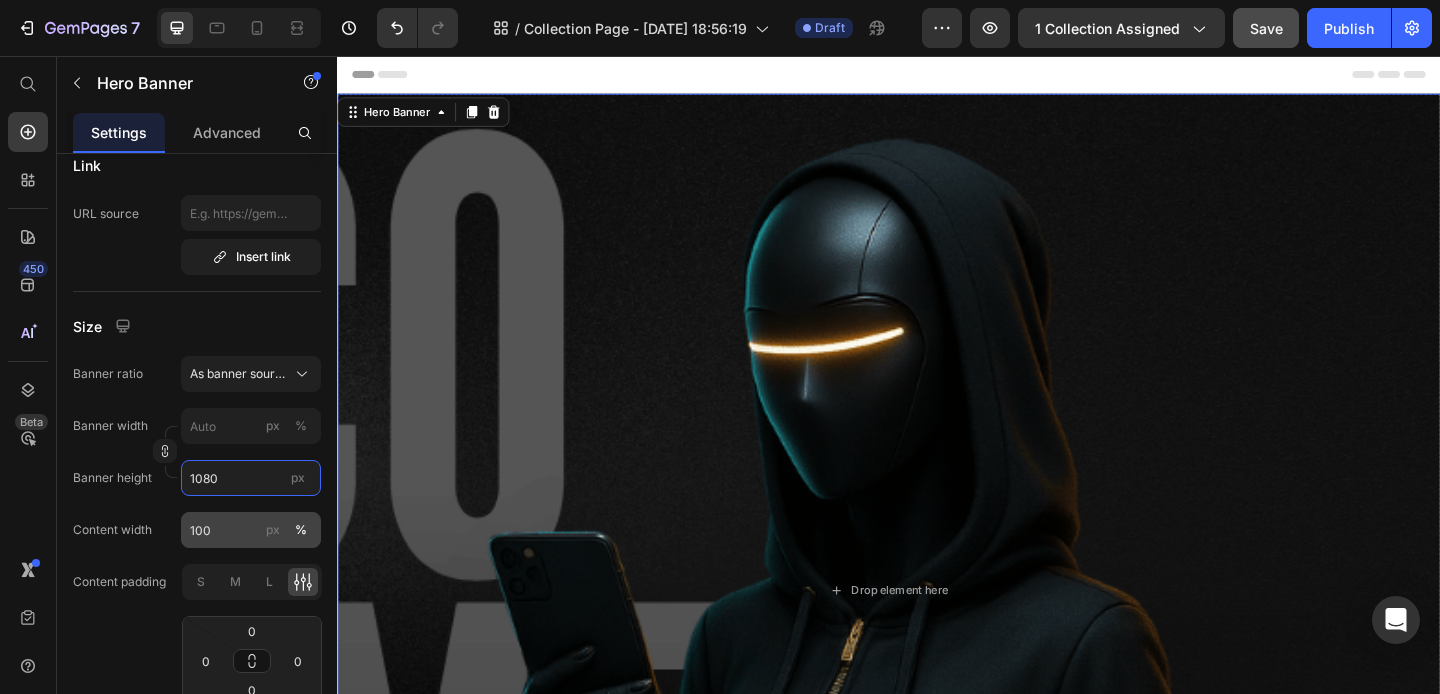 type on "1080" 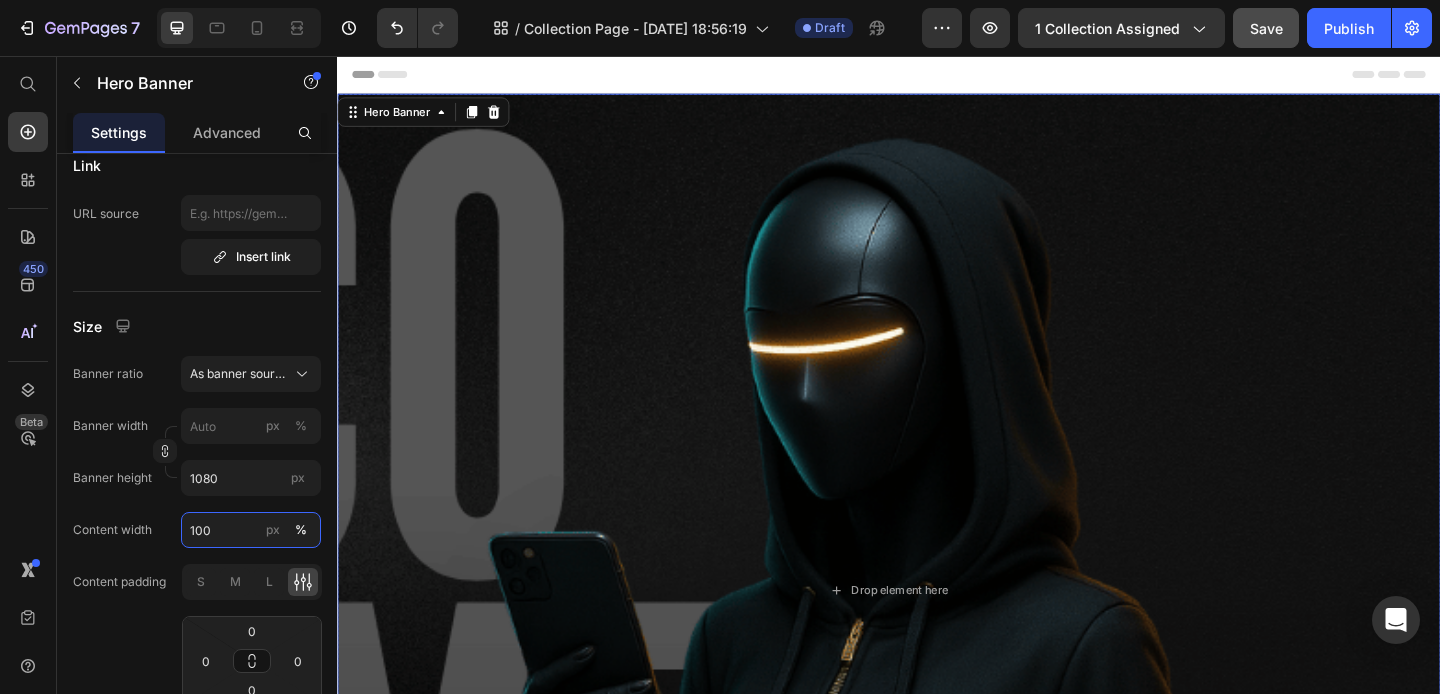click on "100" at bounding box center (251, 530) 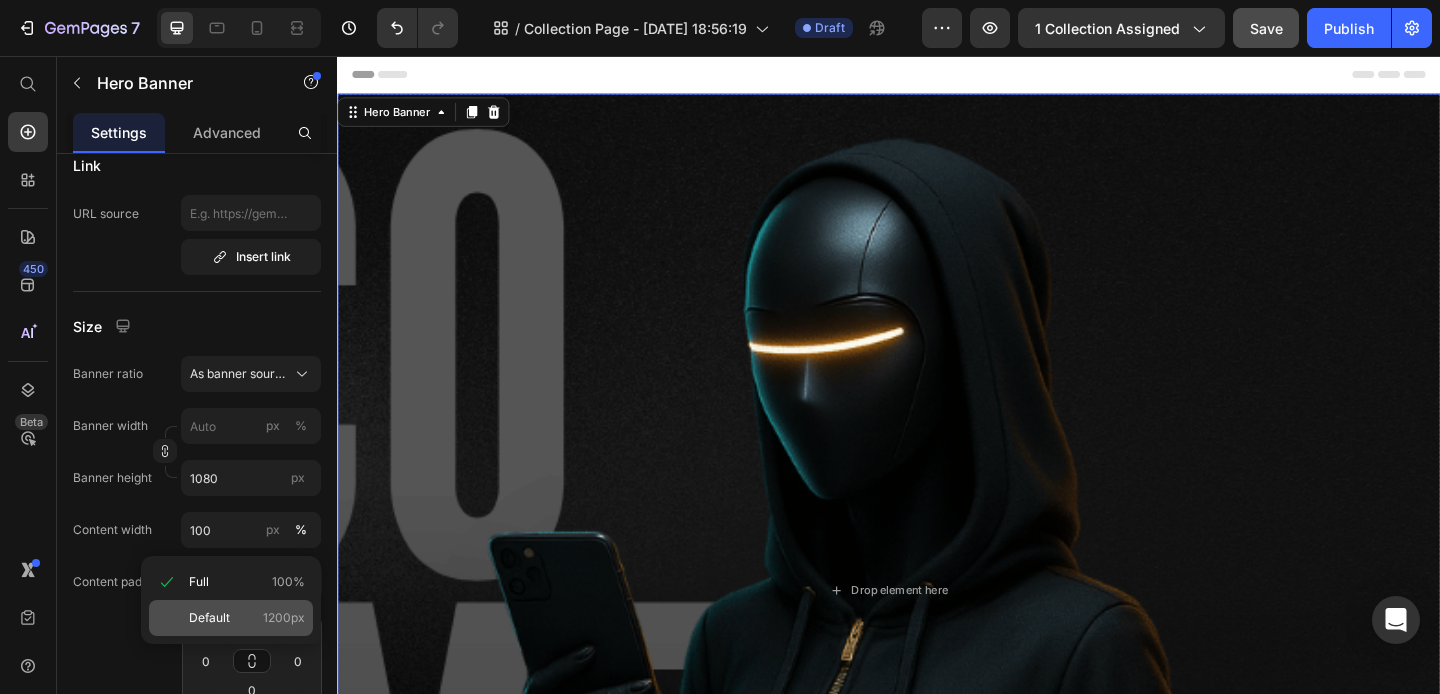click on "Default 1200px" 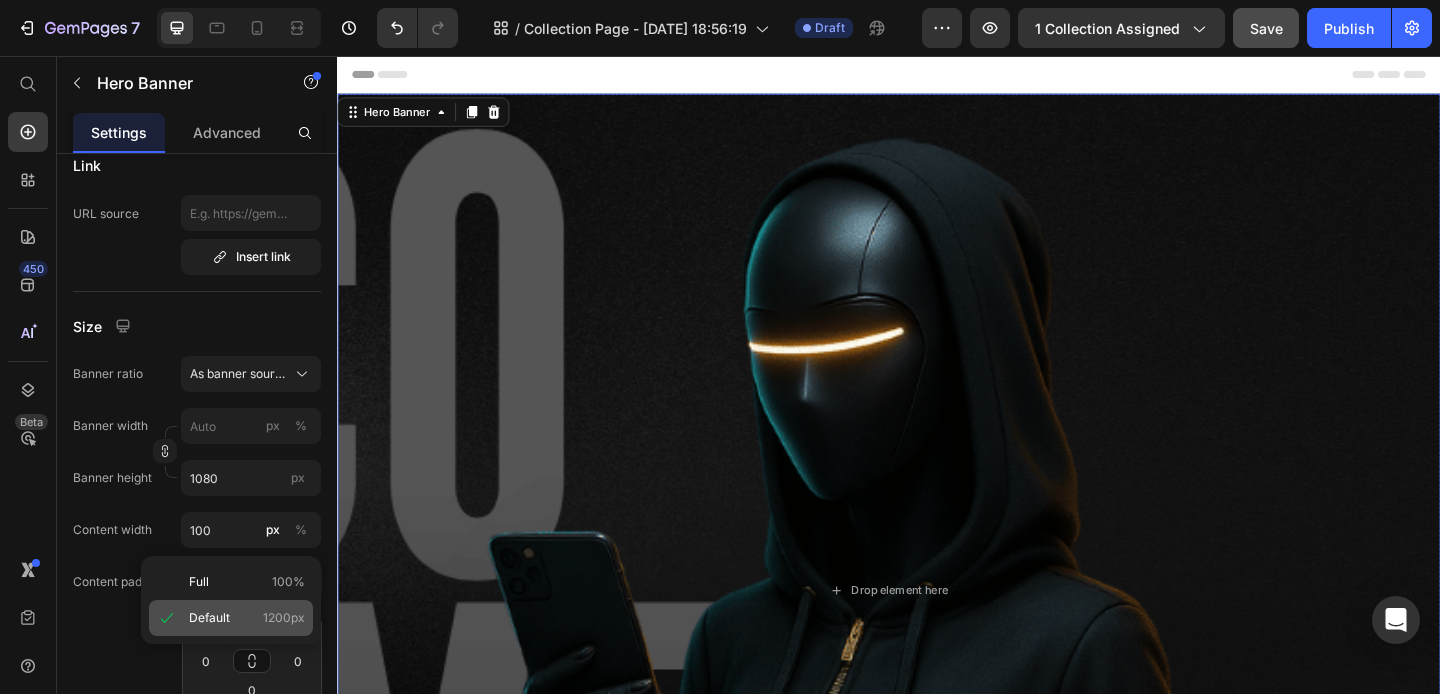 type on "1200" 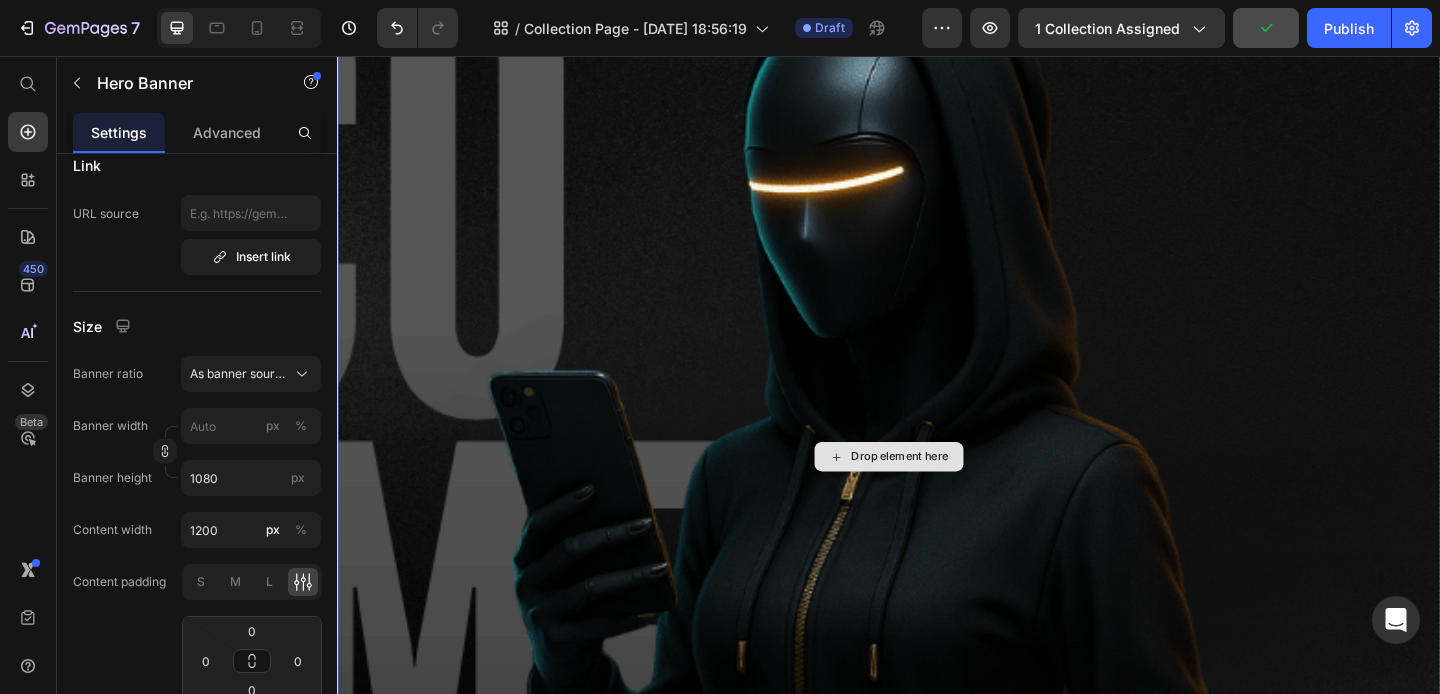 scroll, scrollTop: 0, scrollLeft: 0, axis: both 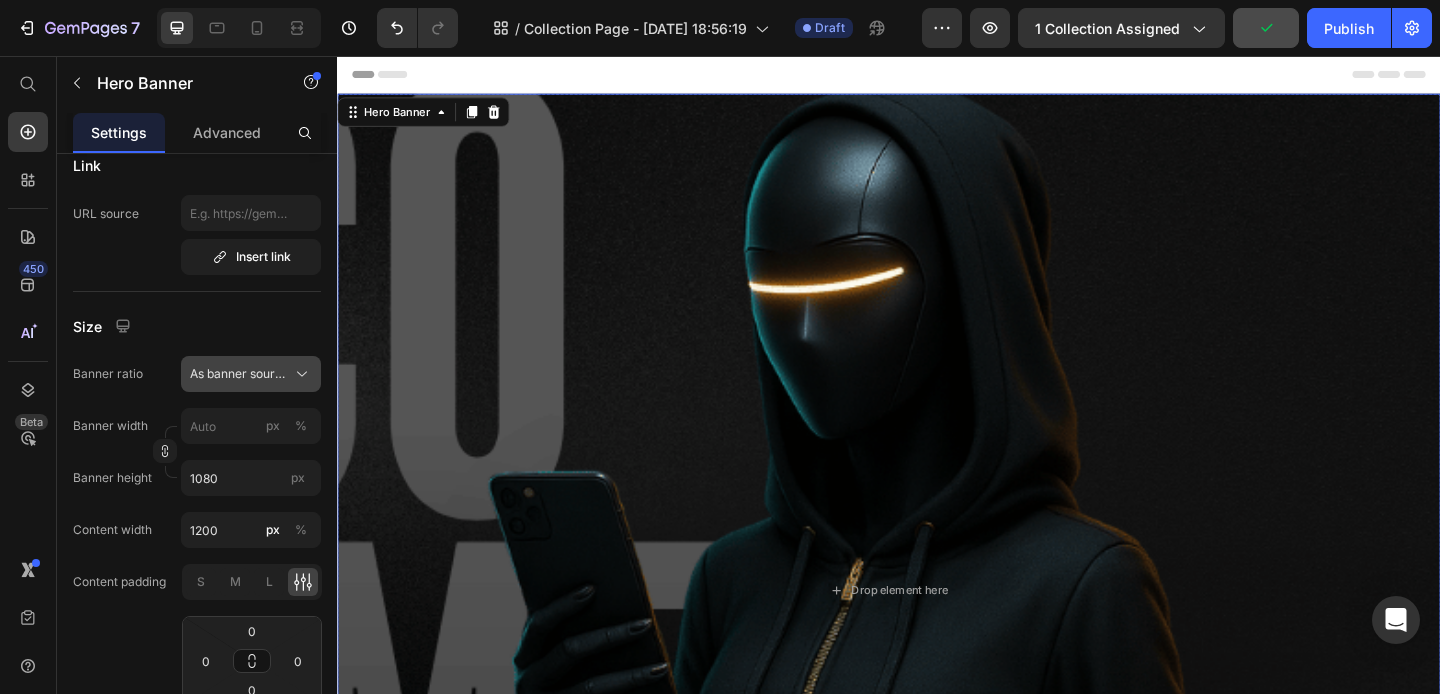 click on "As banner source" at bounding box center [239, 374] 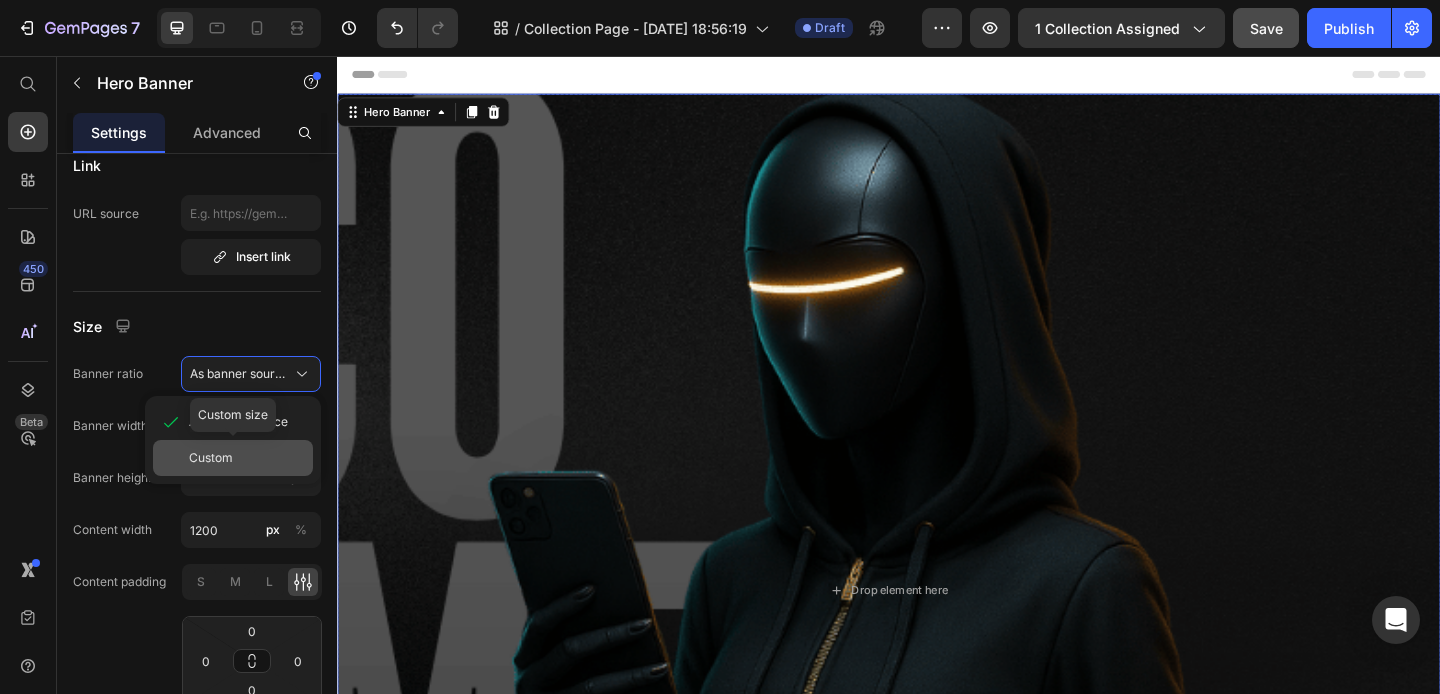 click on "Custom" at bounding box center [211, 458] 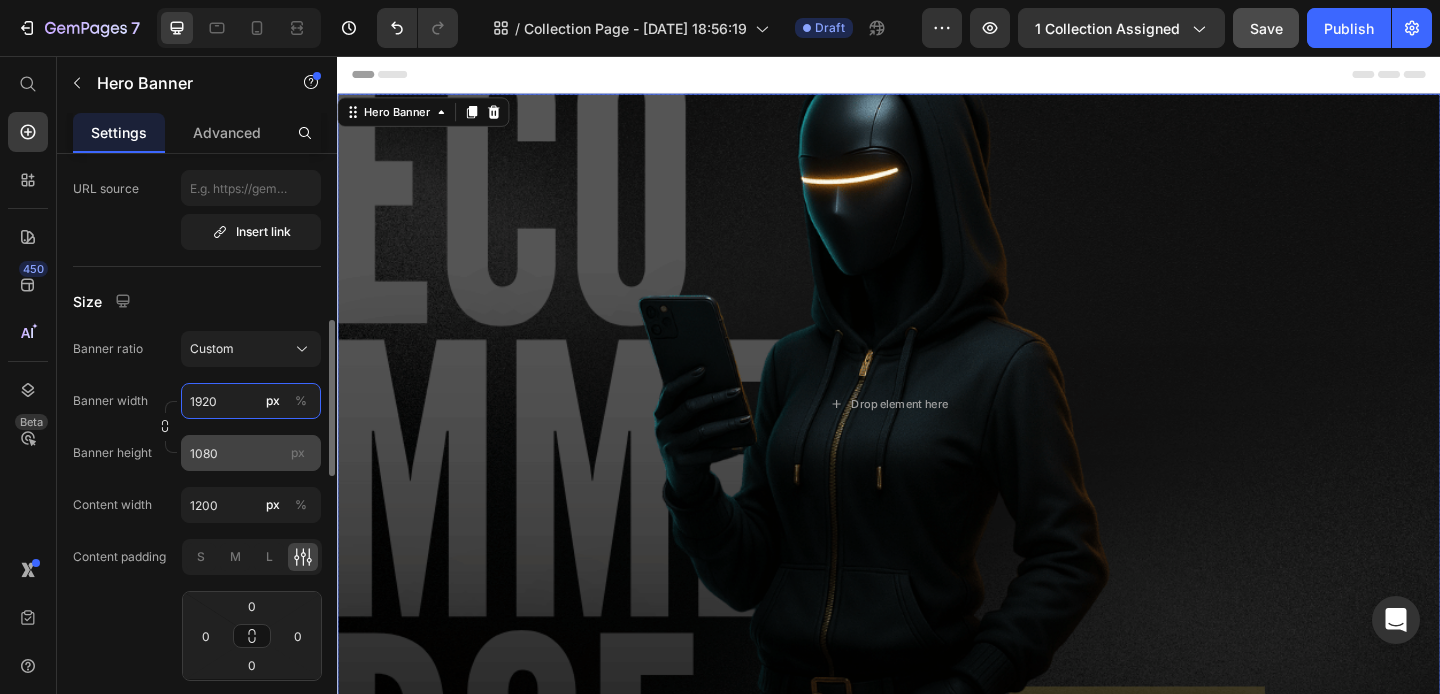 scroll, scrollTop: 749, scrollLeft: 0, axis: vertical 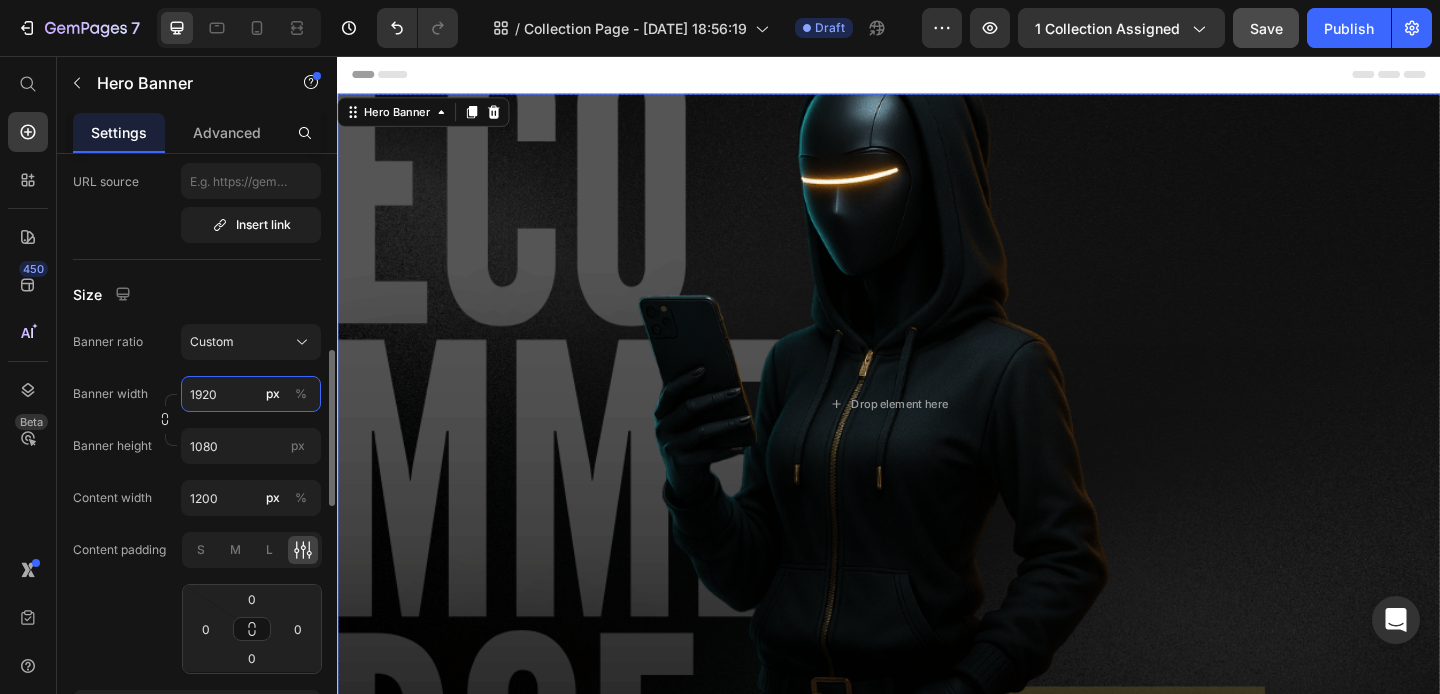 type on "1920" 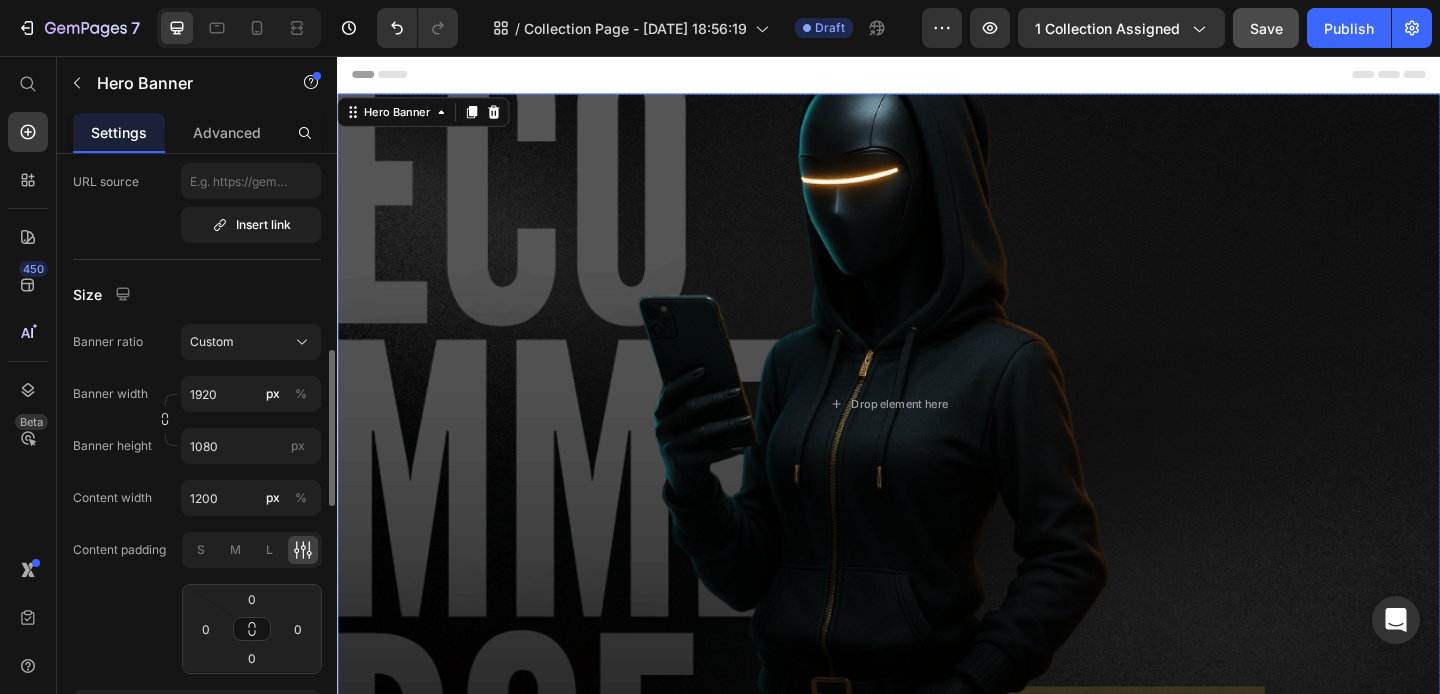 click on "Banner height 1080 px" at bounding box center [197, 446] 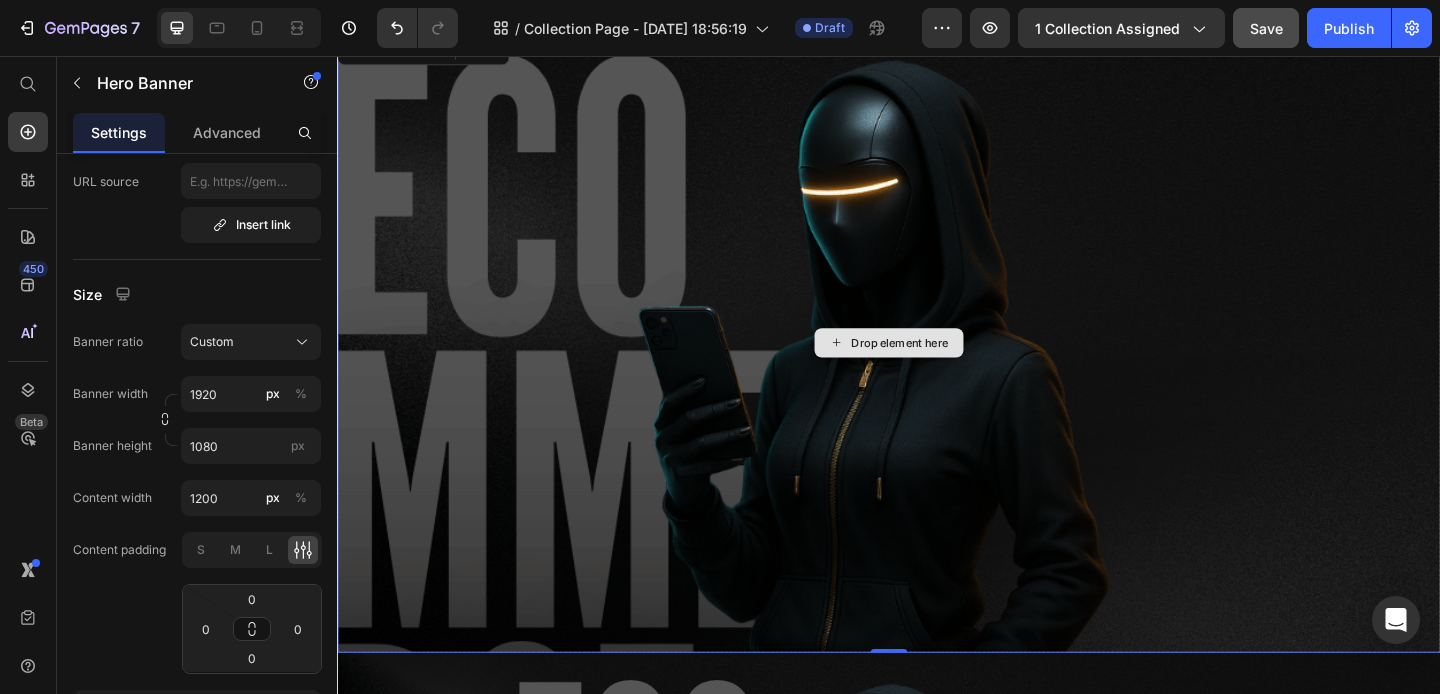 scroll, scrollTop: 0, scrollLeft: 0, axis: both 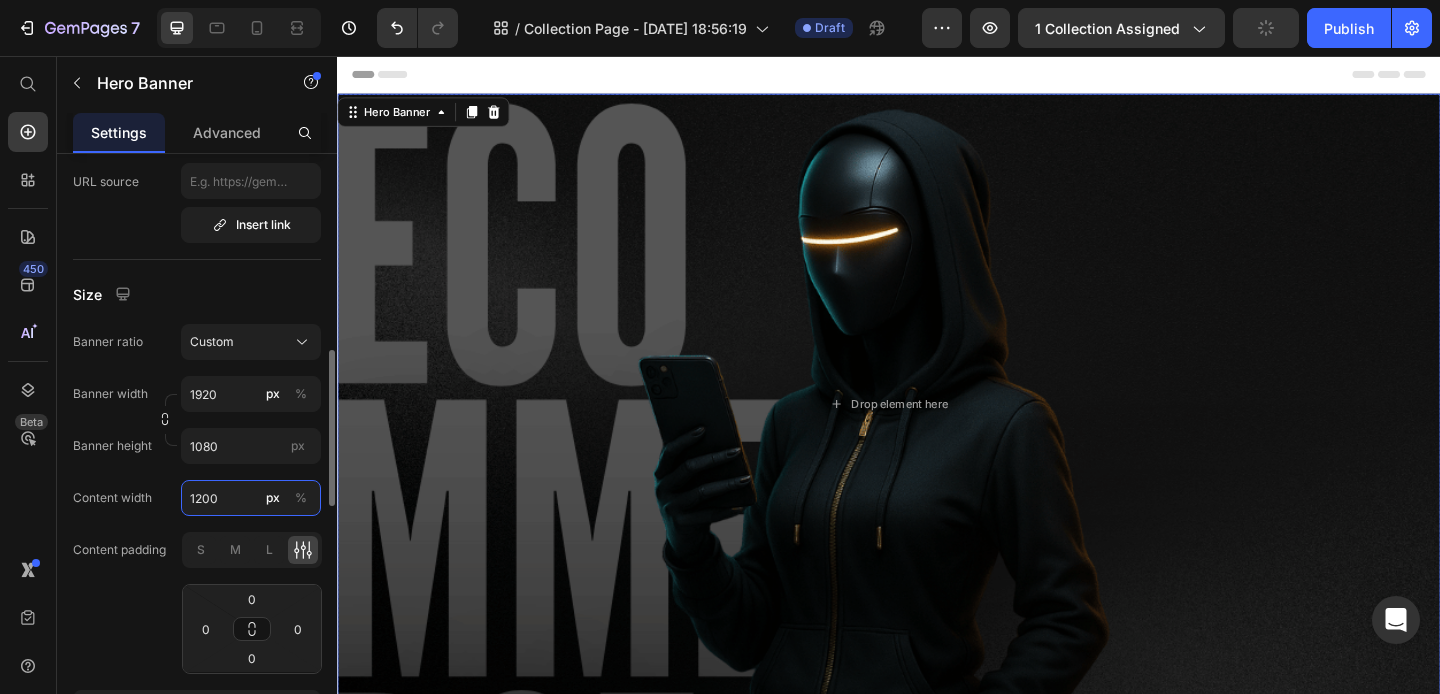 click on "1200" at bounding box center (251, 498) 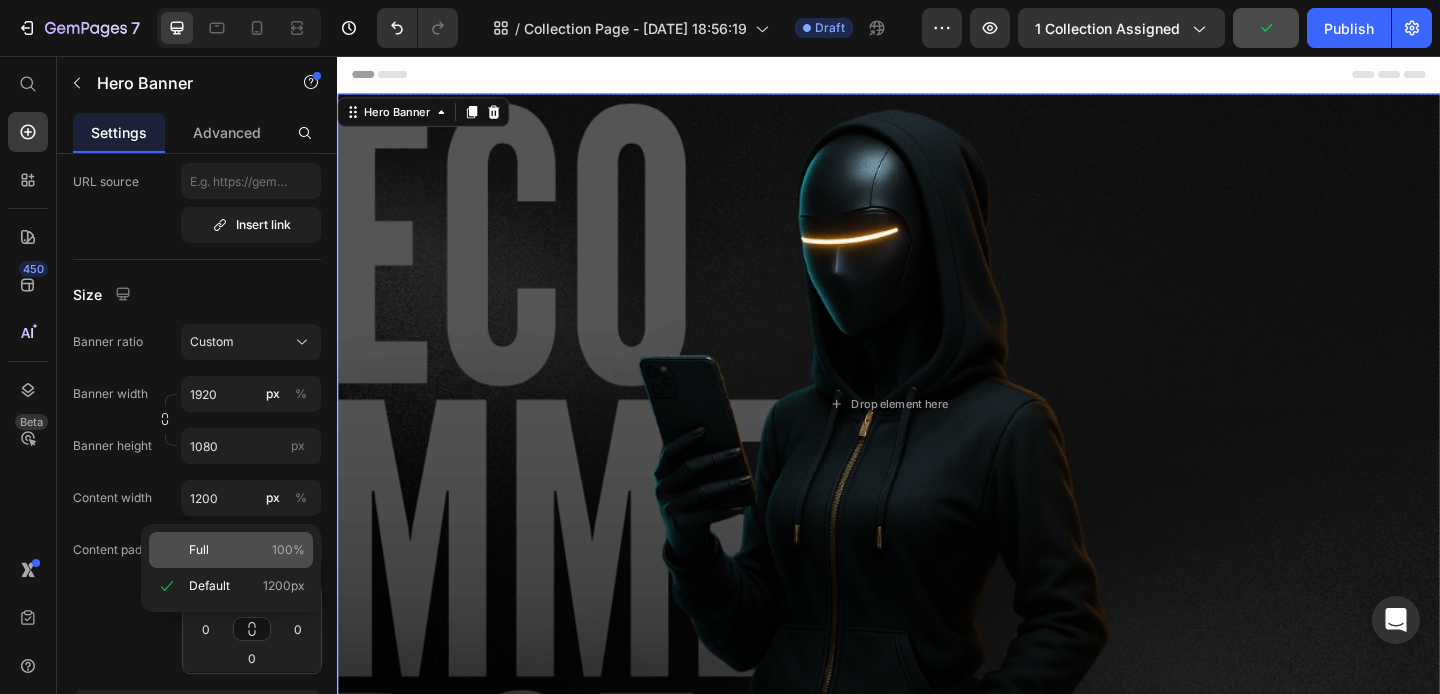 click on "Full 100%" at bounding box center (247, 550) 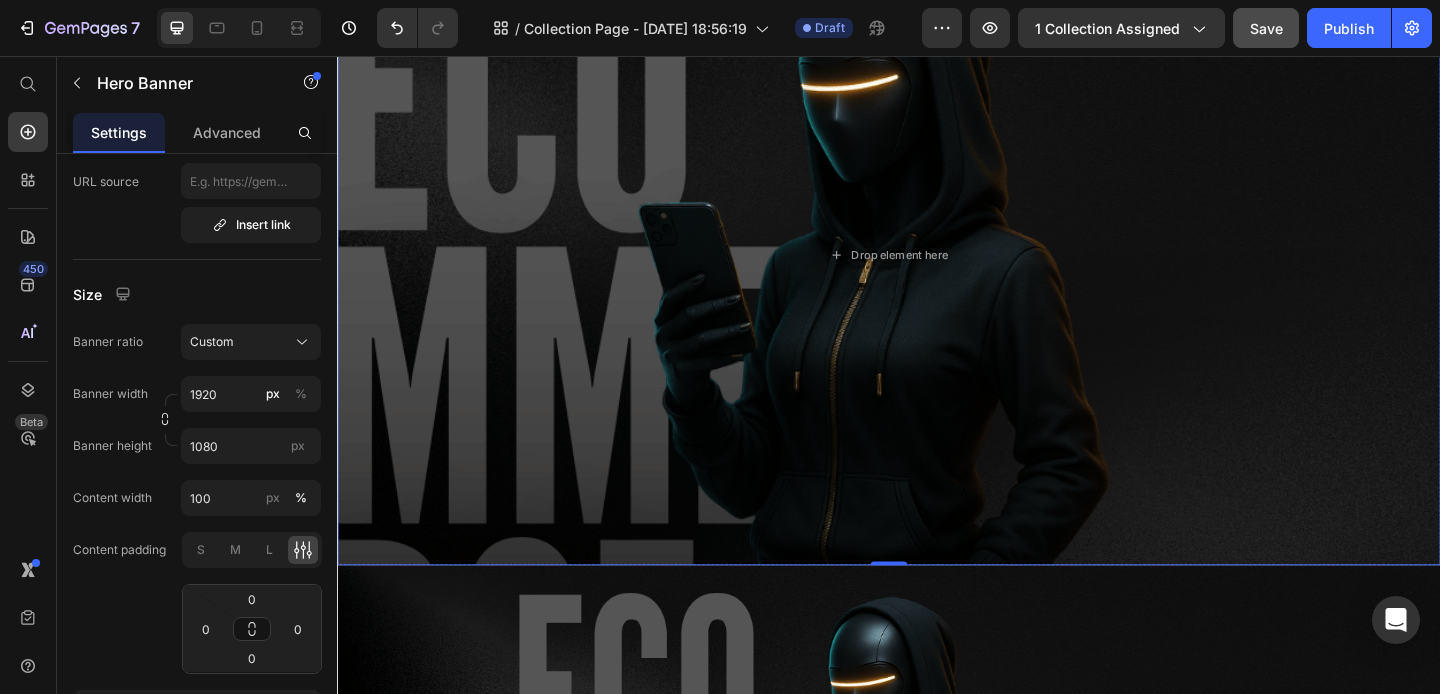 scroll, scrollTop: 0, scrollLeft: 0, axis: both 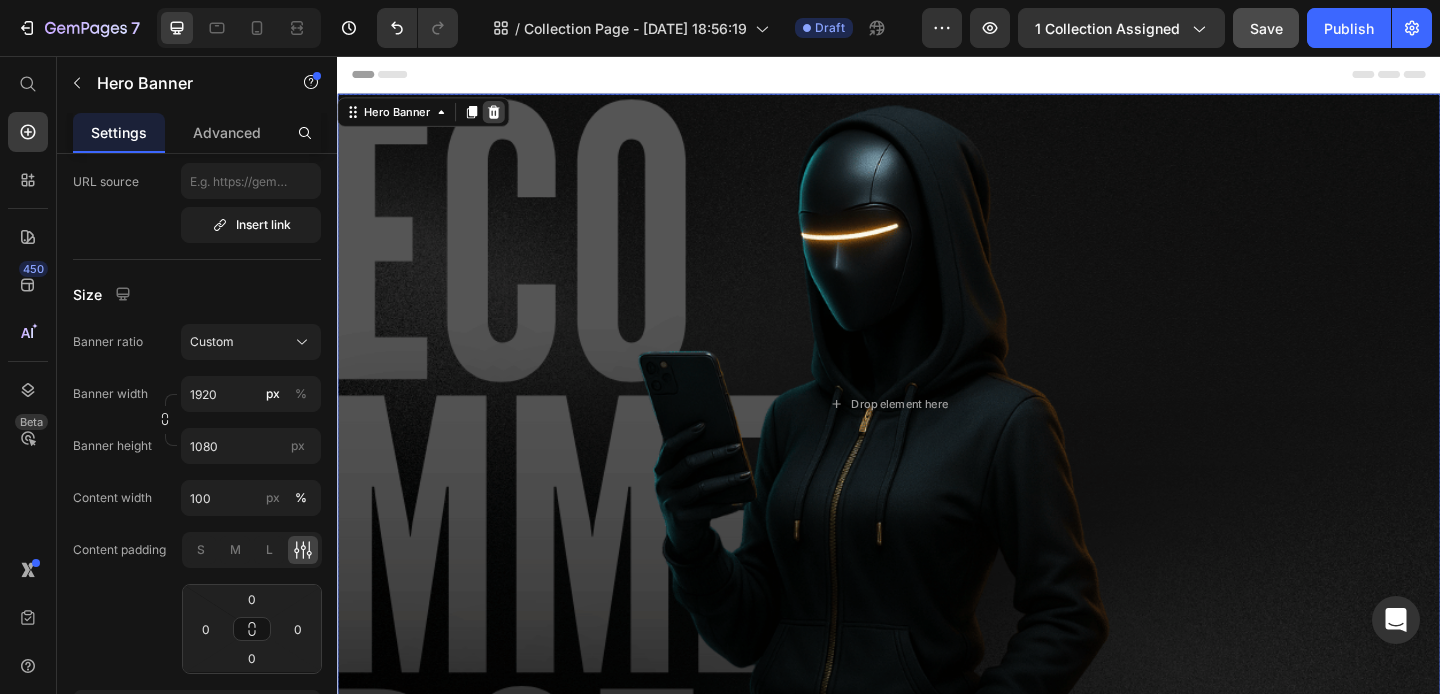 click 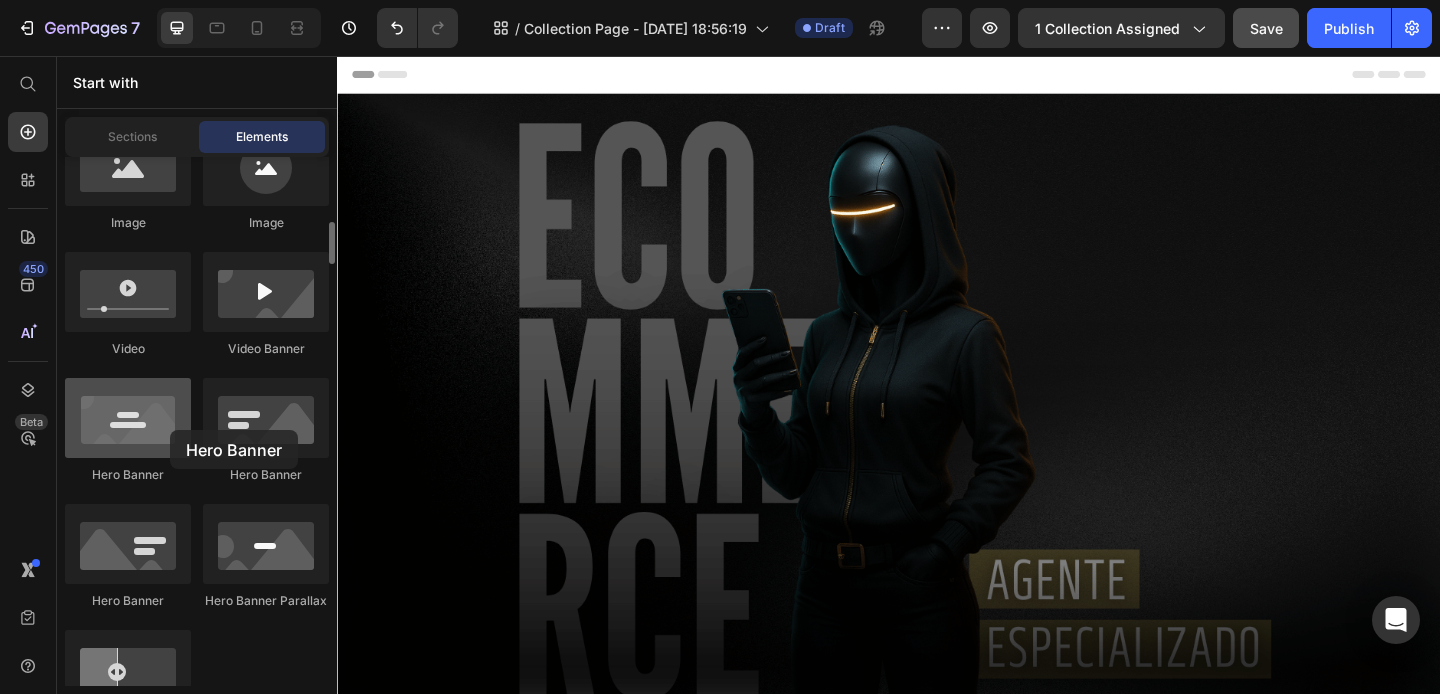 drag, startPoint x: 162, startPoint y: 437, endPoint x: 170, endPoint y: 430, distance: 10.630146 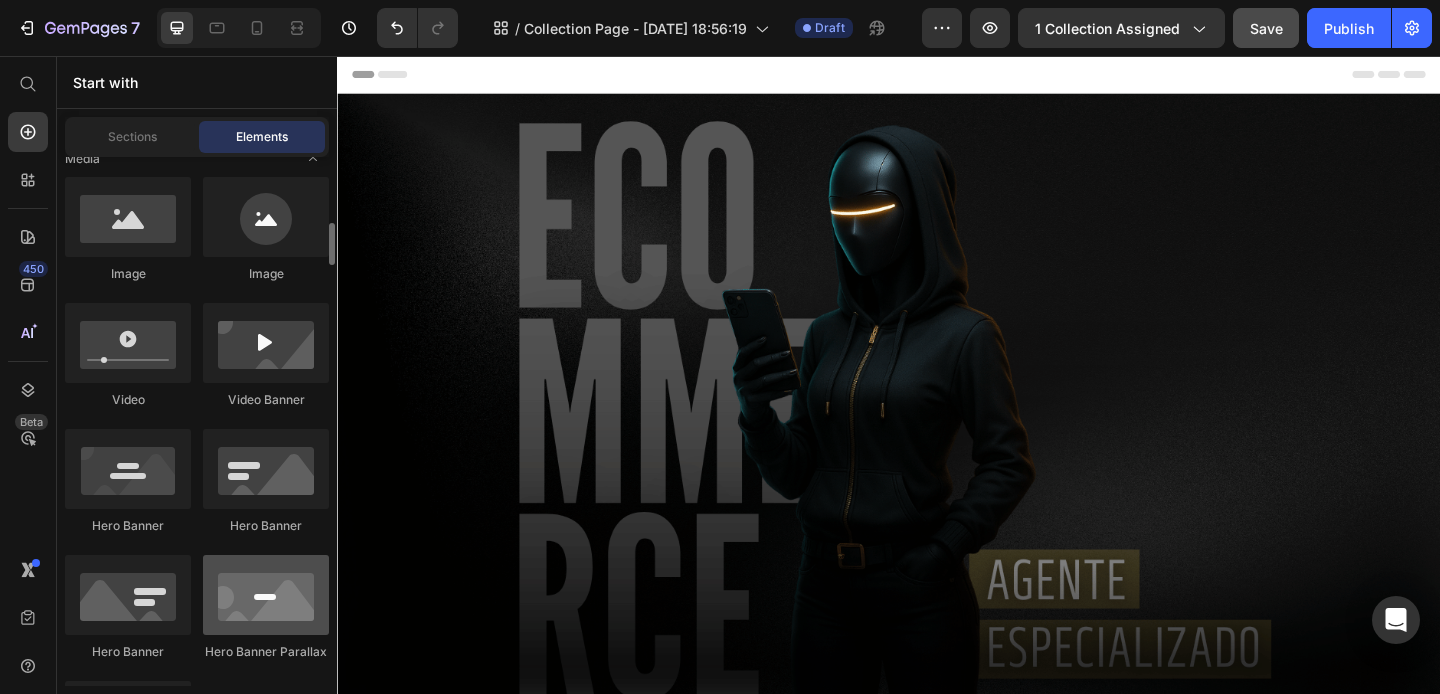 scroll, scrollTop: 756, scrollLeft: 0, axis: vertical 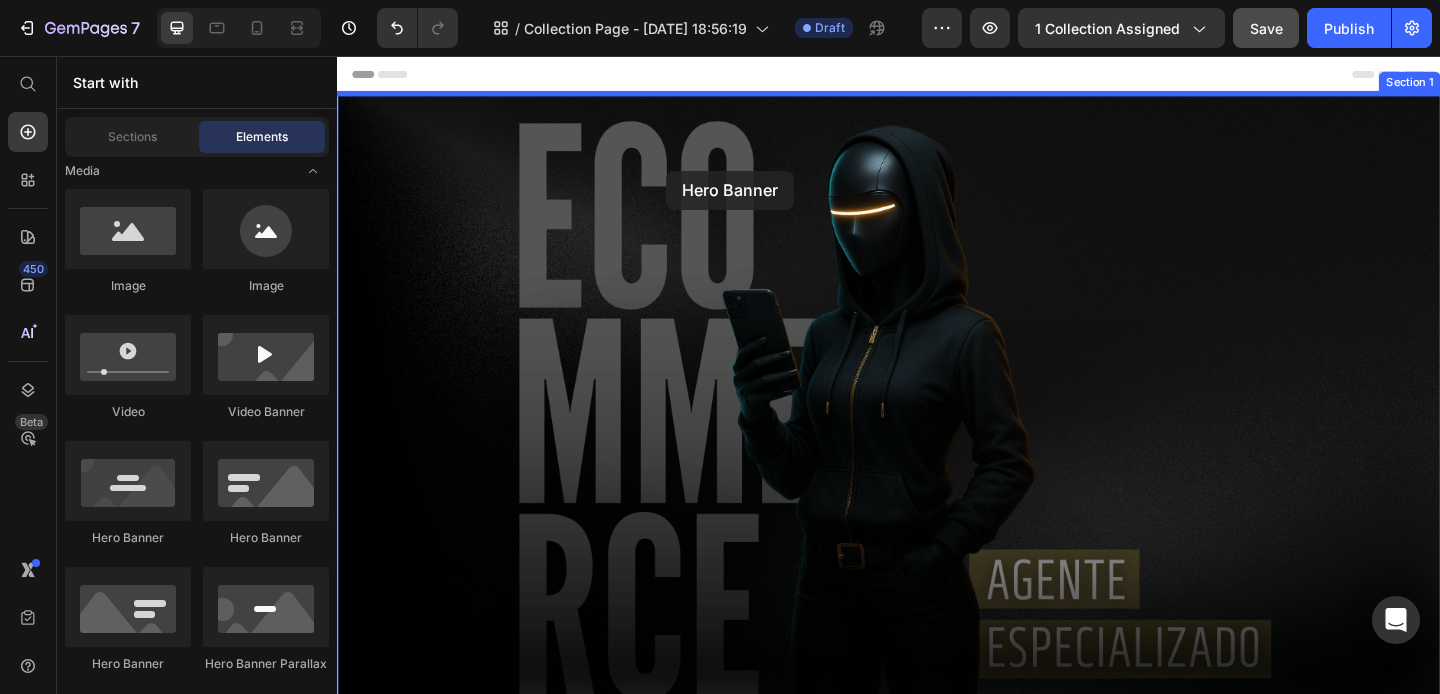 drag, startPoint x: 493, startPoint y: 564, endPoint x: 695, endPoint y: 181, distance: 433.0046 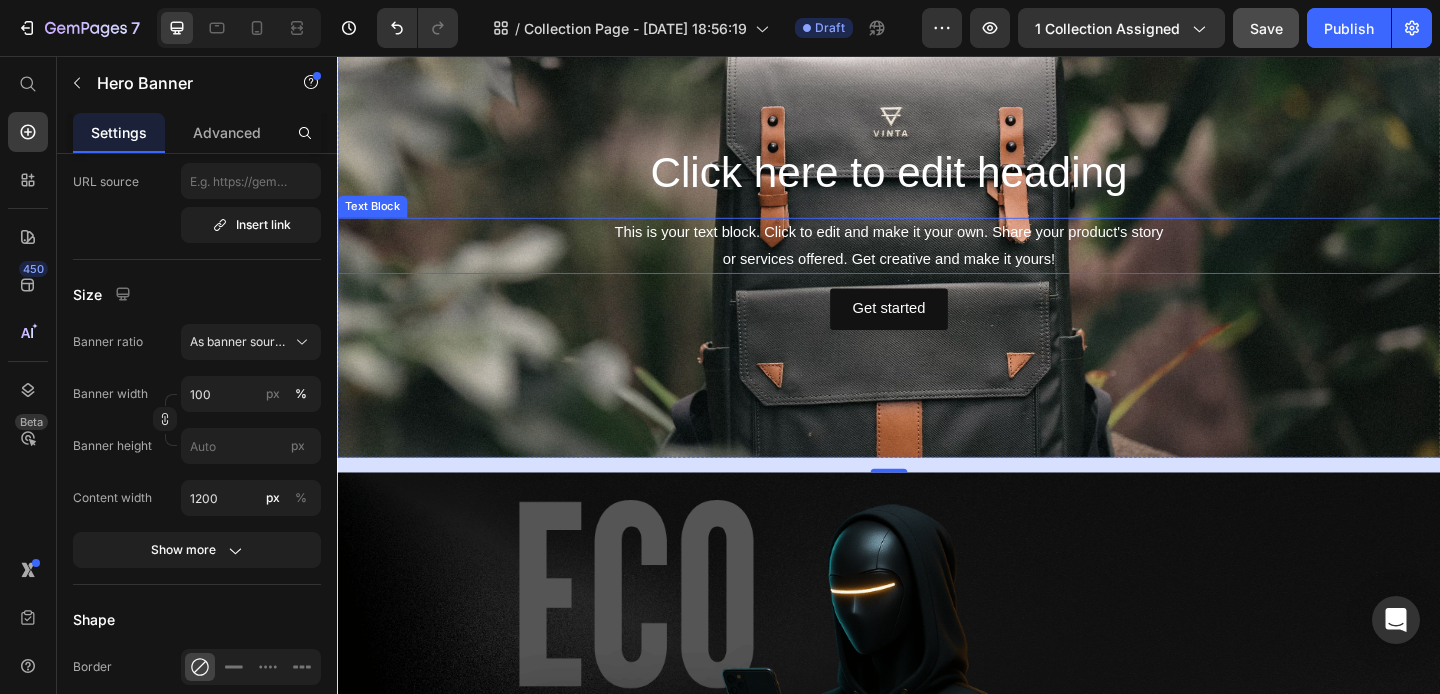 scroll, scrollTop: 0, scrollLeft: 0, axis: both 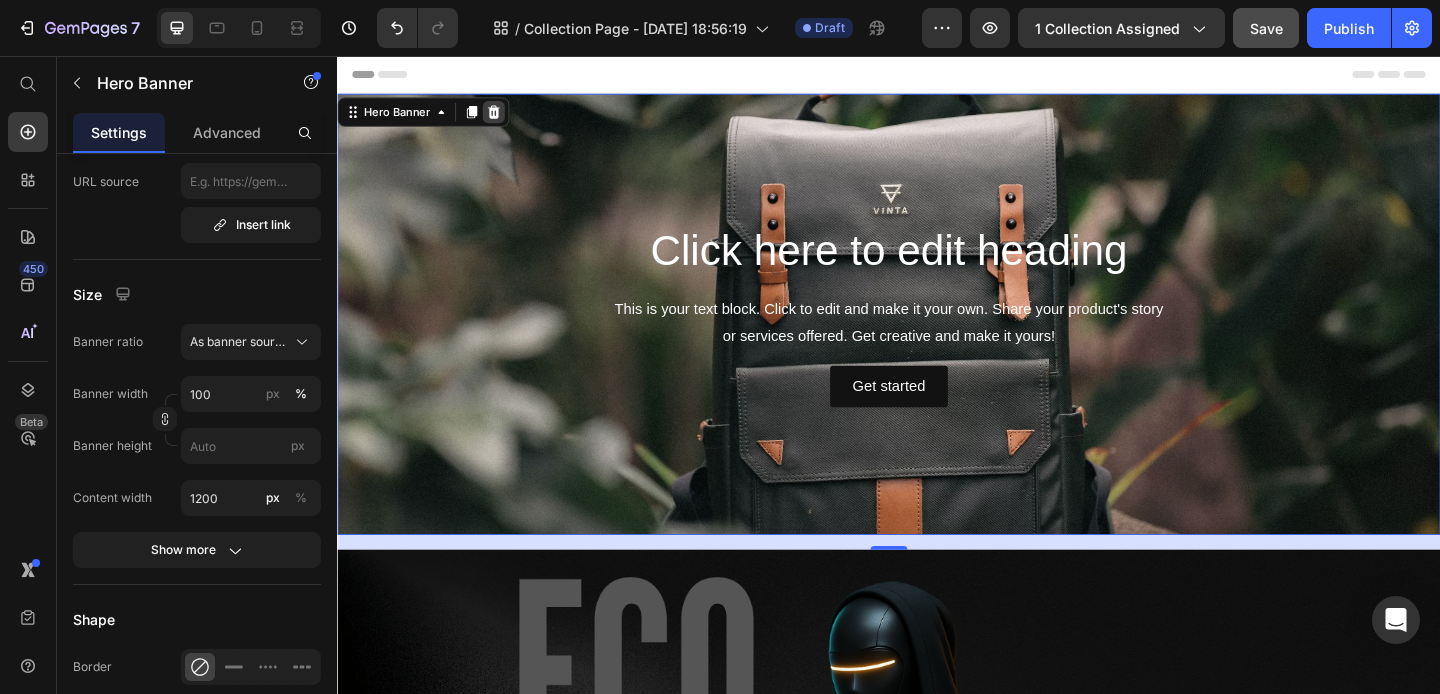 click 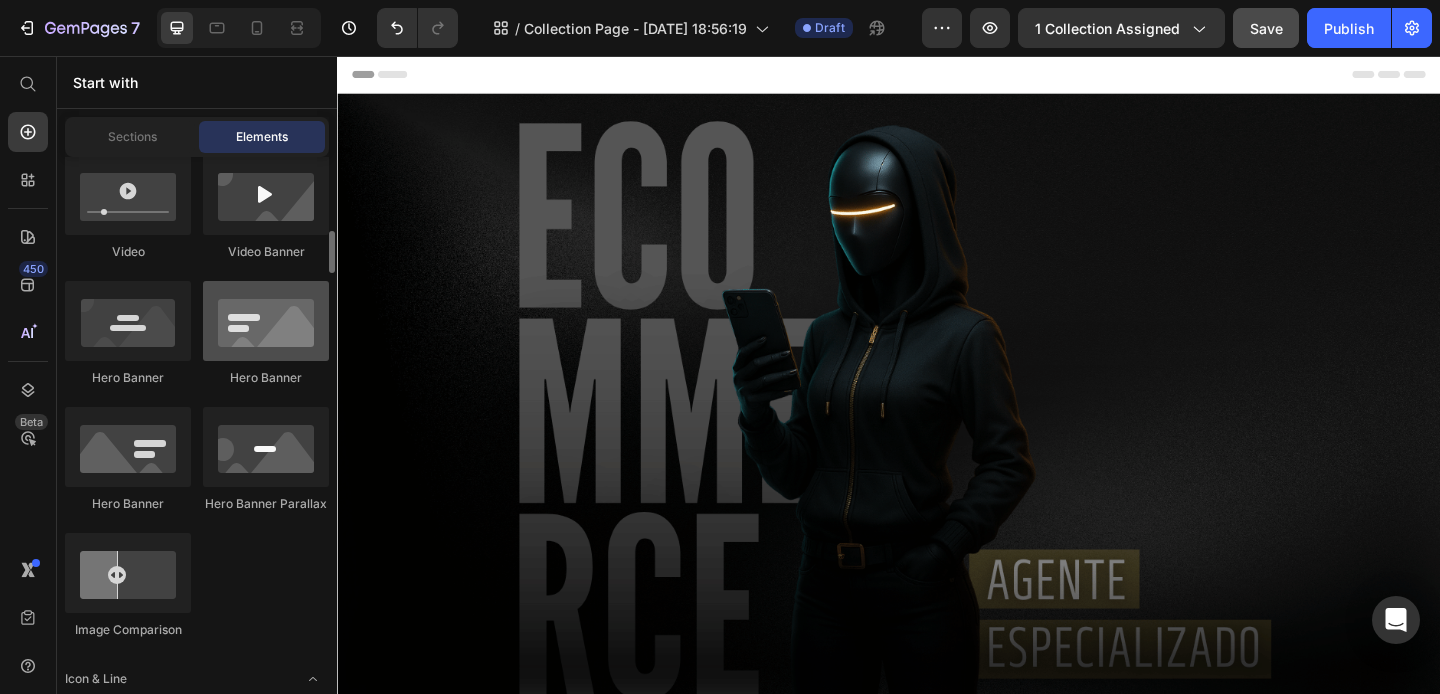 scroll, scrollTop: 917, scrollLeft: 0, axis: vertical 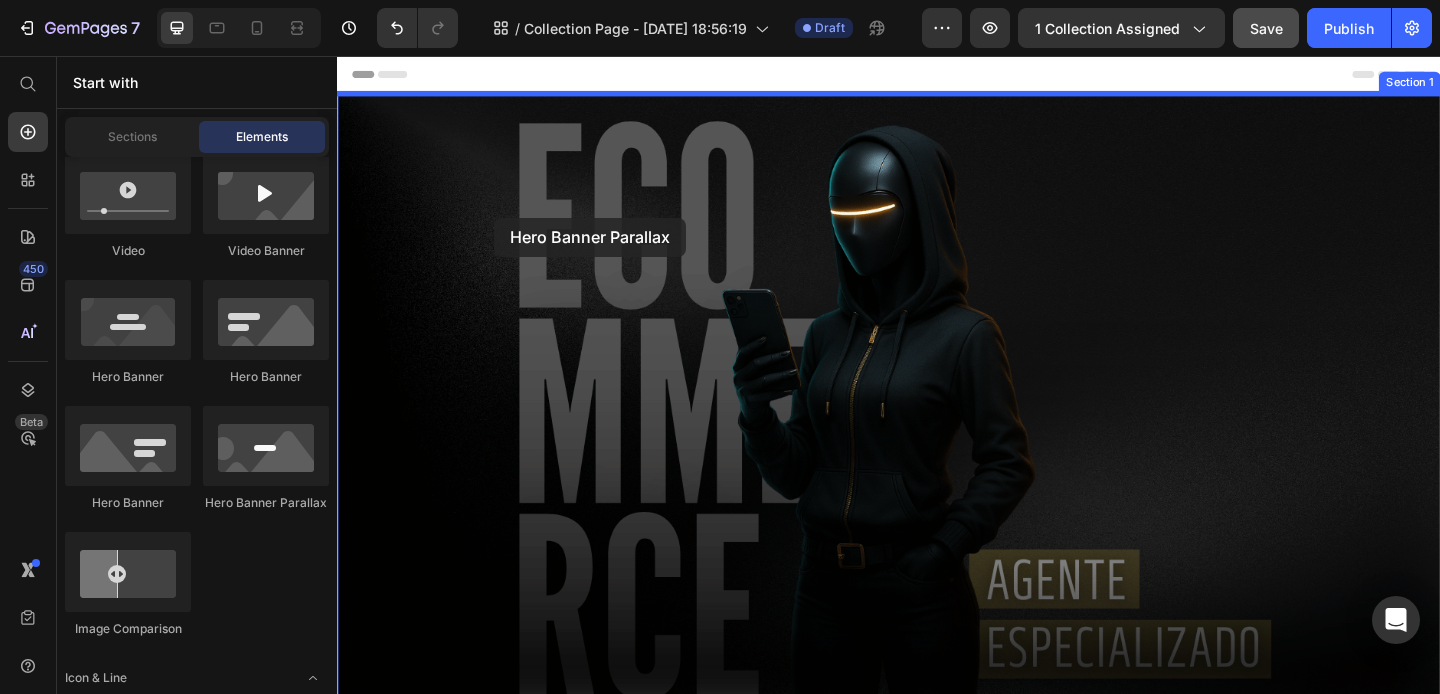 drag, startPoint x: 596, startPoint y: 490, endPoint x: 509, endPoint y: 231, distance: 273.22153 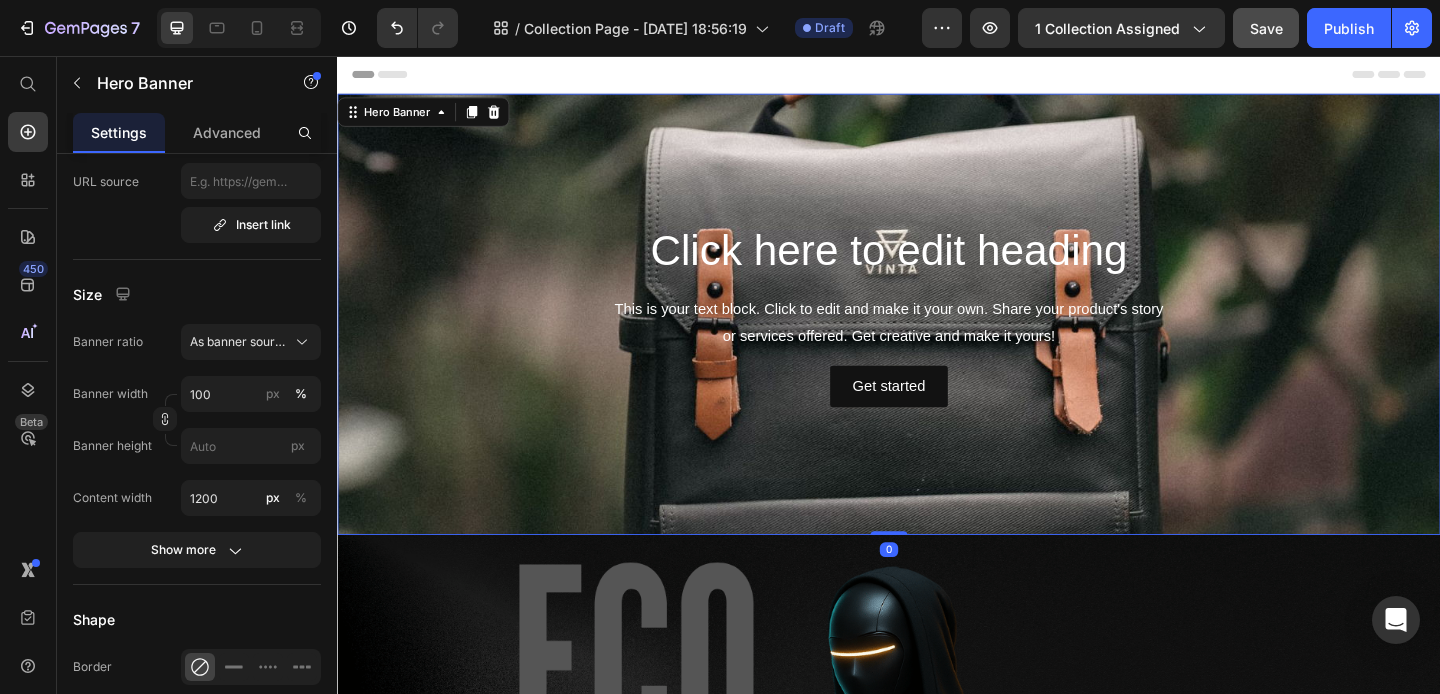 drag, startPoint x: 935, startPoint y: 590, endPoint x: 935, endPoint y: 561, distance: 29 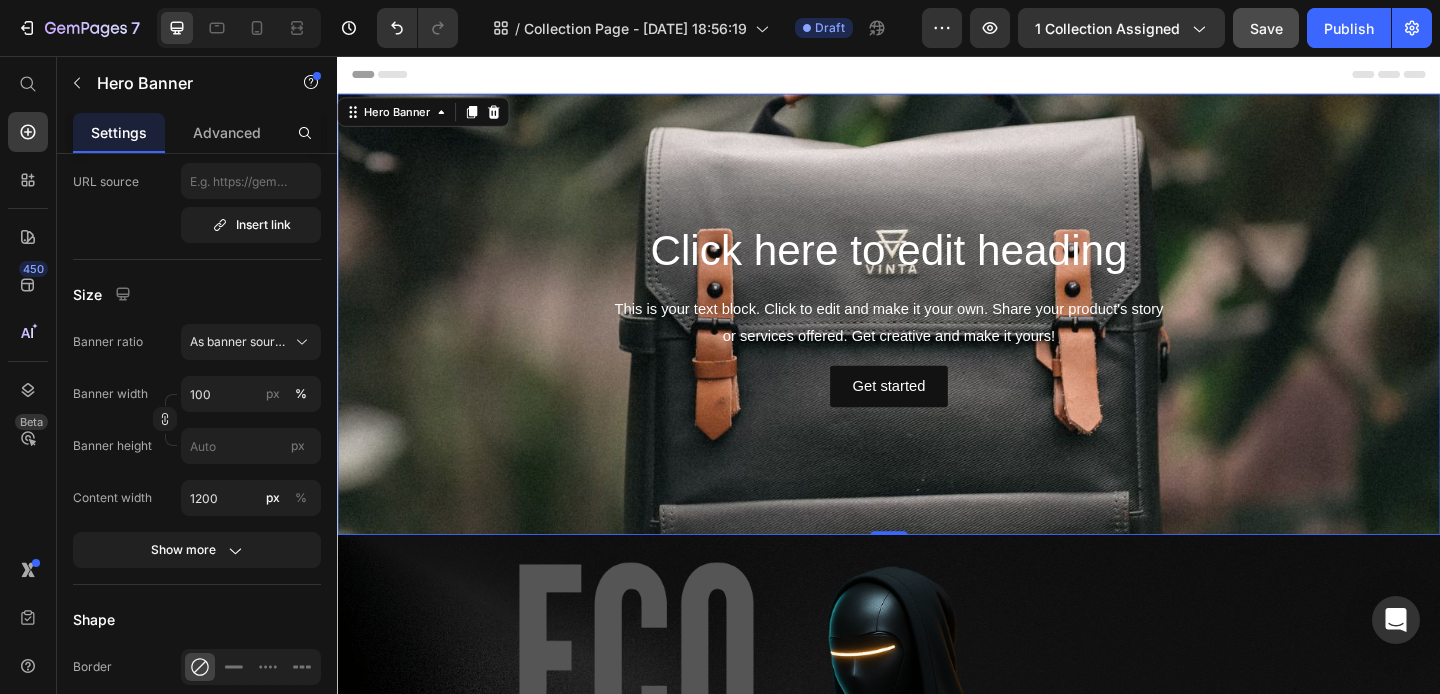 click at bounding box center [937, 337] 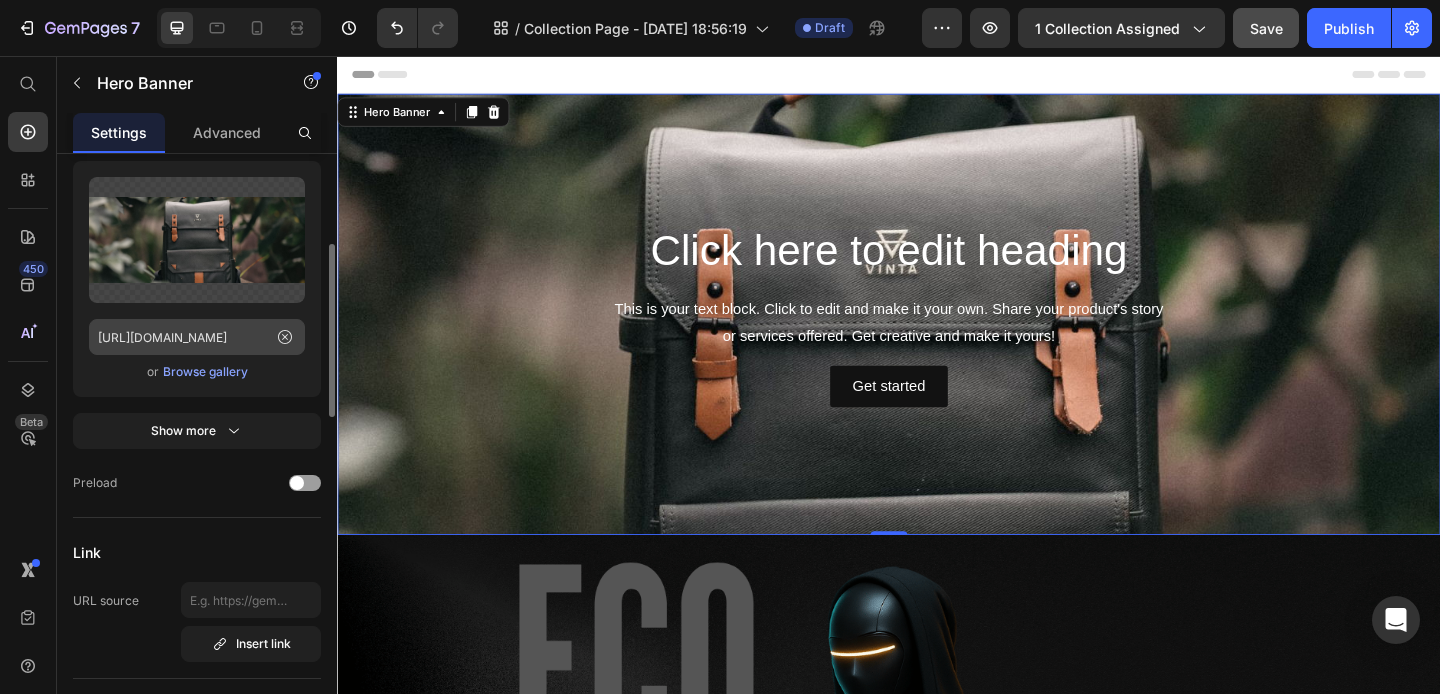scroll, scrollTop: 323, scrollLeft: 0, axis: vertical 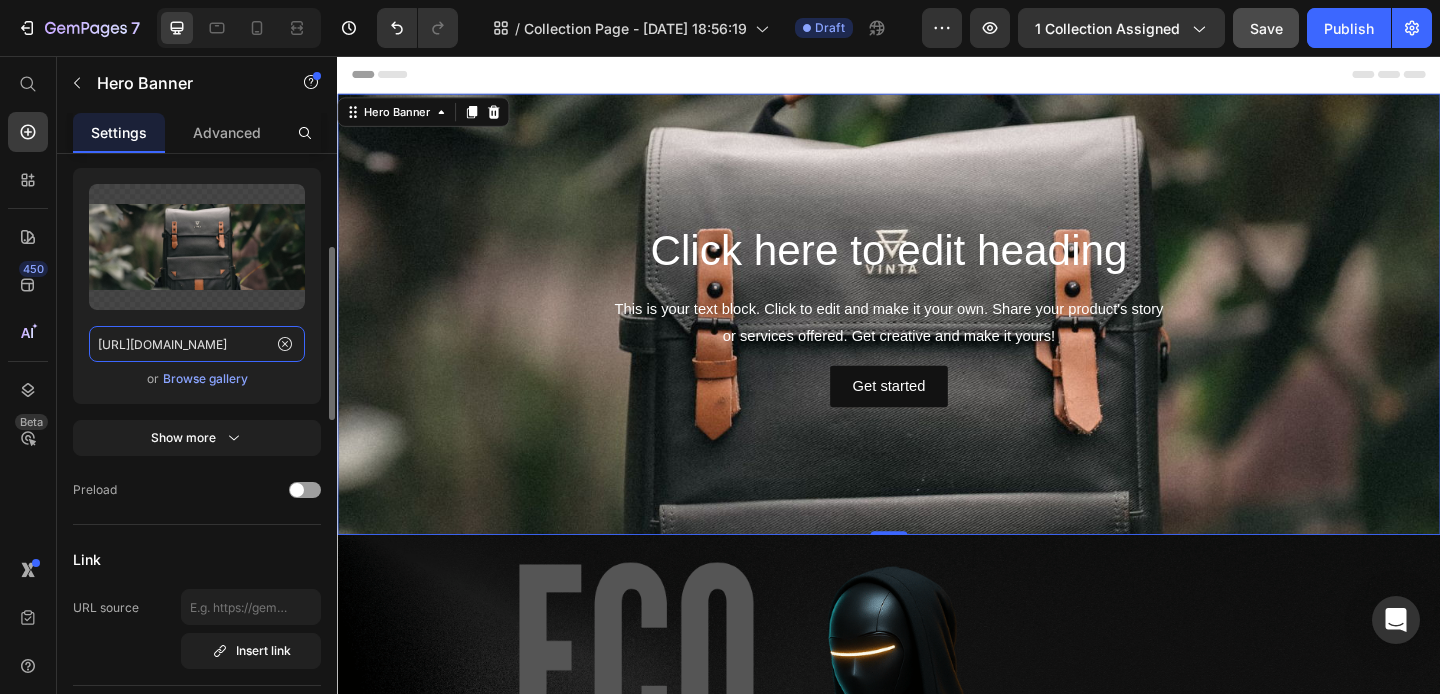 click on "[URL][DOMAIN_NAME]" 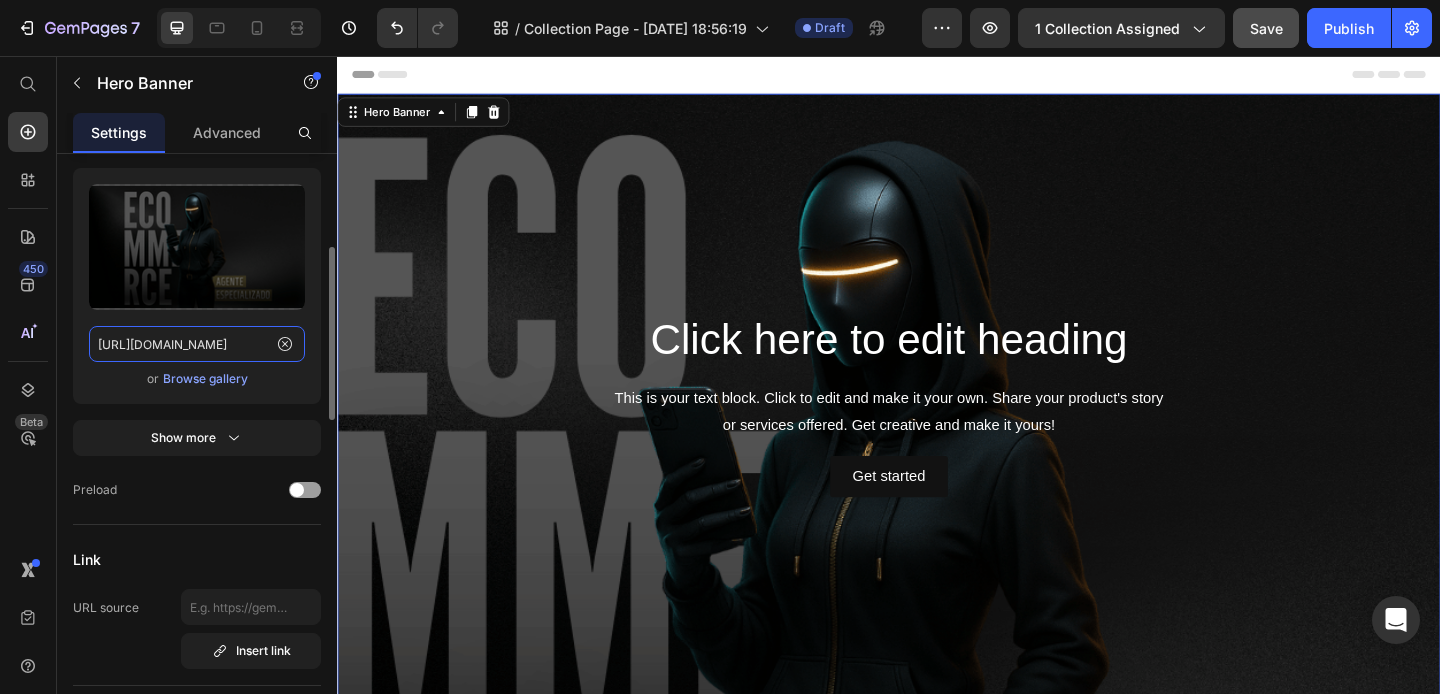 scroll, scrollTop: 0, scrollLeft: 595, axis: horizontal 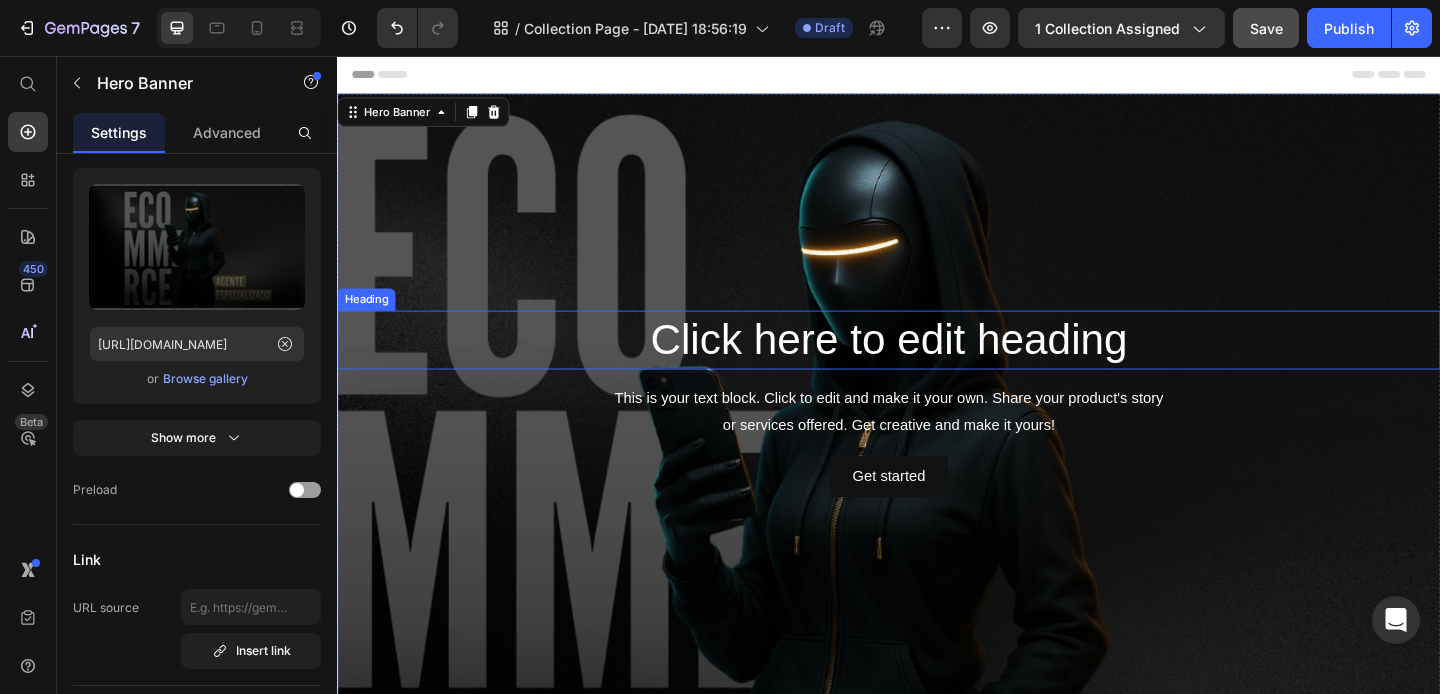 click on "Click here to edit heading" at bounding box center [937, 365] 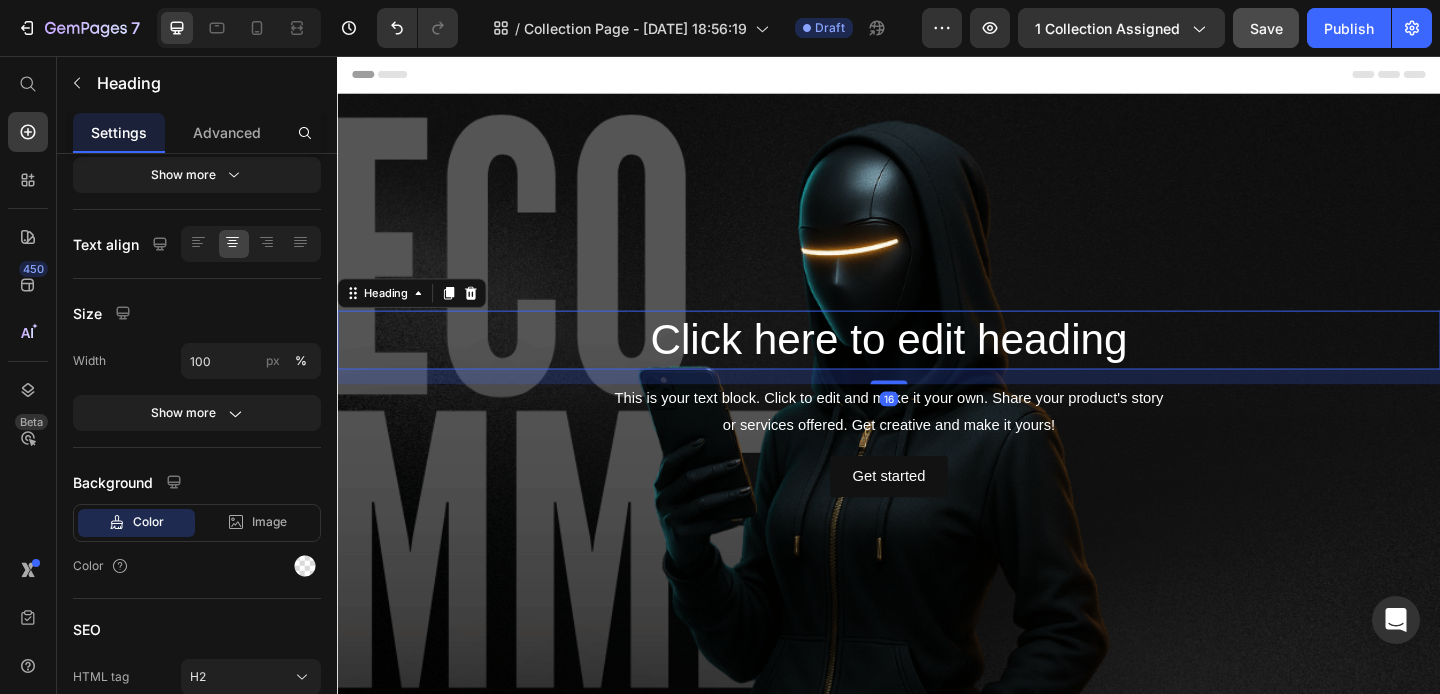 scroll, scrollTop: 0, scrollLeft: 0, axis: both 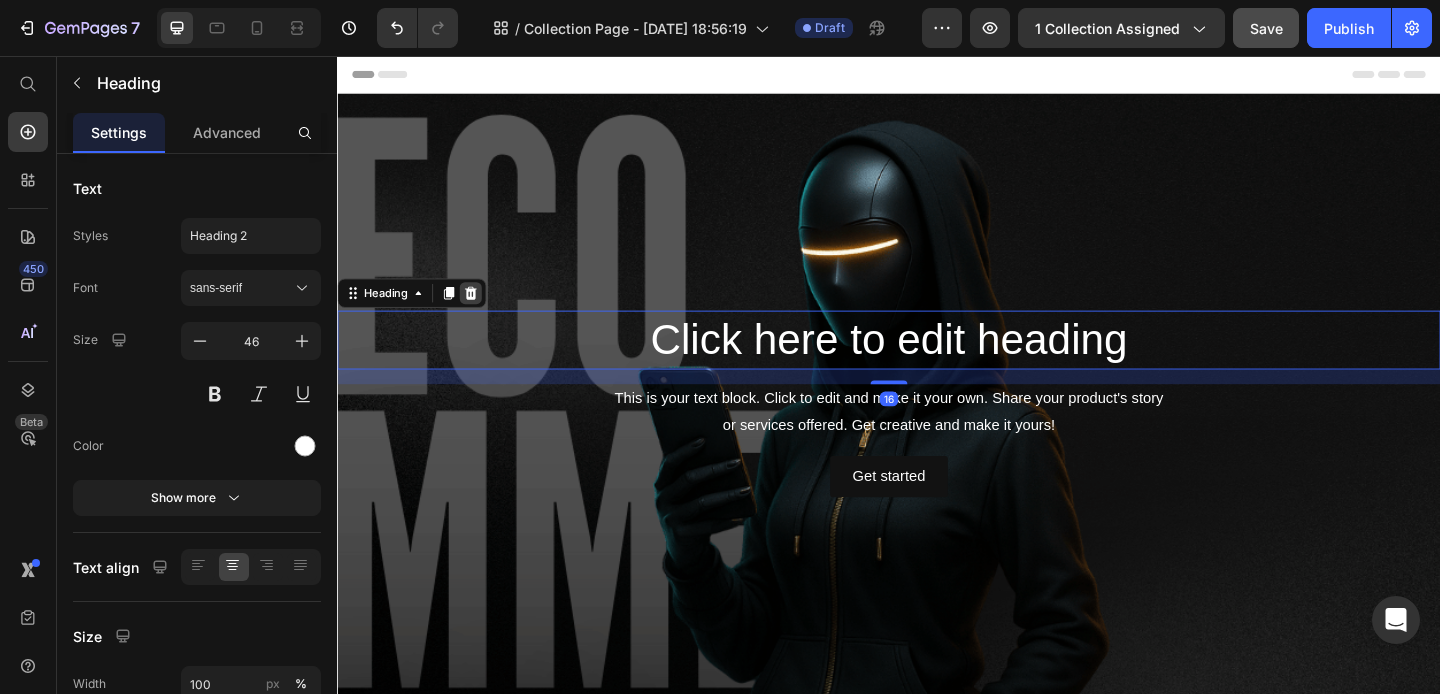 click 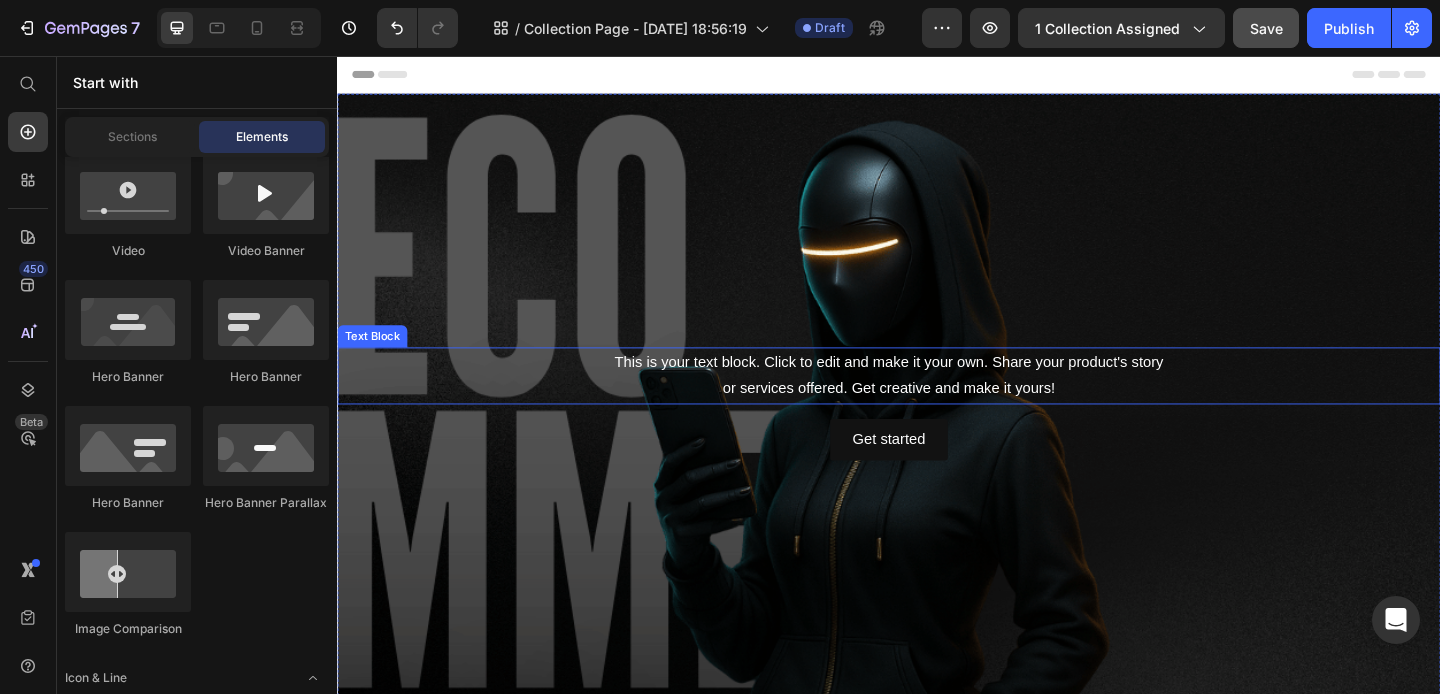 click on "This is your text block. Click to edit and make it your own. Share your product's story                   or services offered. Get creative and make it yours!" at bounding box center (937, 404) 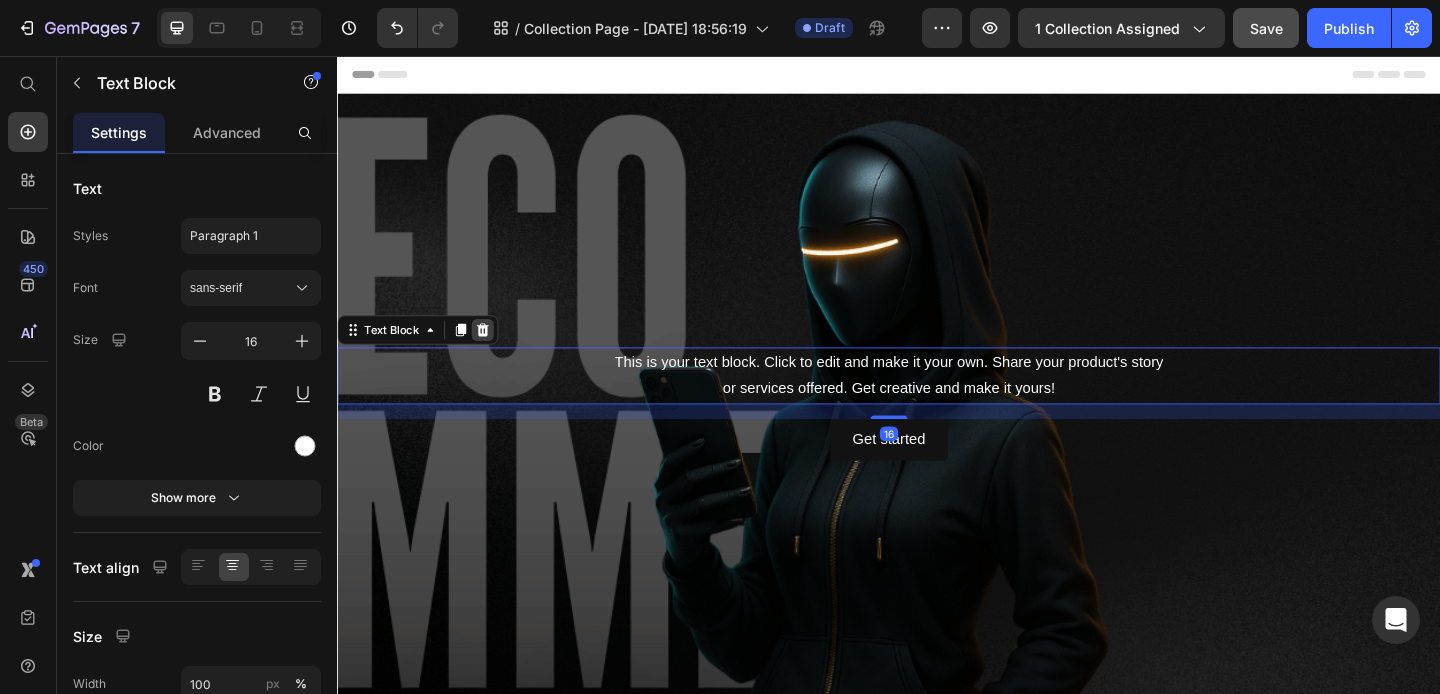 click 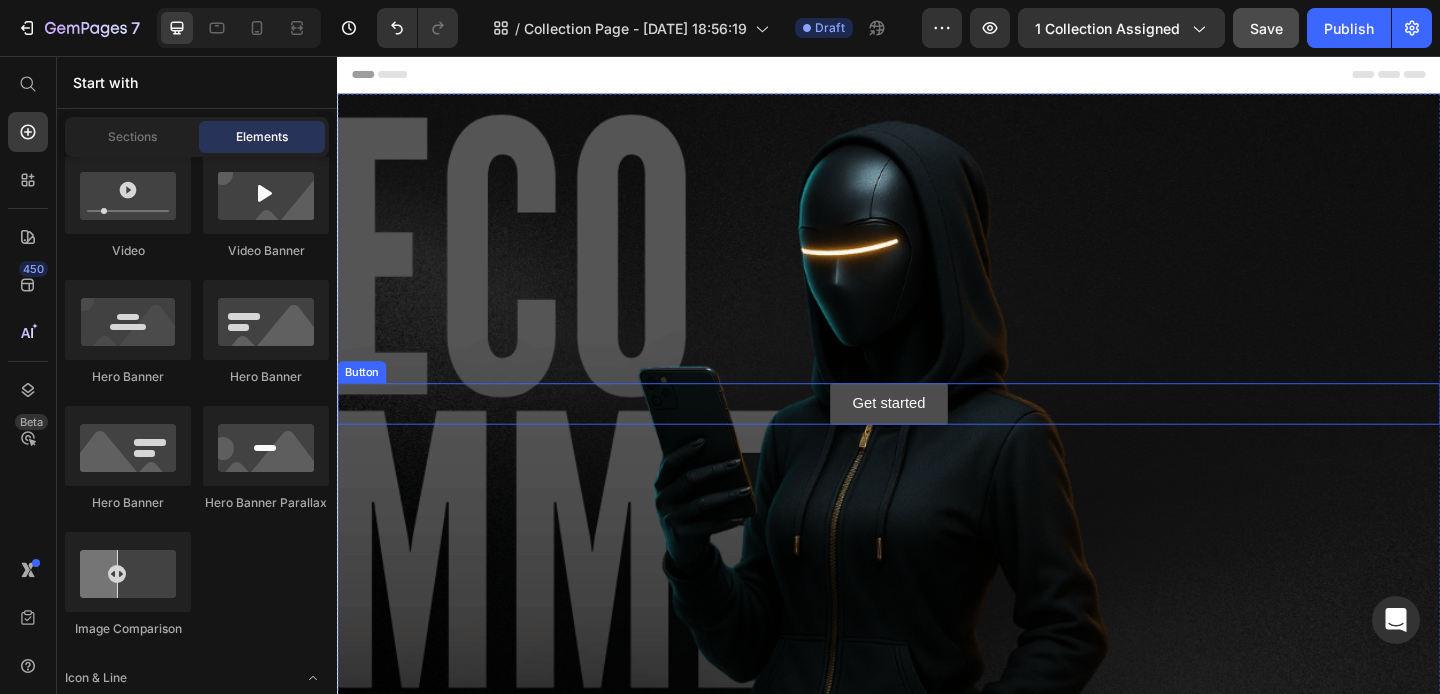 click on "Get started" at bounding box center (936, 434) 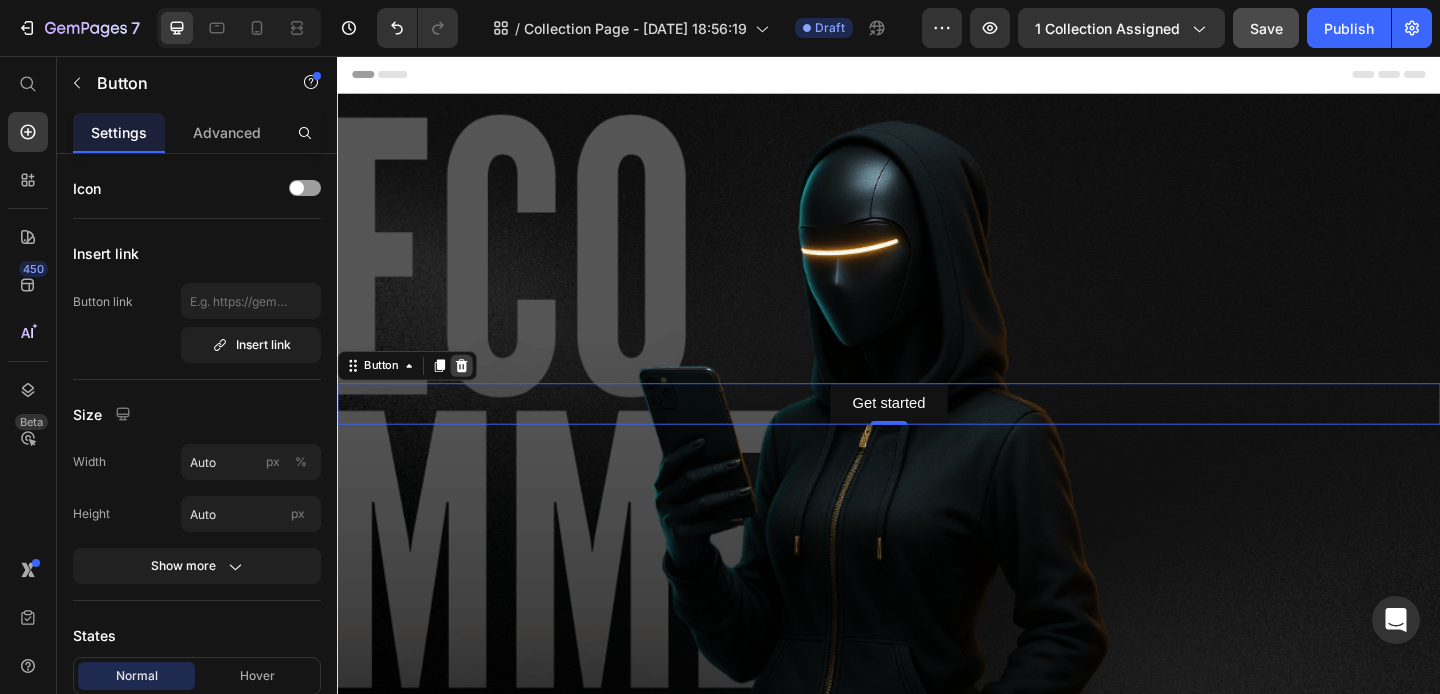 click 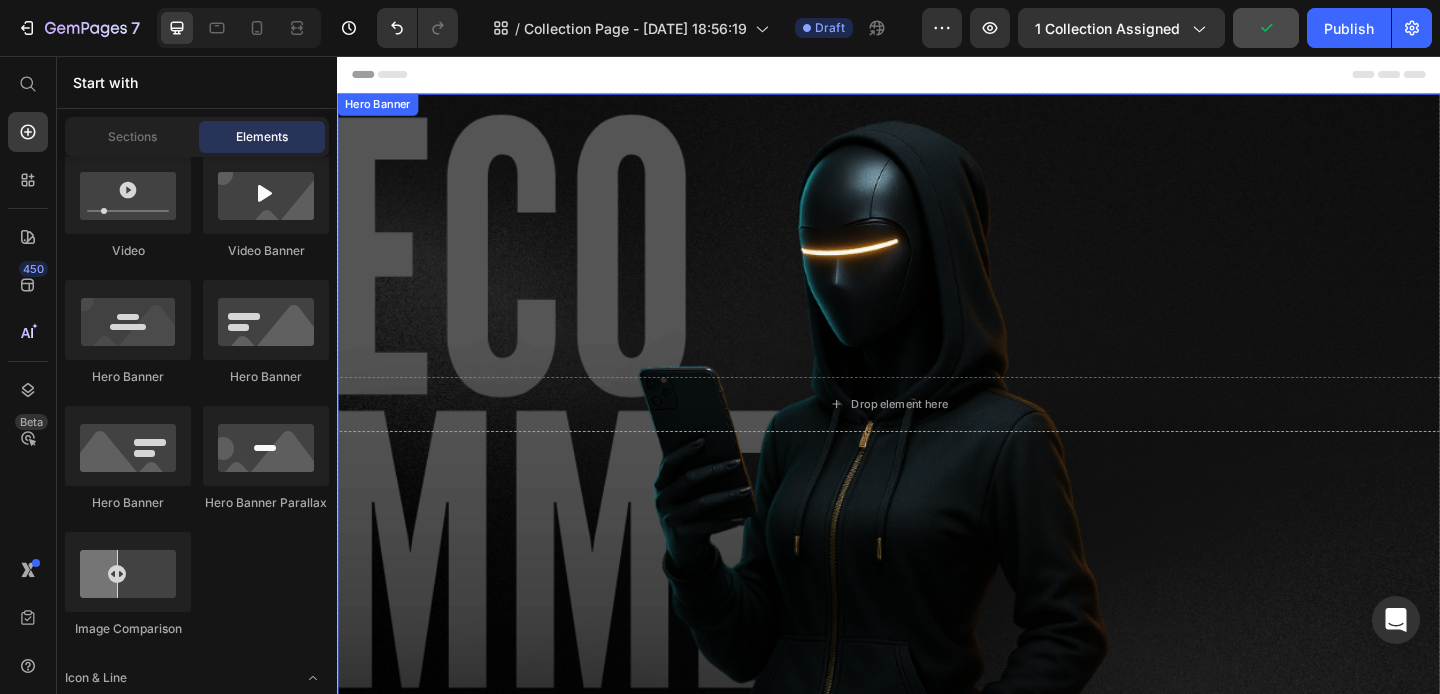 click at bounding box center [937, 434] 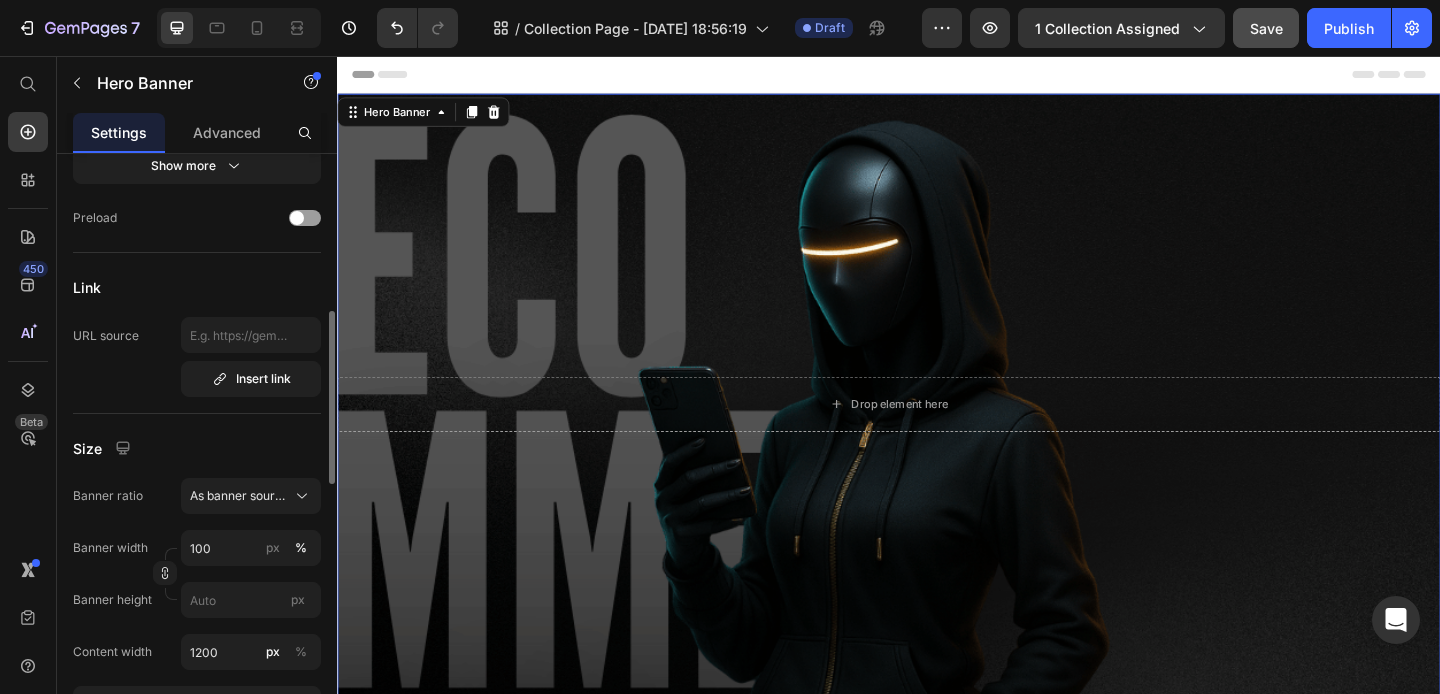 scroll, scrollTop: 610, scrollLeft: 0, axis: vertical 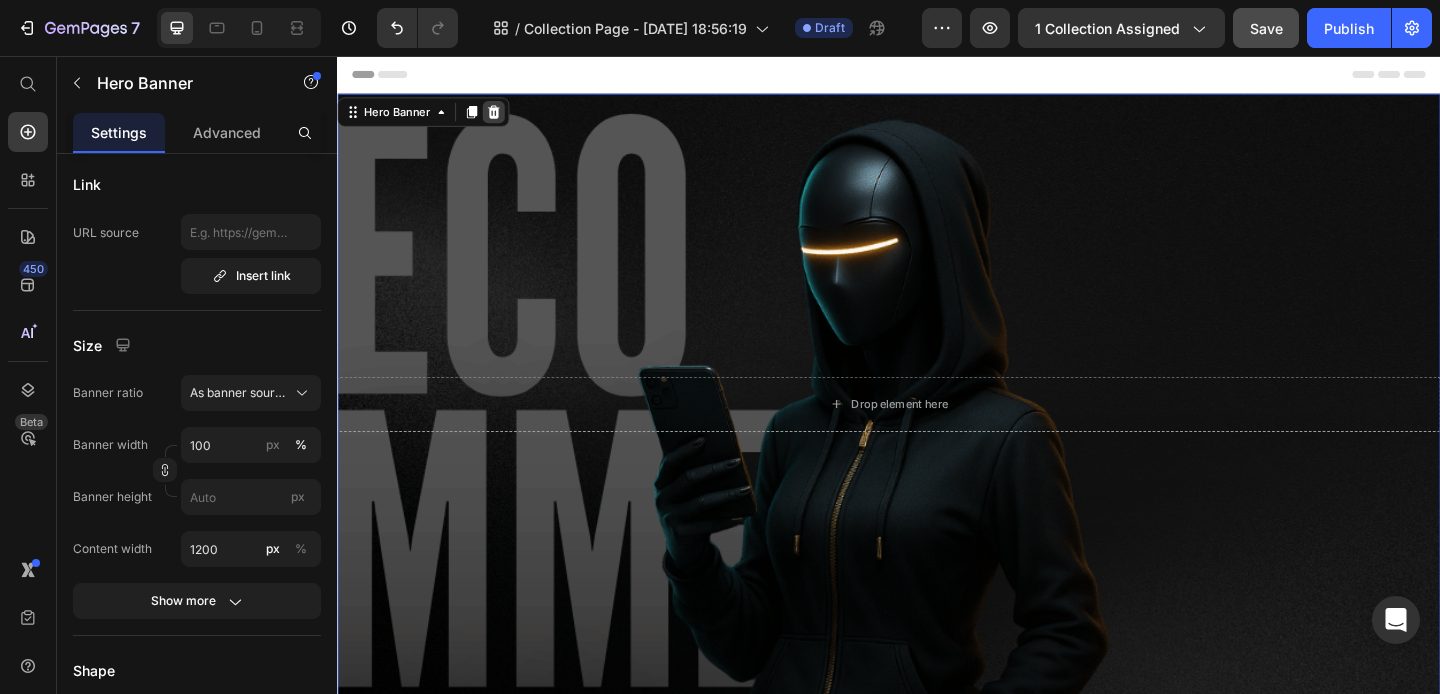 click 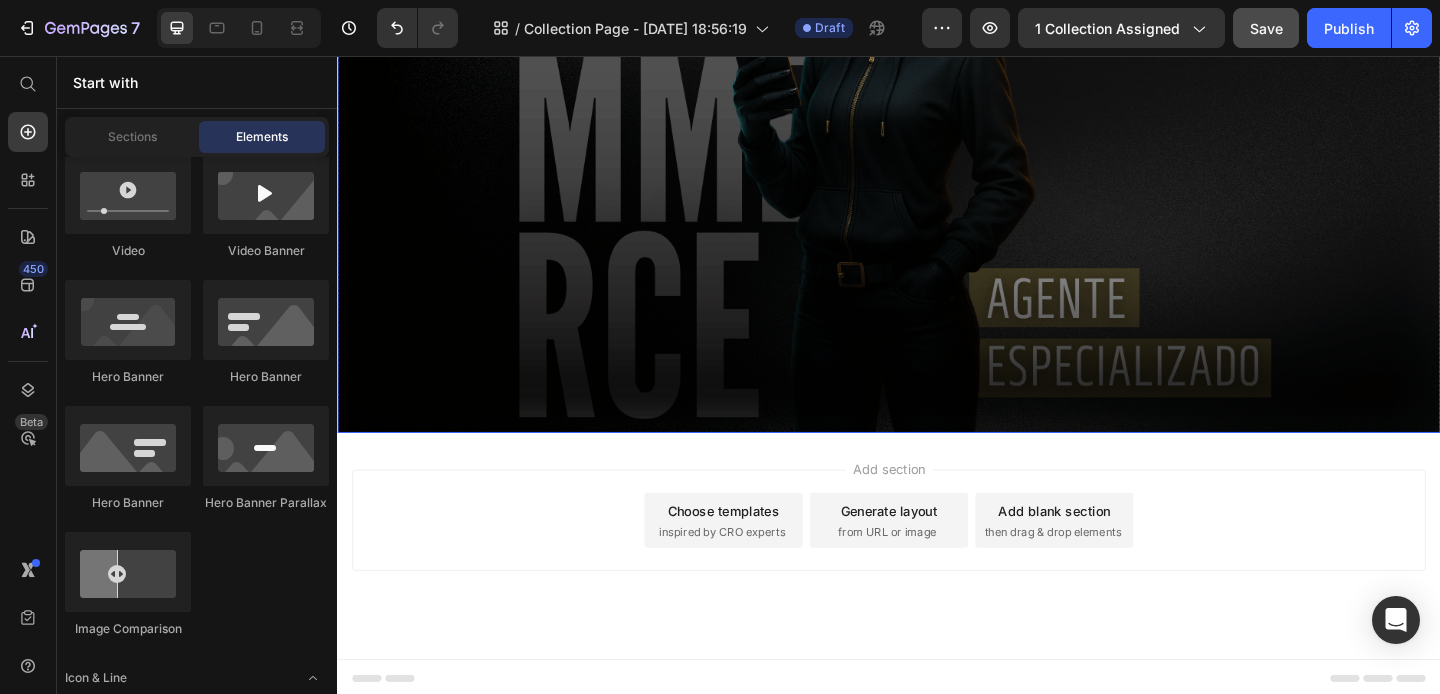 scroll, scrollTop: 310, scrollLeft: 0, axis: vertical 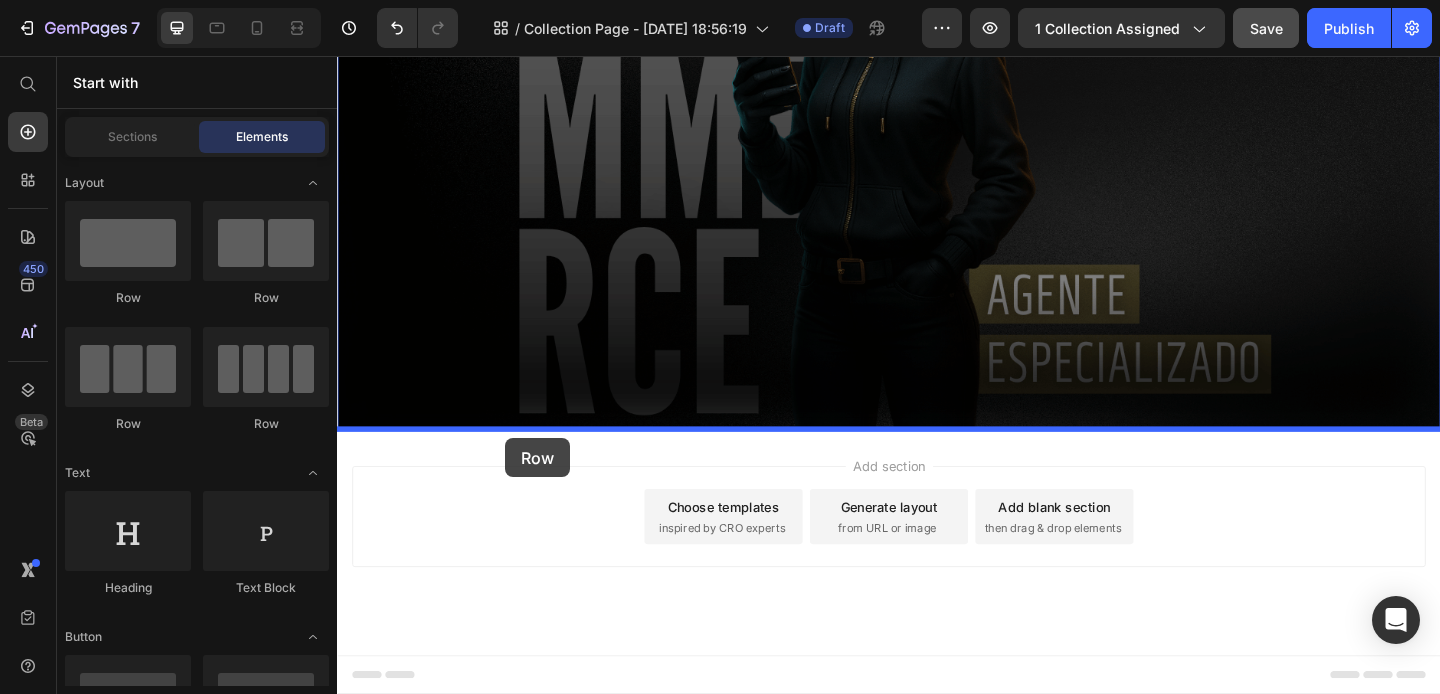 drag, startPoint x: 470, startPoint y: 304, endPoint x: 522, endPoint y: 469, distance: 173 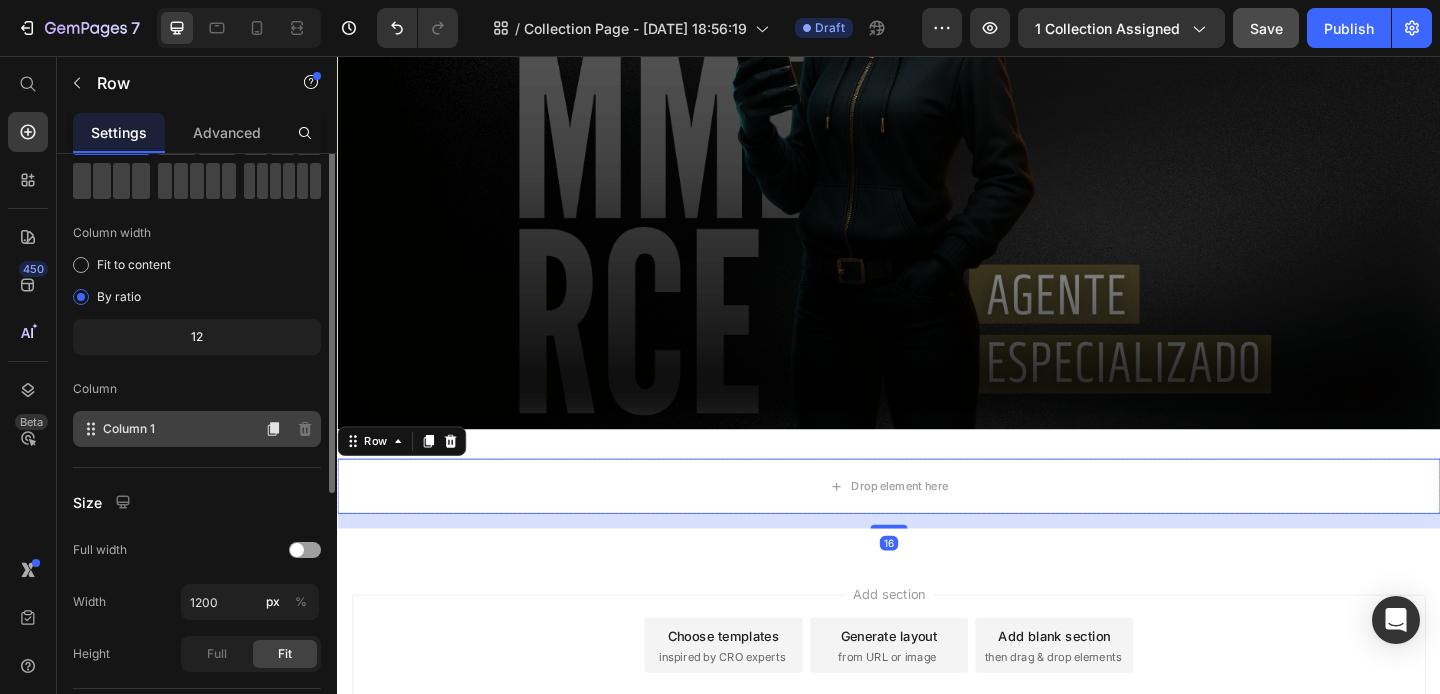 scroll, scrollTop: 129, scrollLeft: 0, axis: vertical 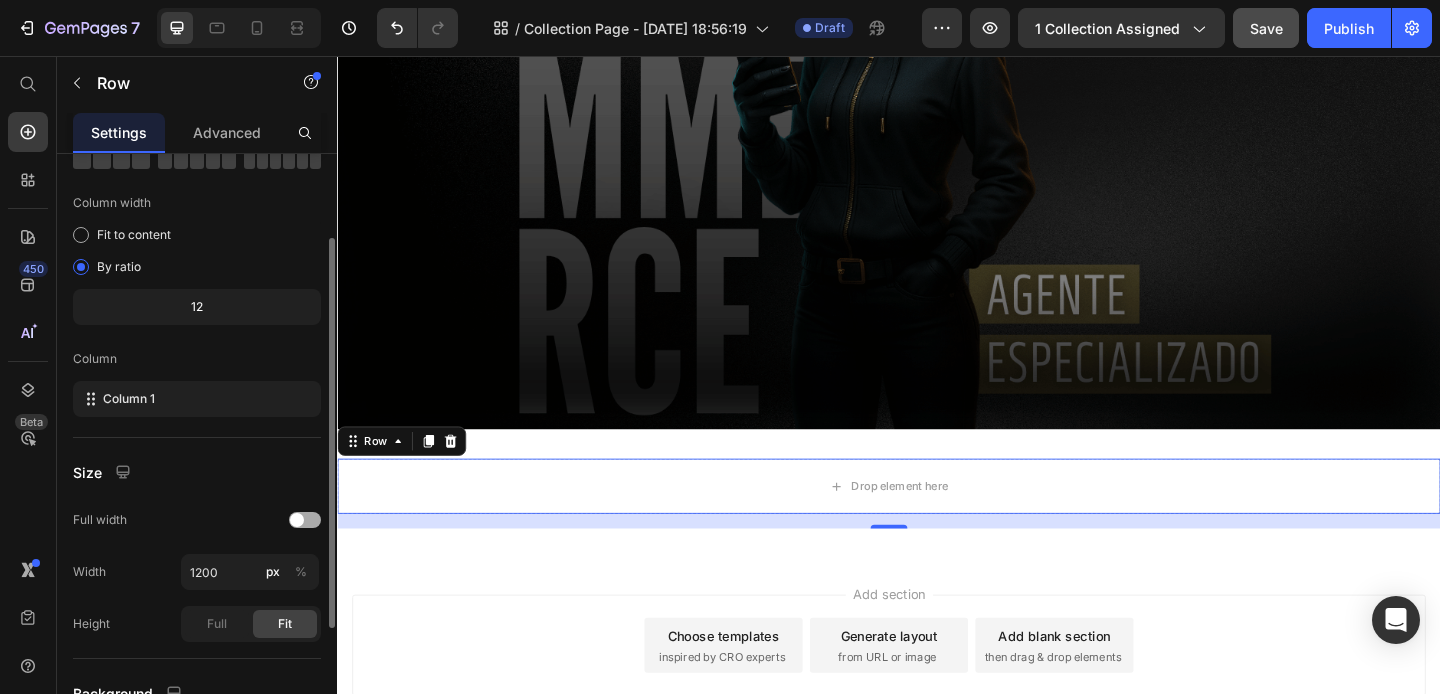 click at bounding box center [297, 520] 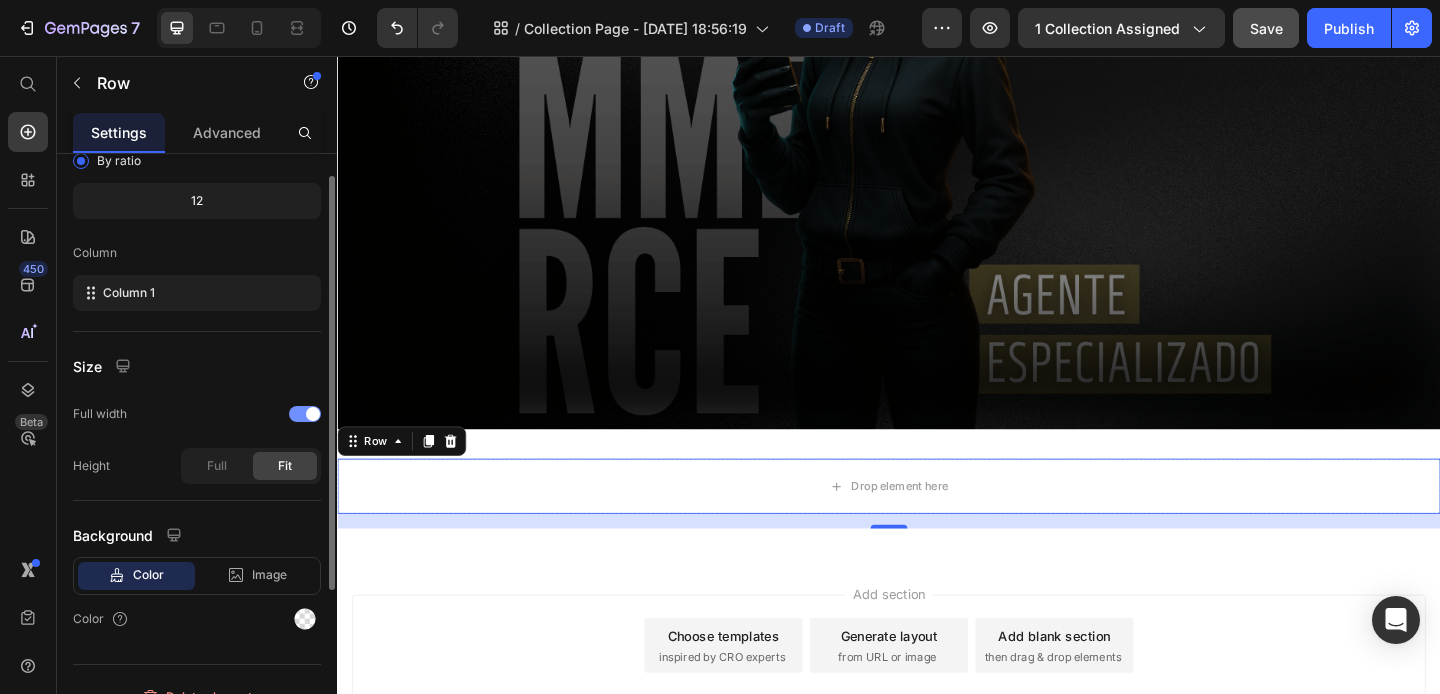 scroll, scrollTop: 263, scrollLeft: 0, axis: vertical 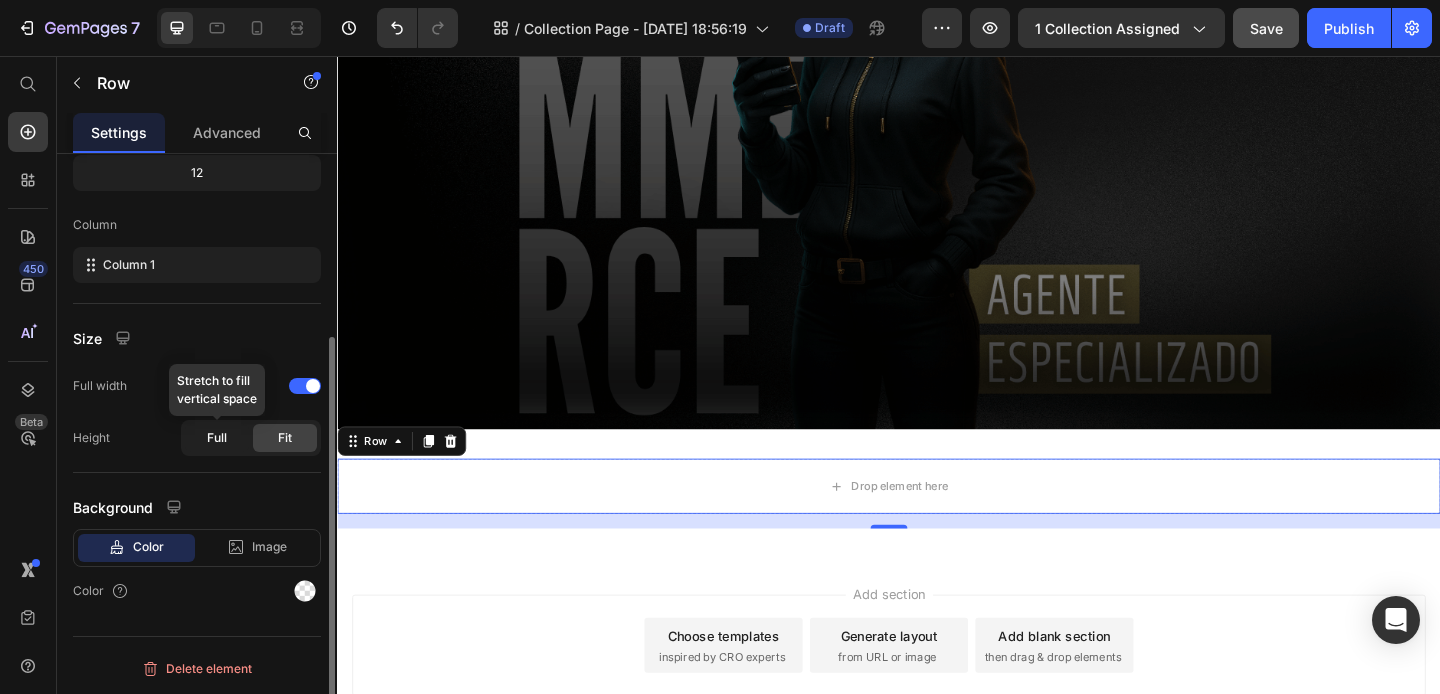 click on "Full" 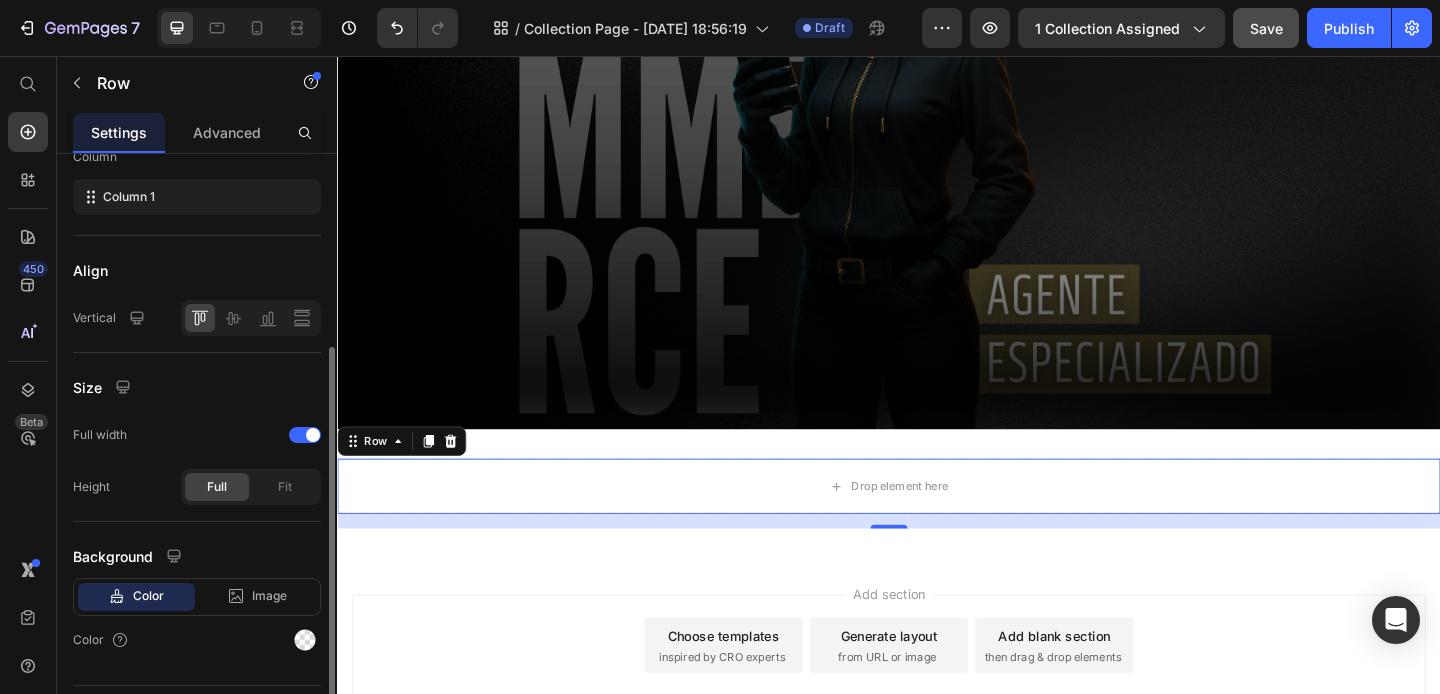 scroll, scrollTop: 380, scrollLeft: 0, axis: vertical 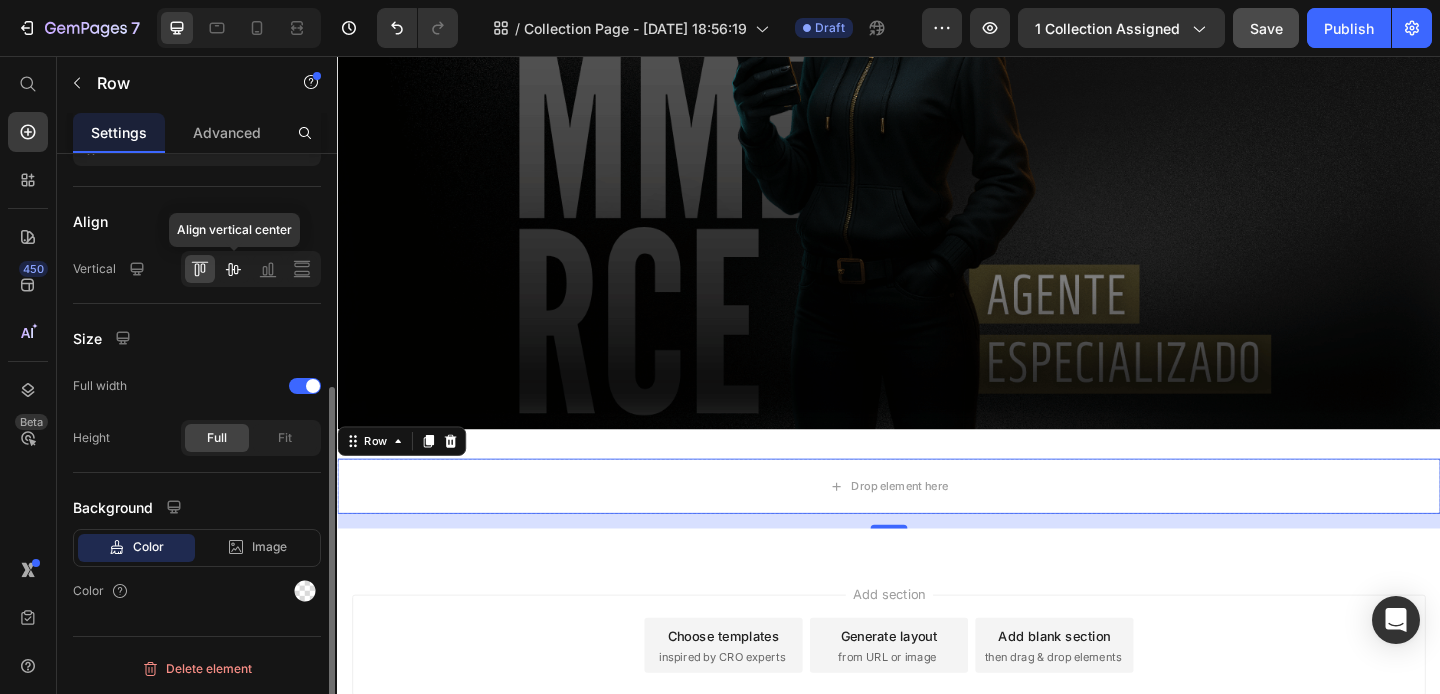 click 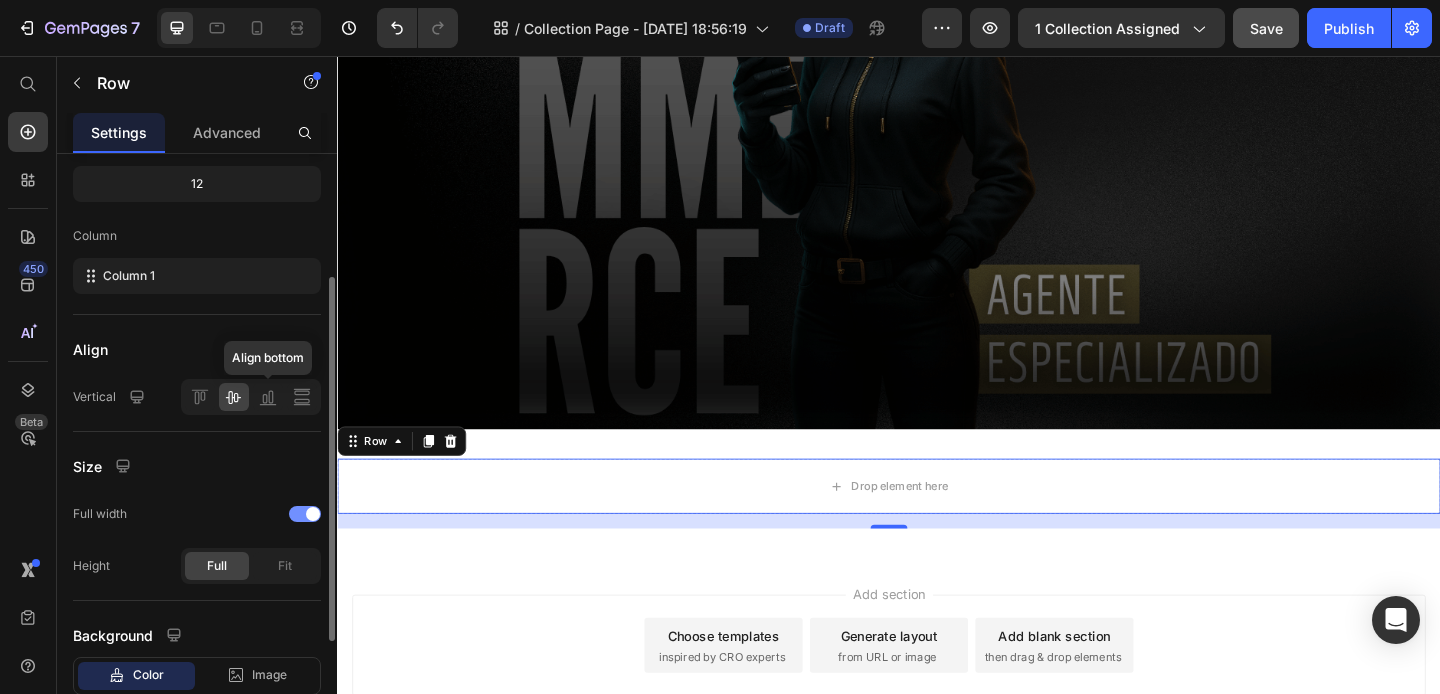 scroll, scrollTop: 0, scrollLeft: 0, axis: both 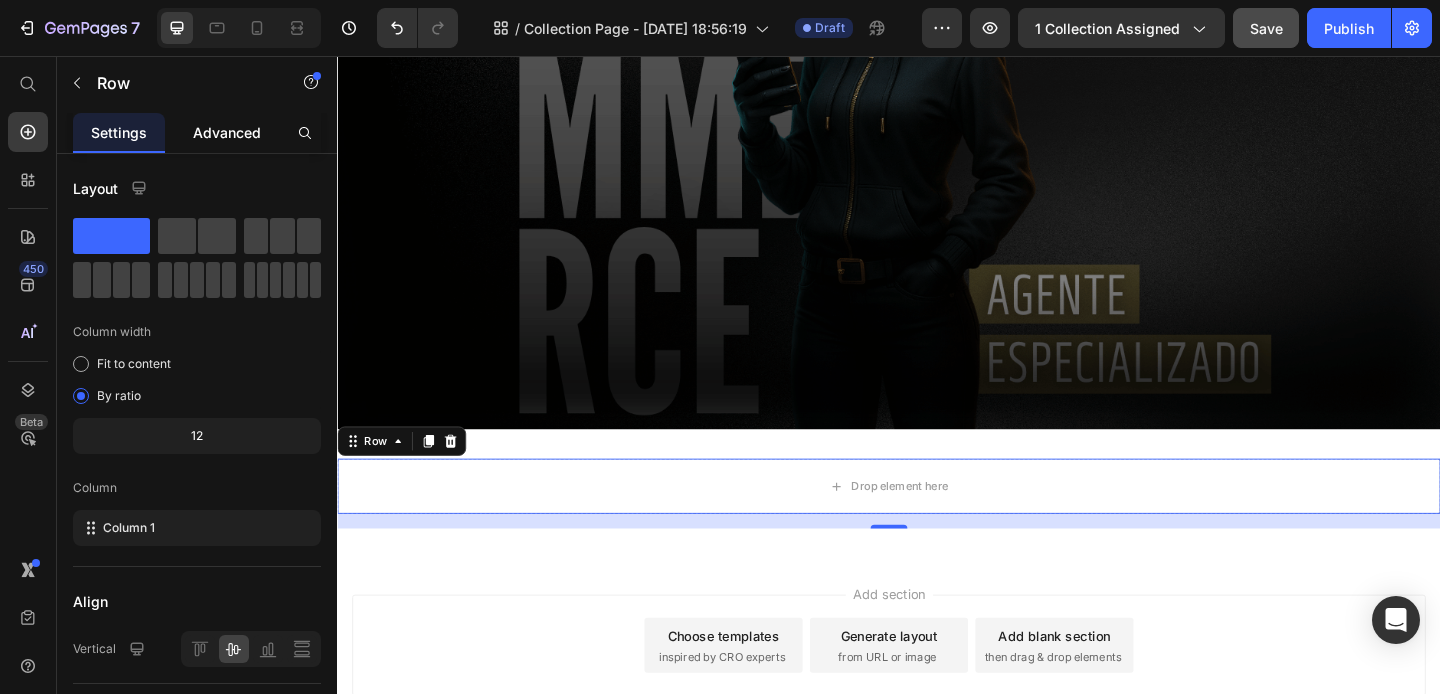 click on "Advanced" at bounding box center (227, 132) 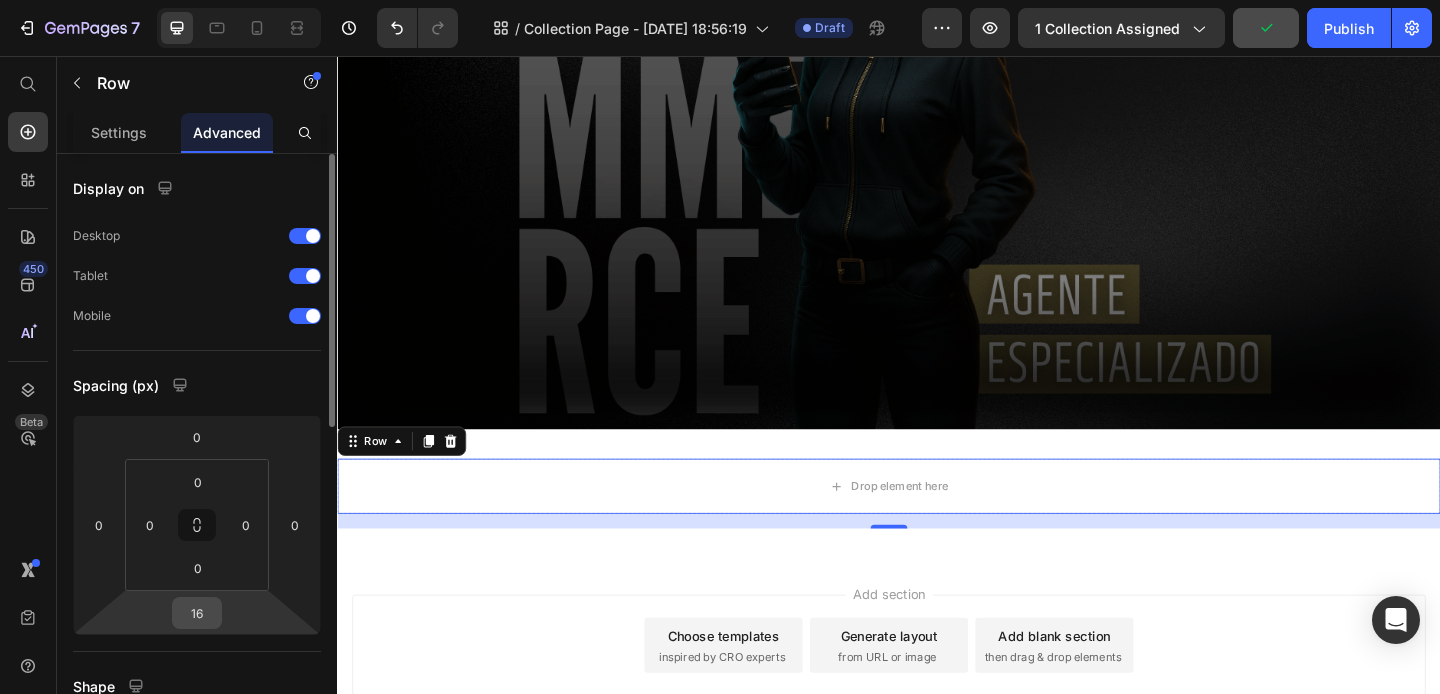 click on "16" at bounding box center (197, 613) 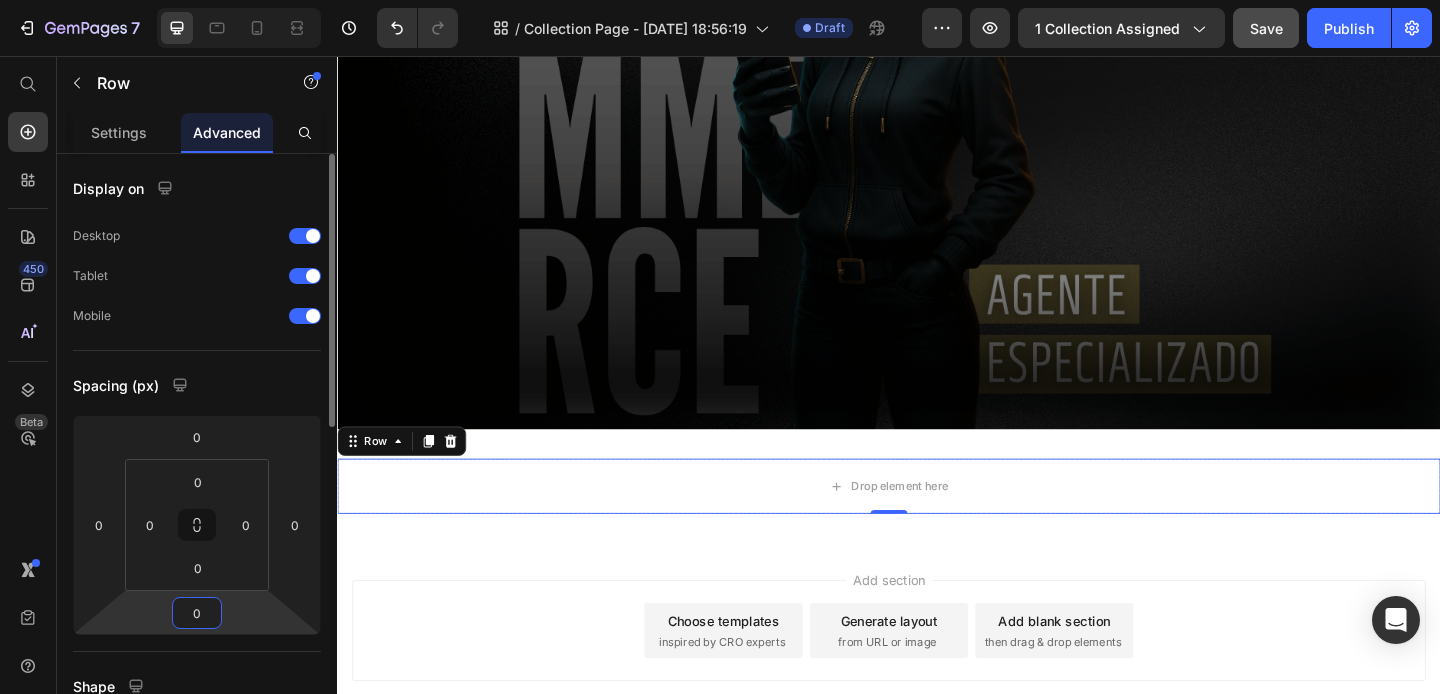 type on "0" 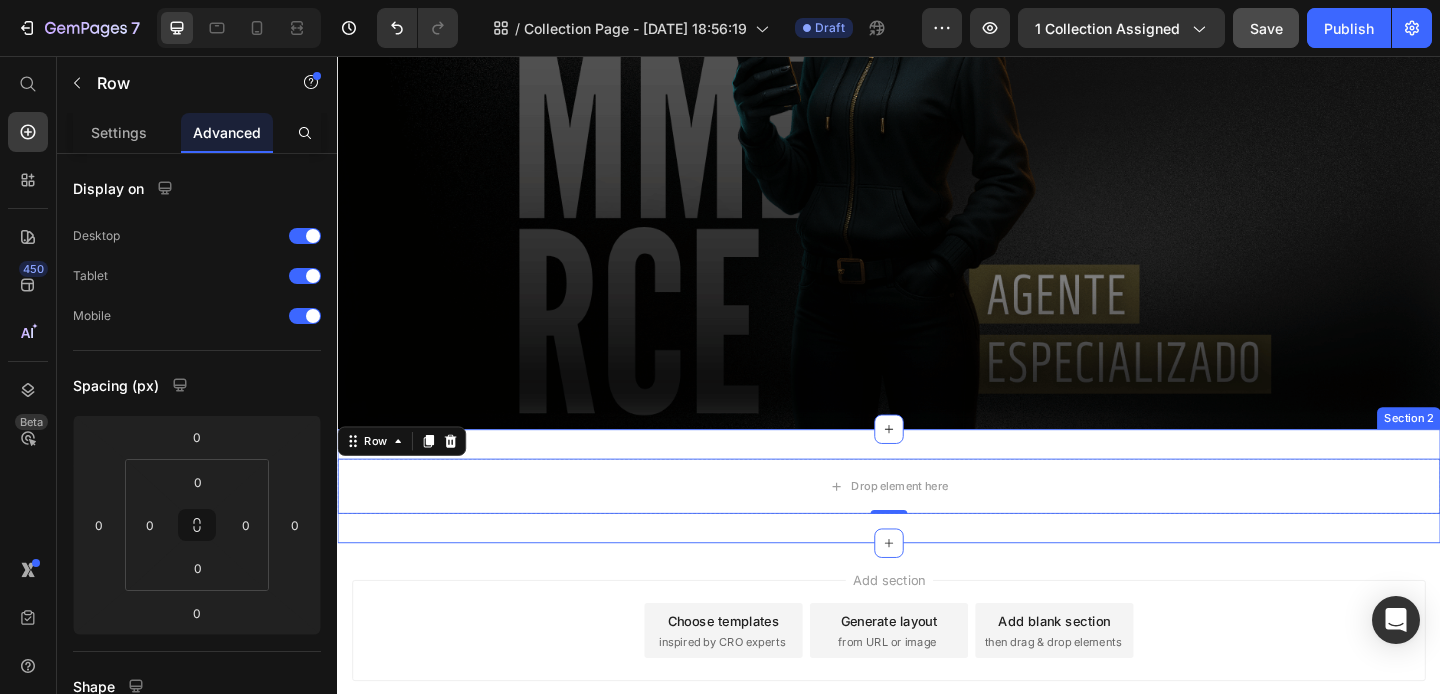 click on "Drop element here Row   0 Section 2" at bounding box center [937, 524] 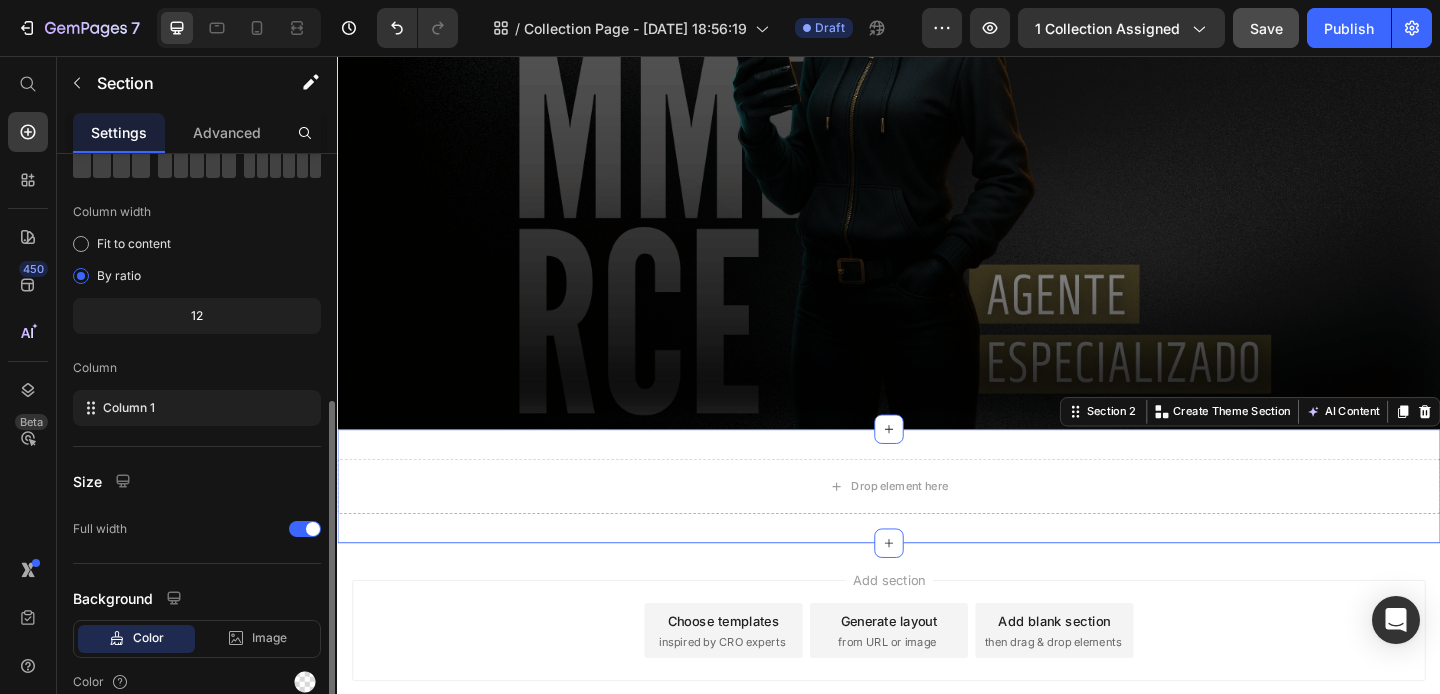 scroll, scrollTop: 211, scrollLeft: 0, axis: vertical 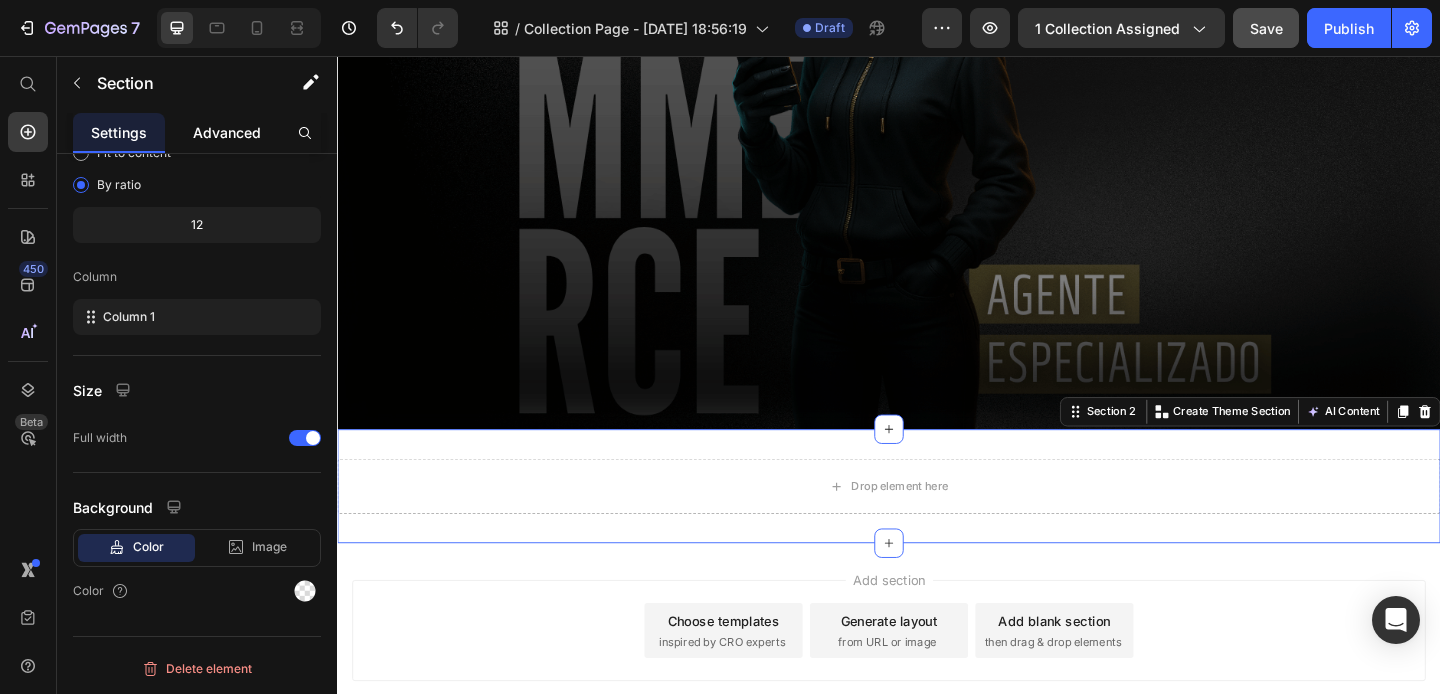 click on "Advanced" at bounding box center [227, 132] 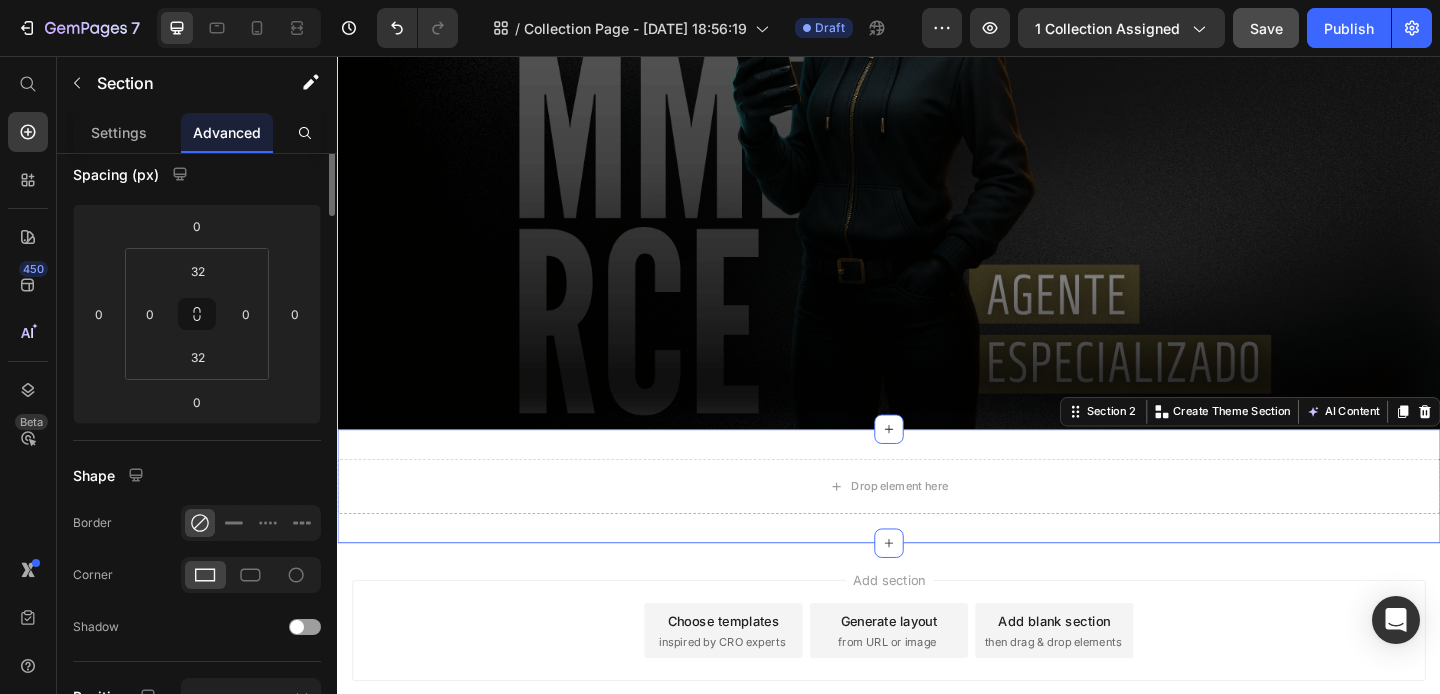 scroll, scrollTop: 0, scrollLeft: 0, axis: both 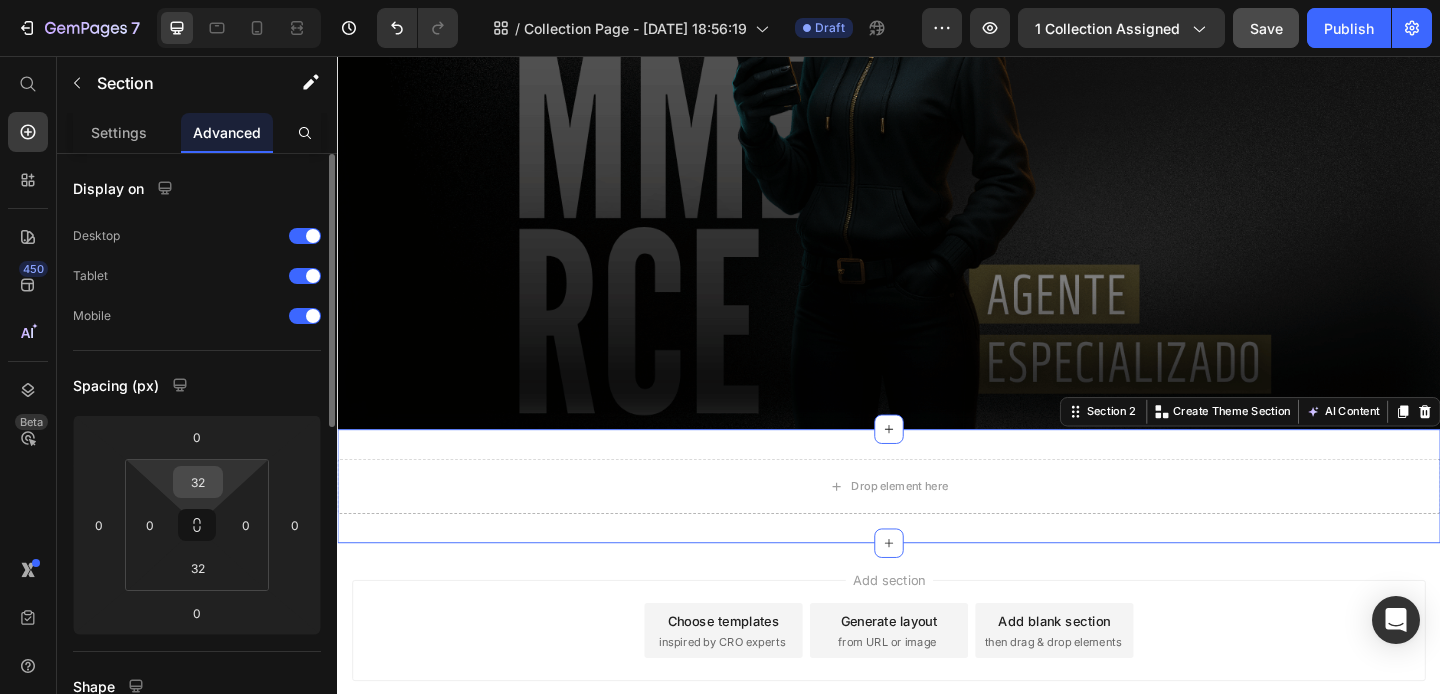 click on "32" at bounding box center [198, 482] 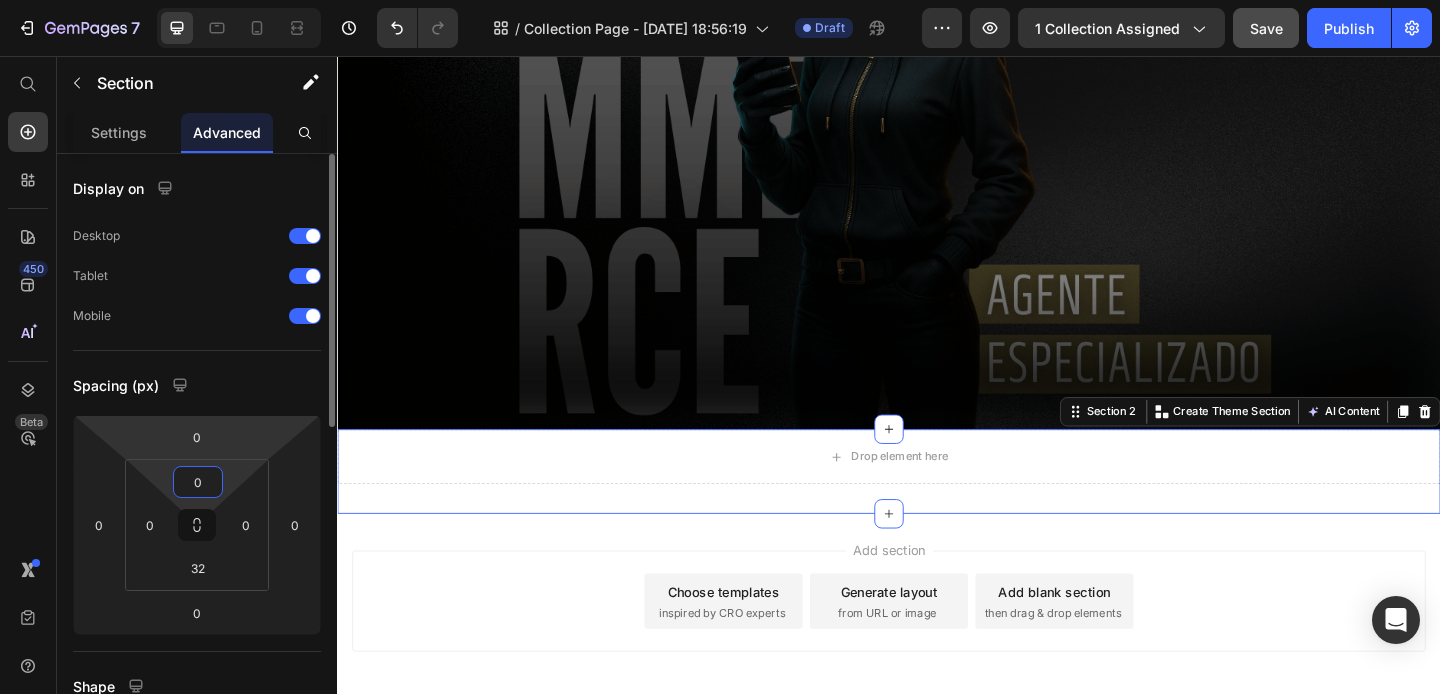 type on "0" 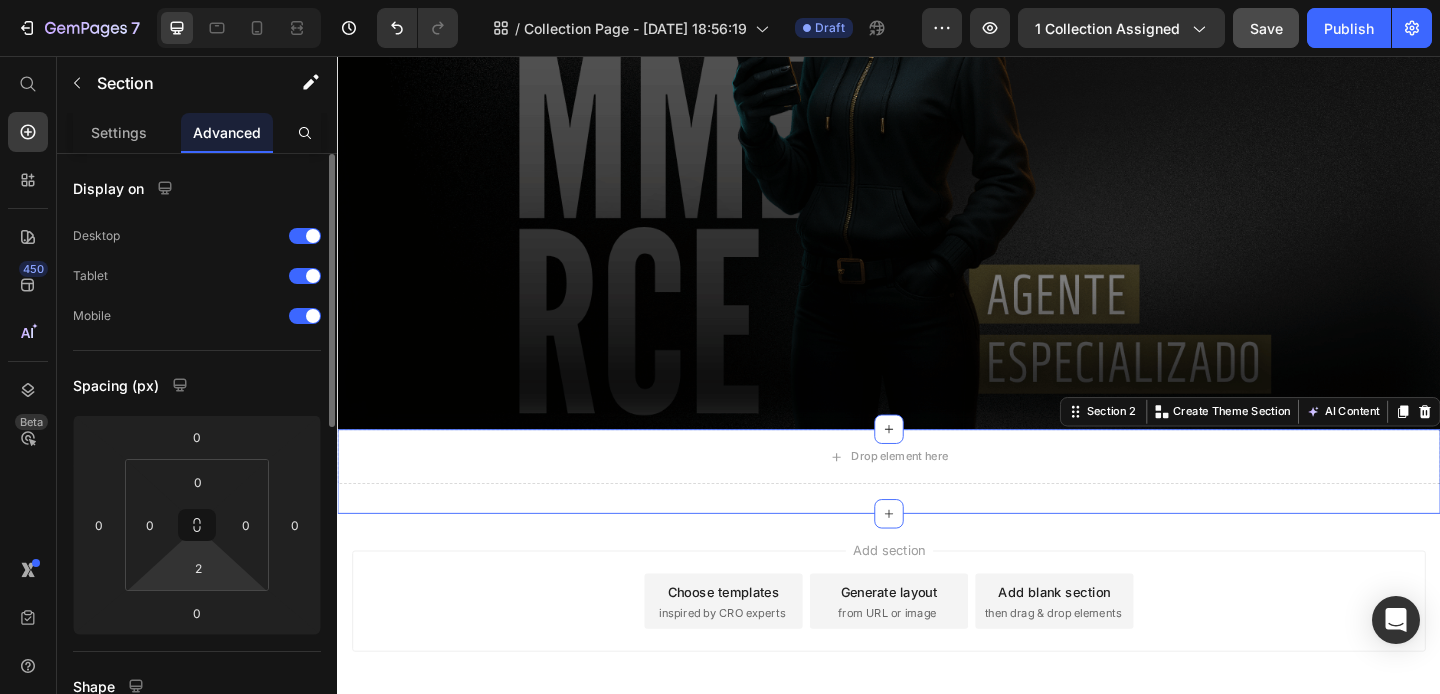click on "7   /  Collection Page - [DATE] 18:56:19 Draft Preview 1 collection assigned  Save   Publish  450 Beta Start with Sections Elements Hero Section Product Detail Brands Trusted Badges Guarantee Product Breakdown How to use Testimonials Compare Bundle FAQs Social Proof Brand Story Product List Collection Blog List Contact Sticky Add to Cart Custom Footer Browse Library 450 Layout
Row
Row
Row
Row Text
Heading
Text Block Button
Button
Button
Sticky Back to top Media" at bounding box center [720, 0] 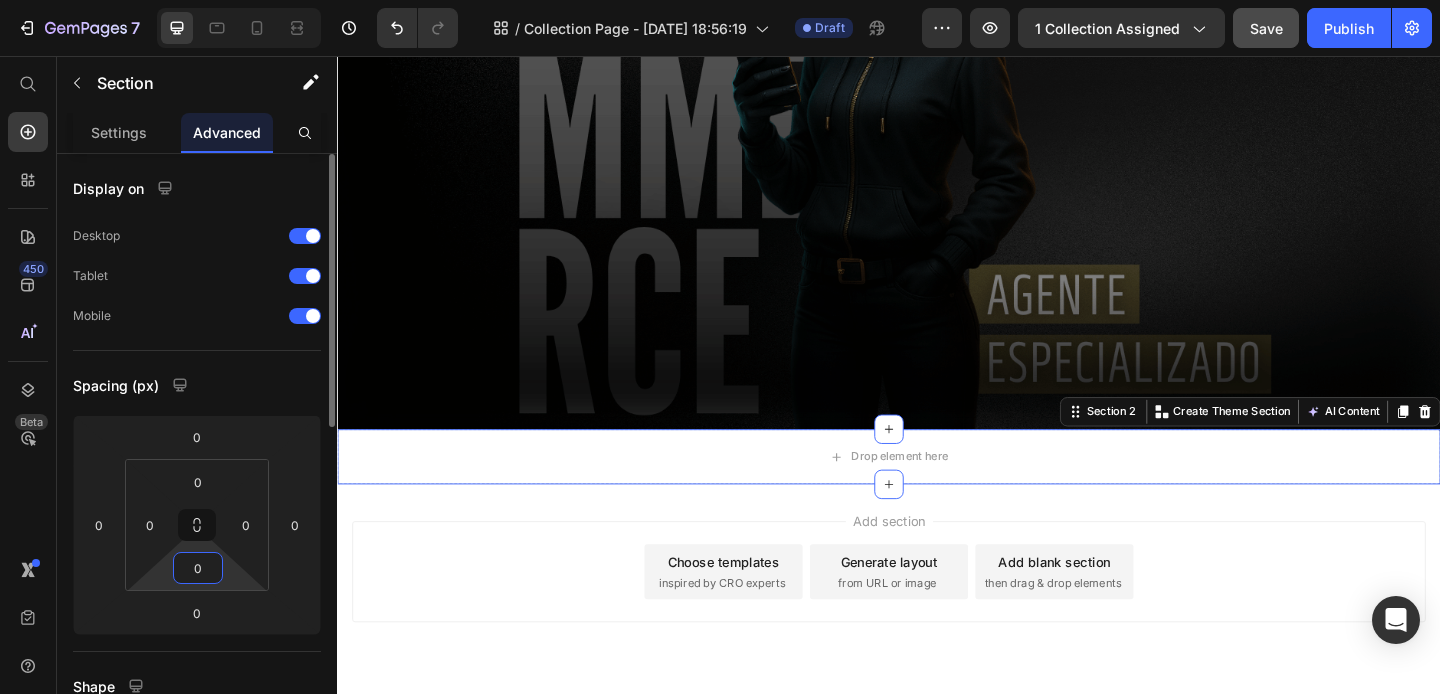 type on "0" 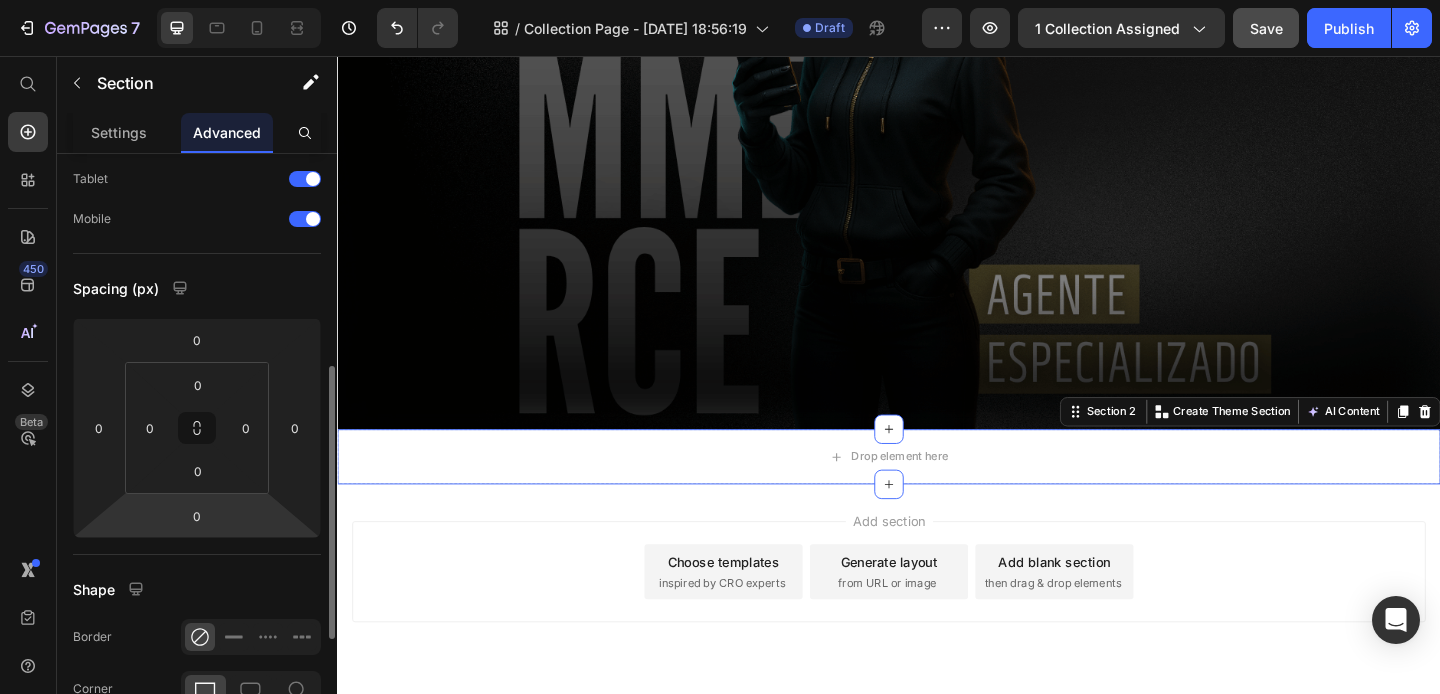 scroll, scrollTop: 0, scrollLeft: 0, axis: both 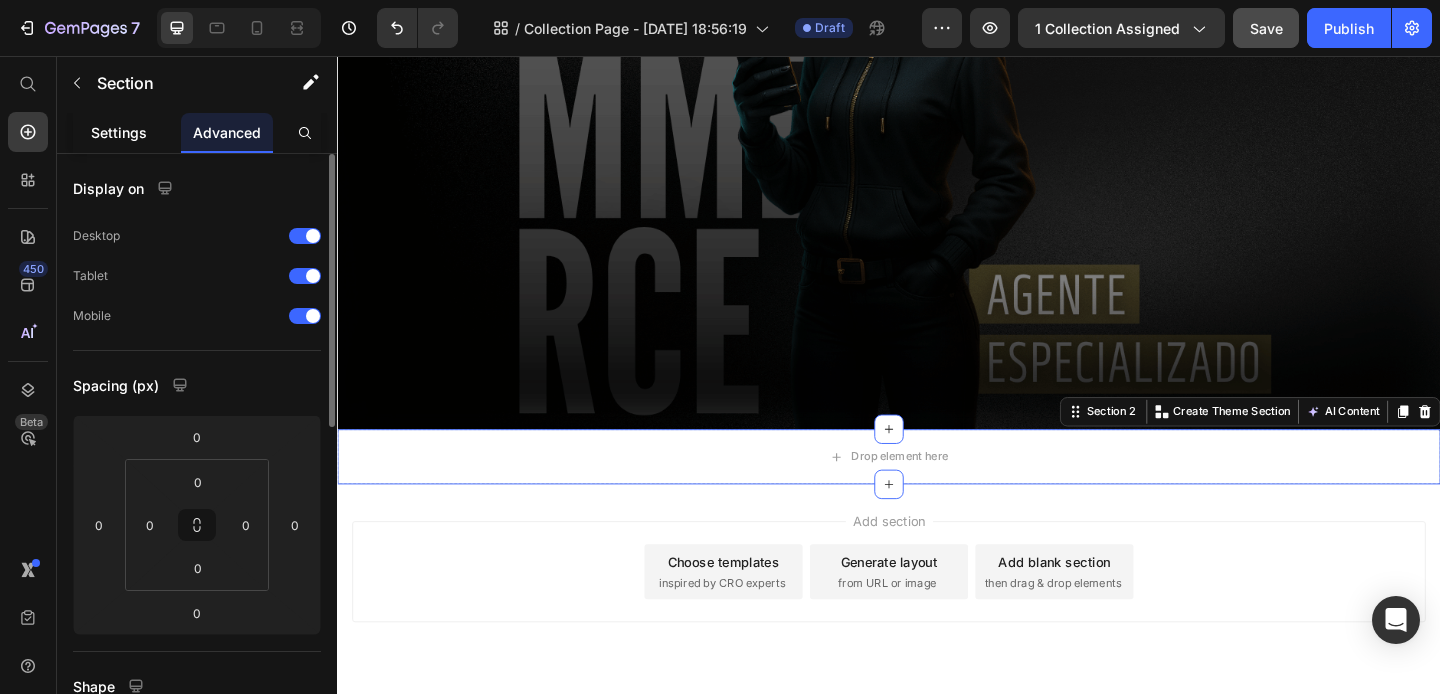 click on "Settings" at bounding box center (119, 132) 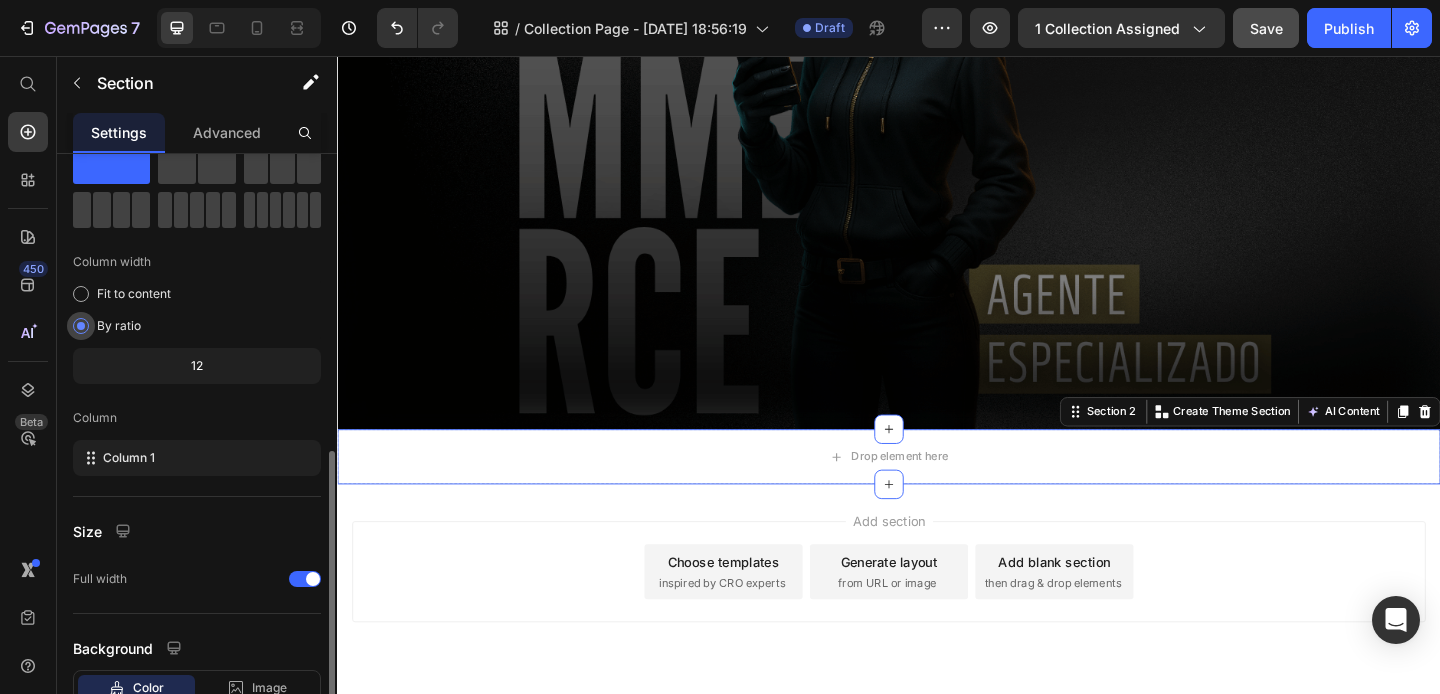 scroll, scrollTop: 211, scrollLeft: 0, axis: vertical 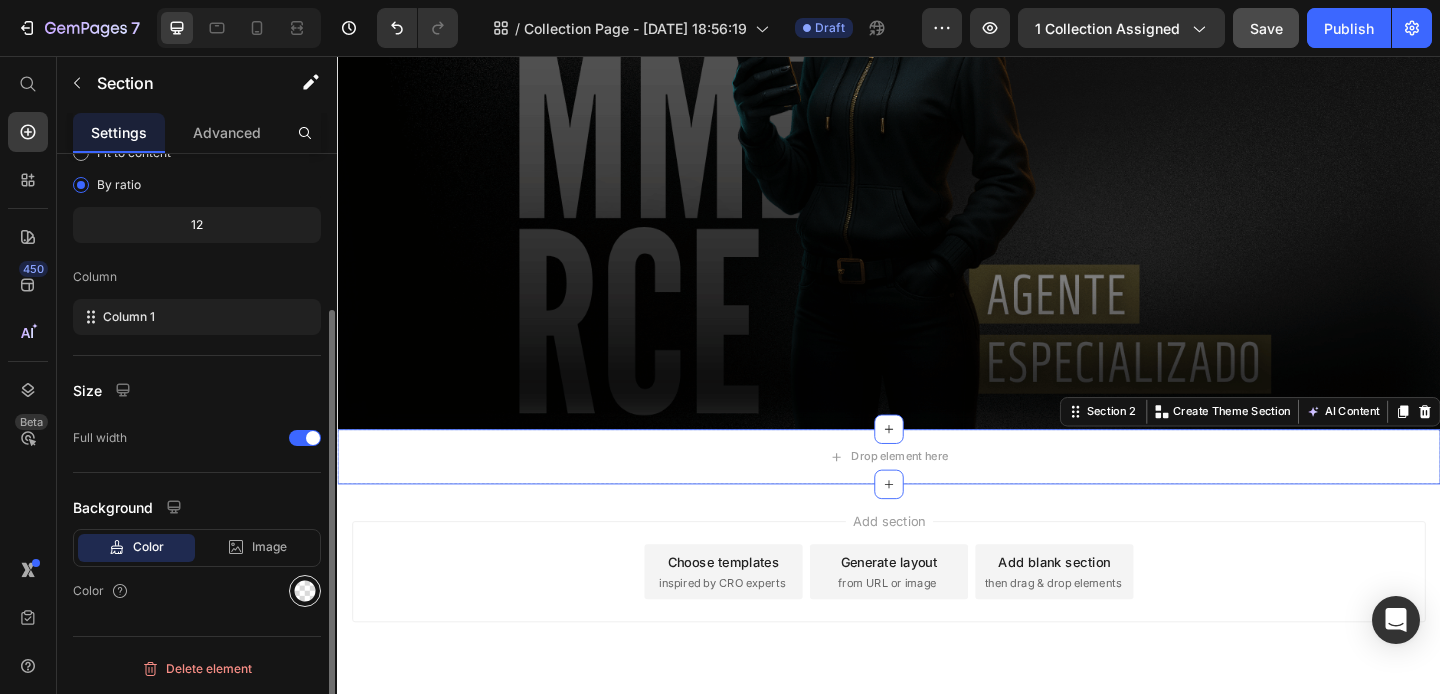 click at bounding box center [305, 591] 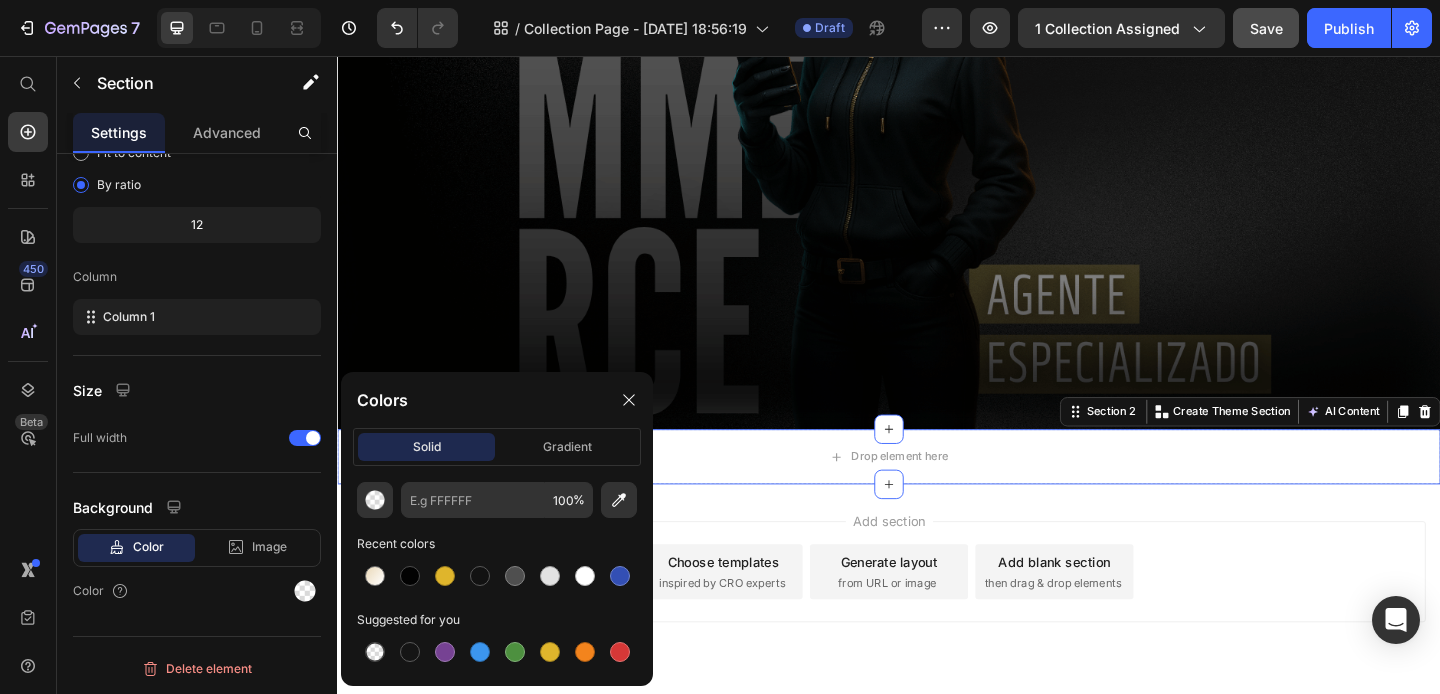 click on "solid gradient" 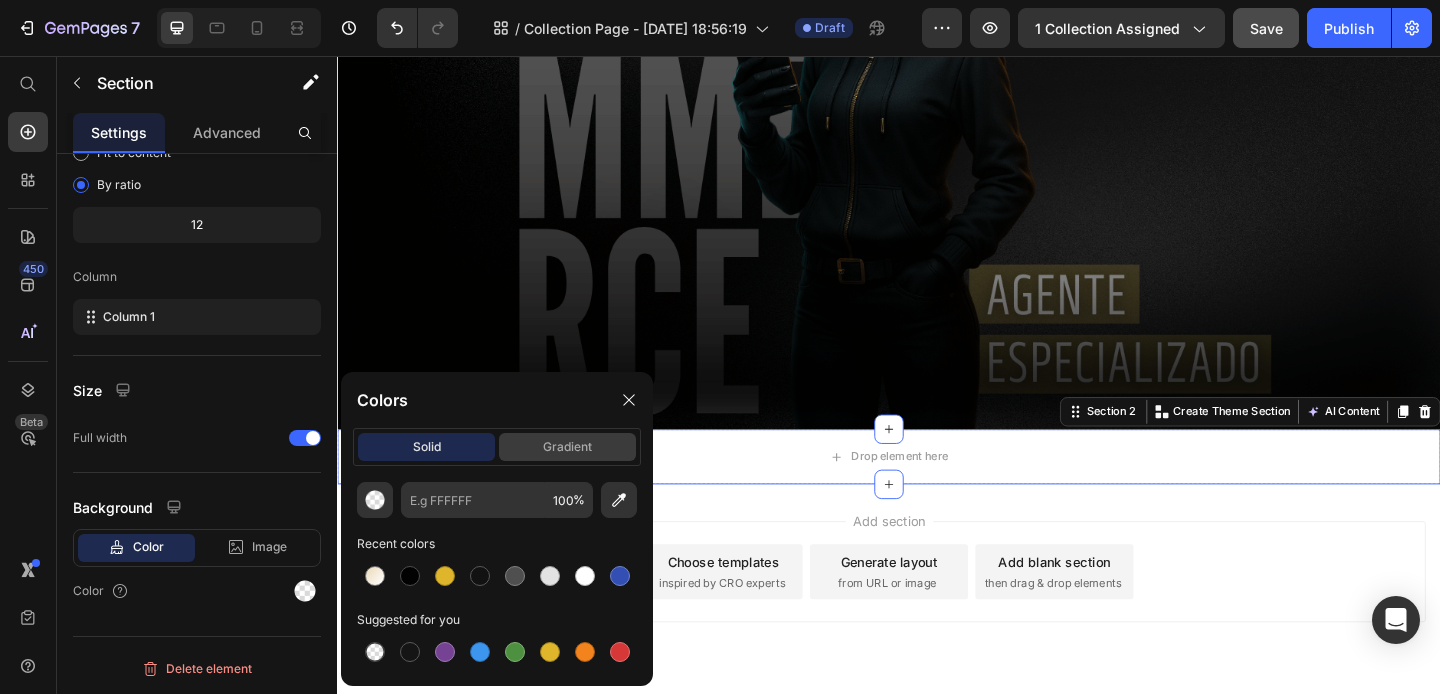 click on "gradient" 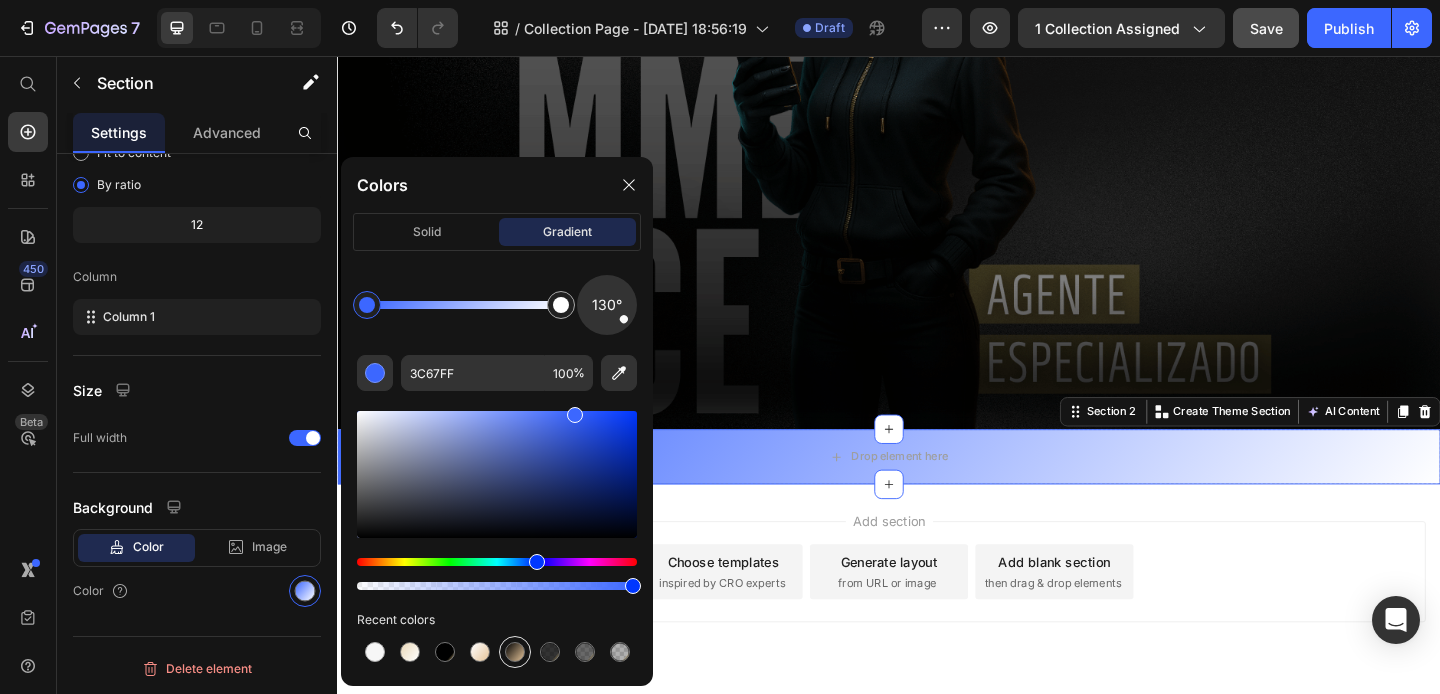 click at bounding box center [515, 652] 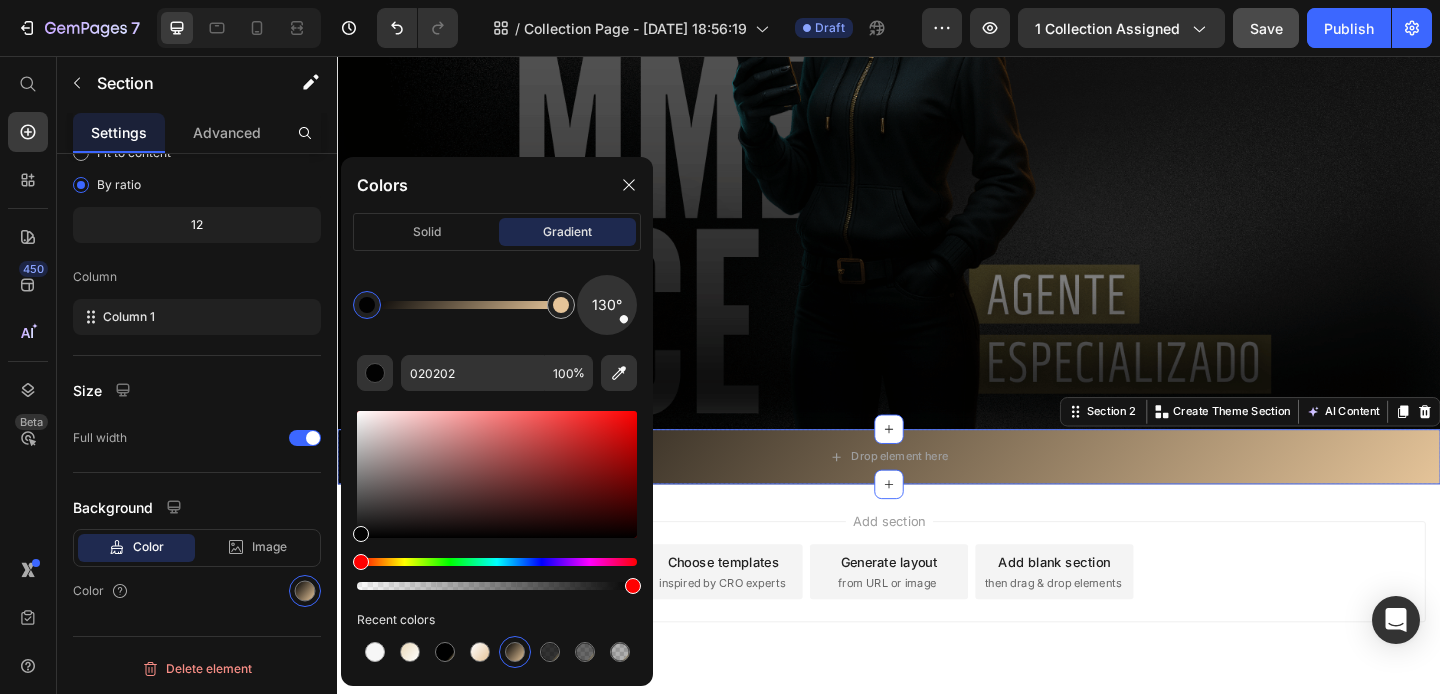 click at bounding box center (367, 305) 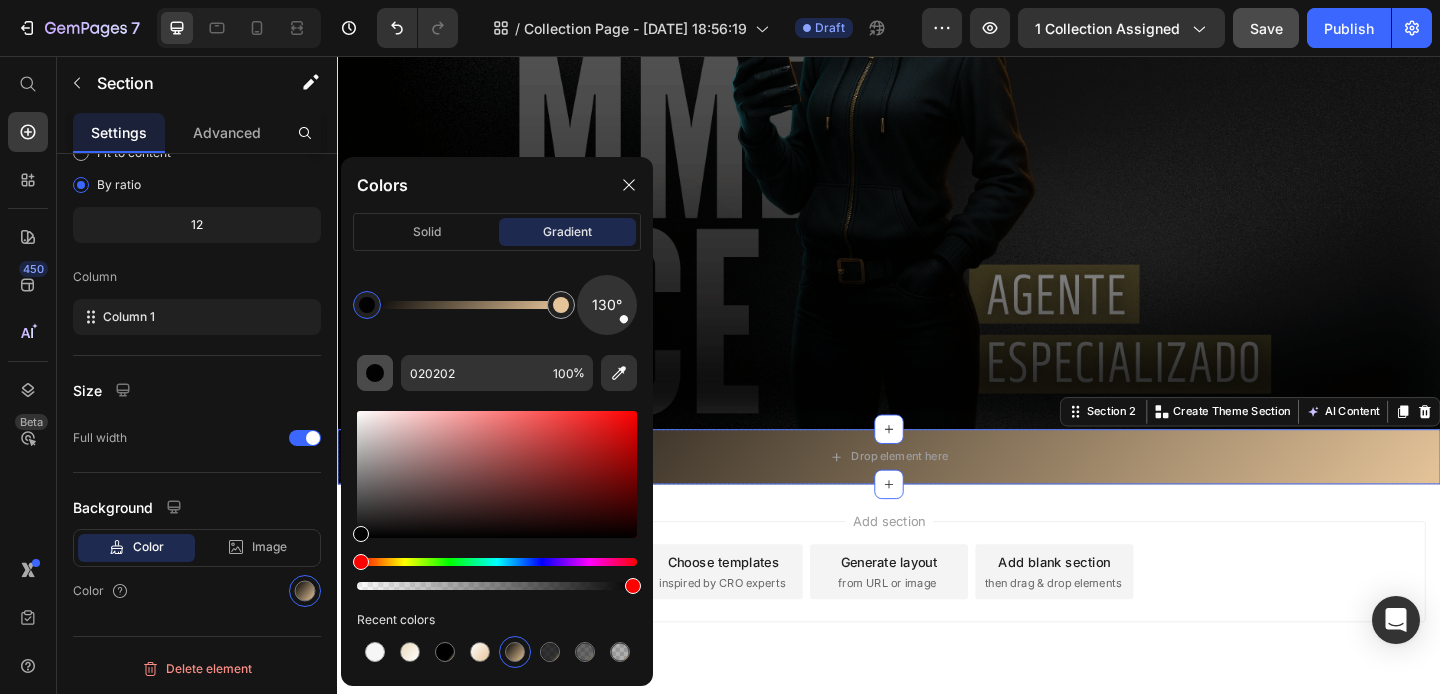 click at bounding box center [375, 373] 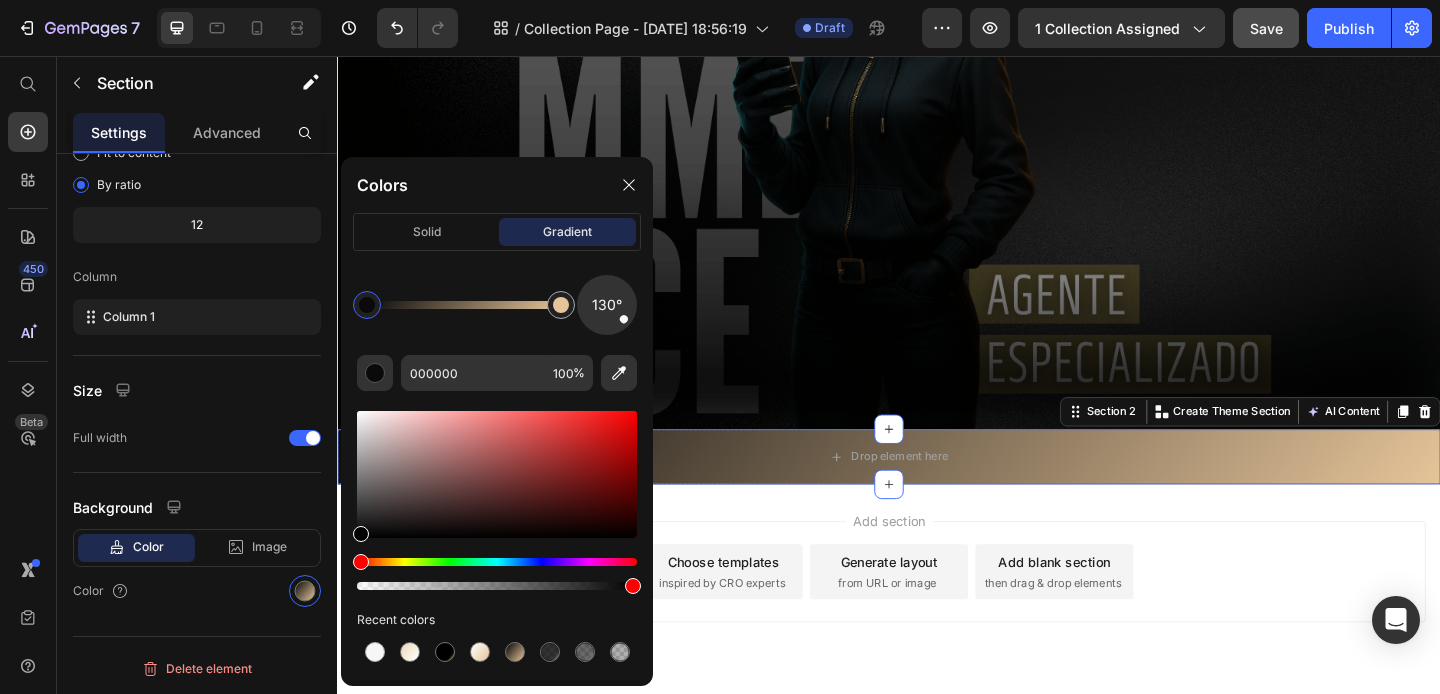 drag, startPoint x: 695, startPoint y: 588, endPoint x: 339, endPoint y: 618, distance: 357.2618 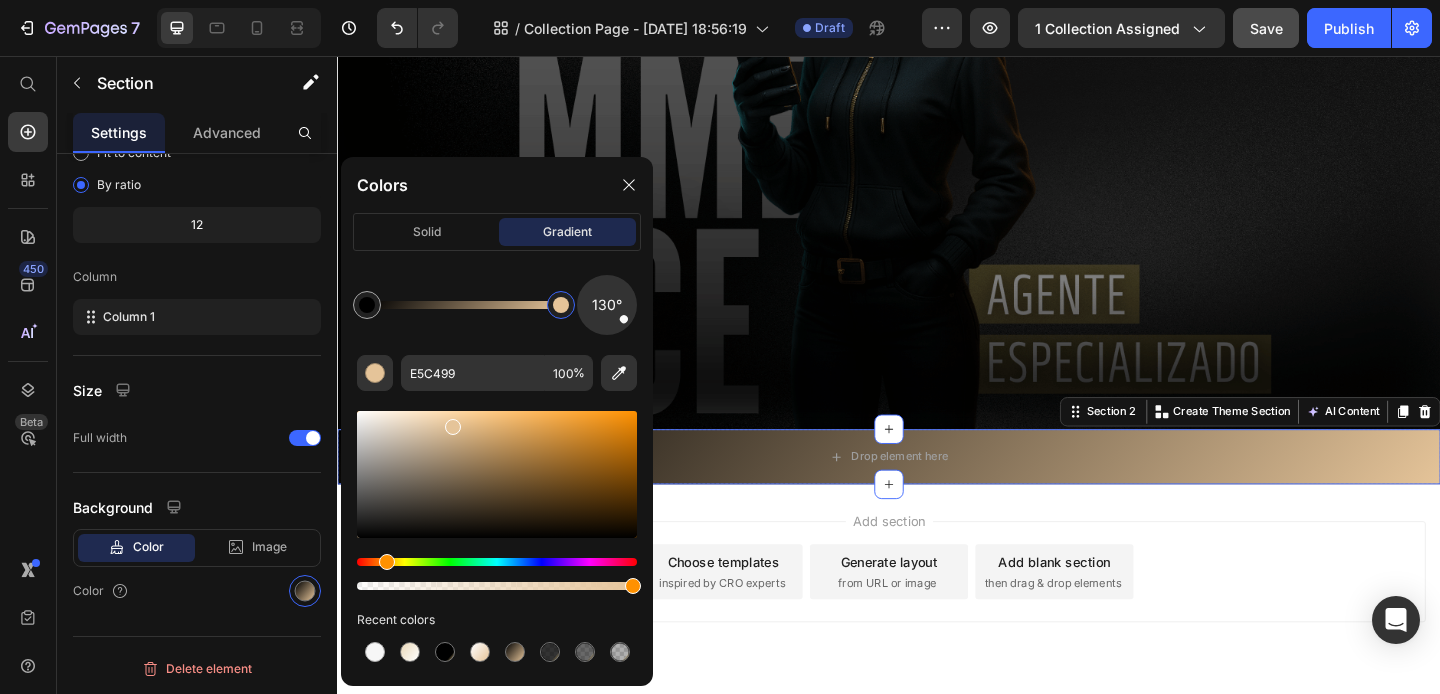 click at bounding box center [561, 305] 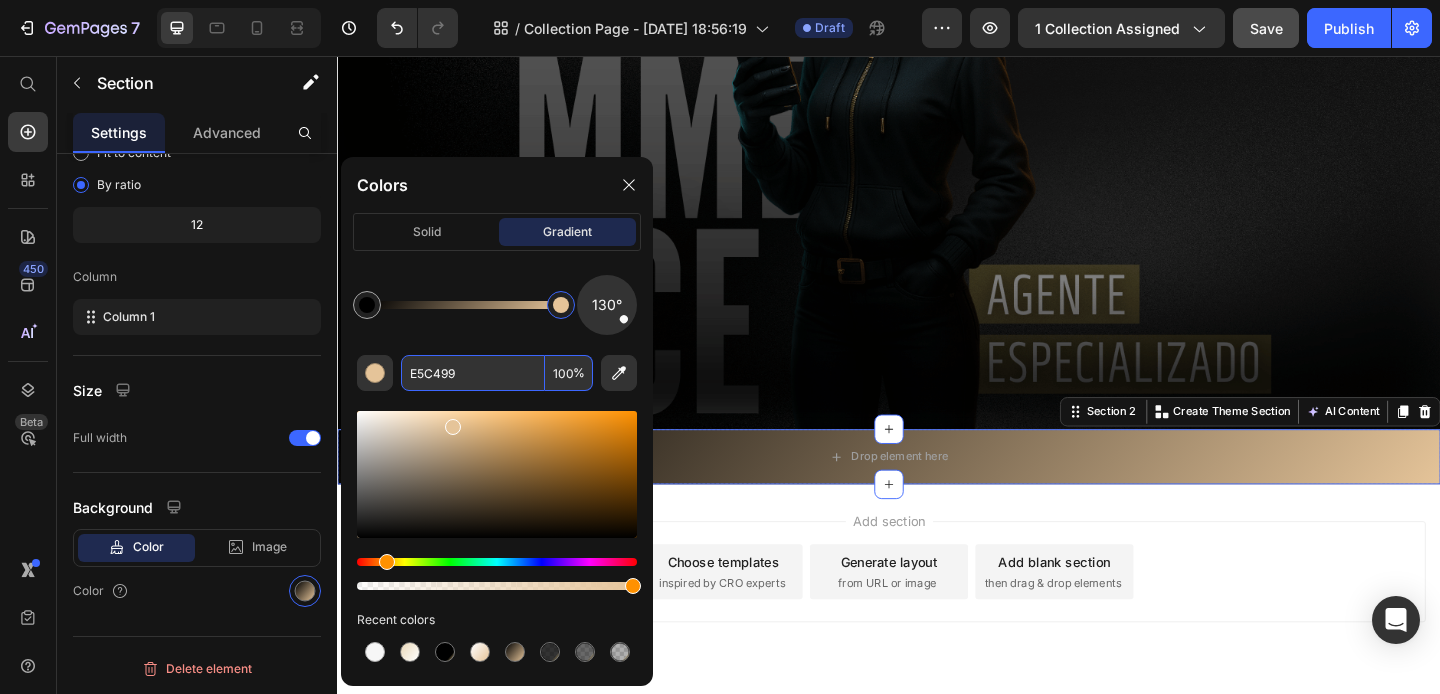 click on "E5C499" at bounding box center (473, 373) 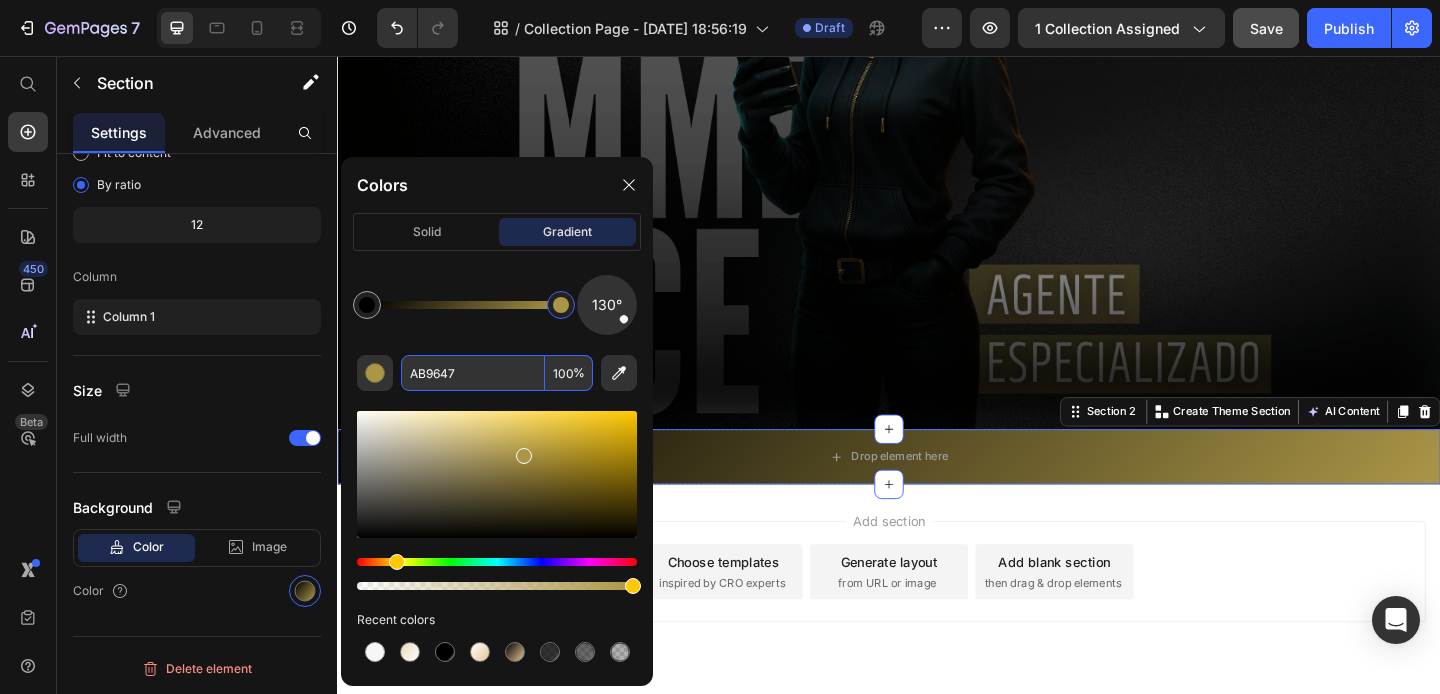 type on "AB9647" 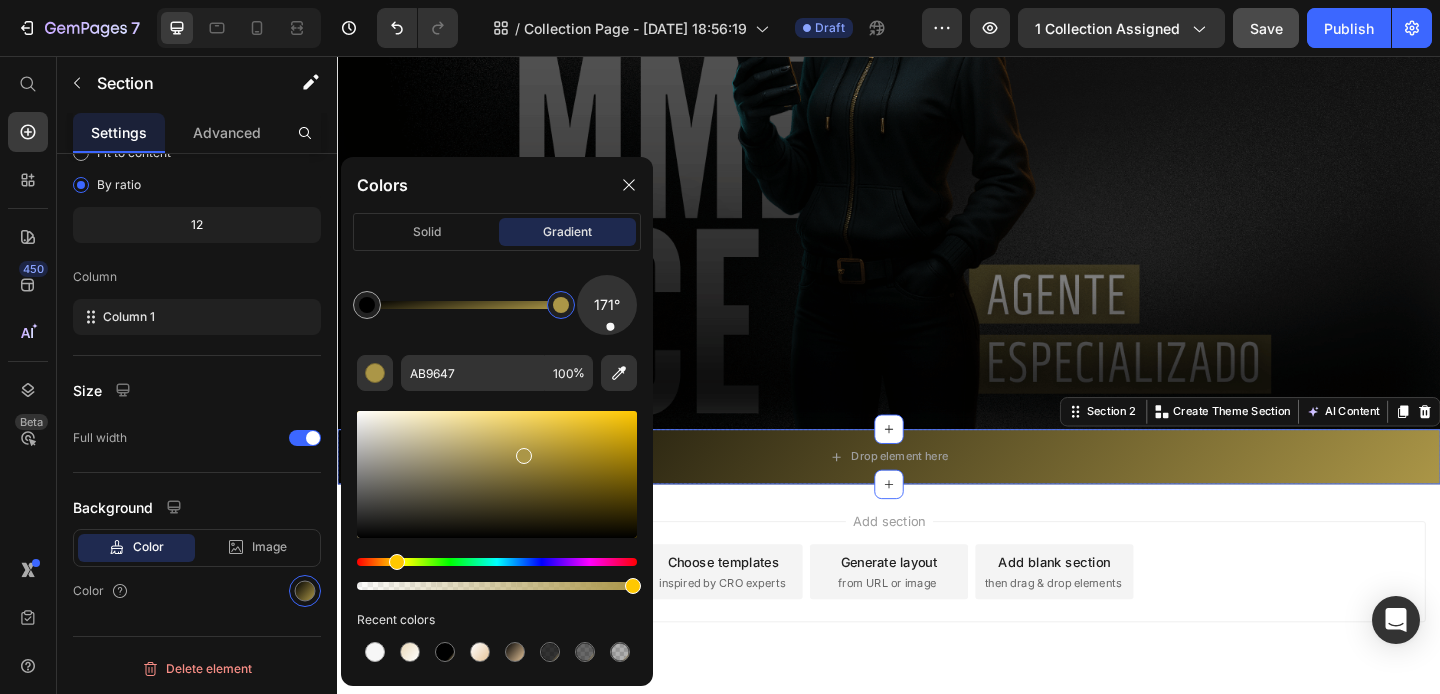 drag, startPoint x: 624, startPoint y: 320, endPoint x: 612, endPoint y: 336, distance: 20 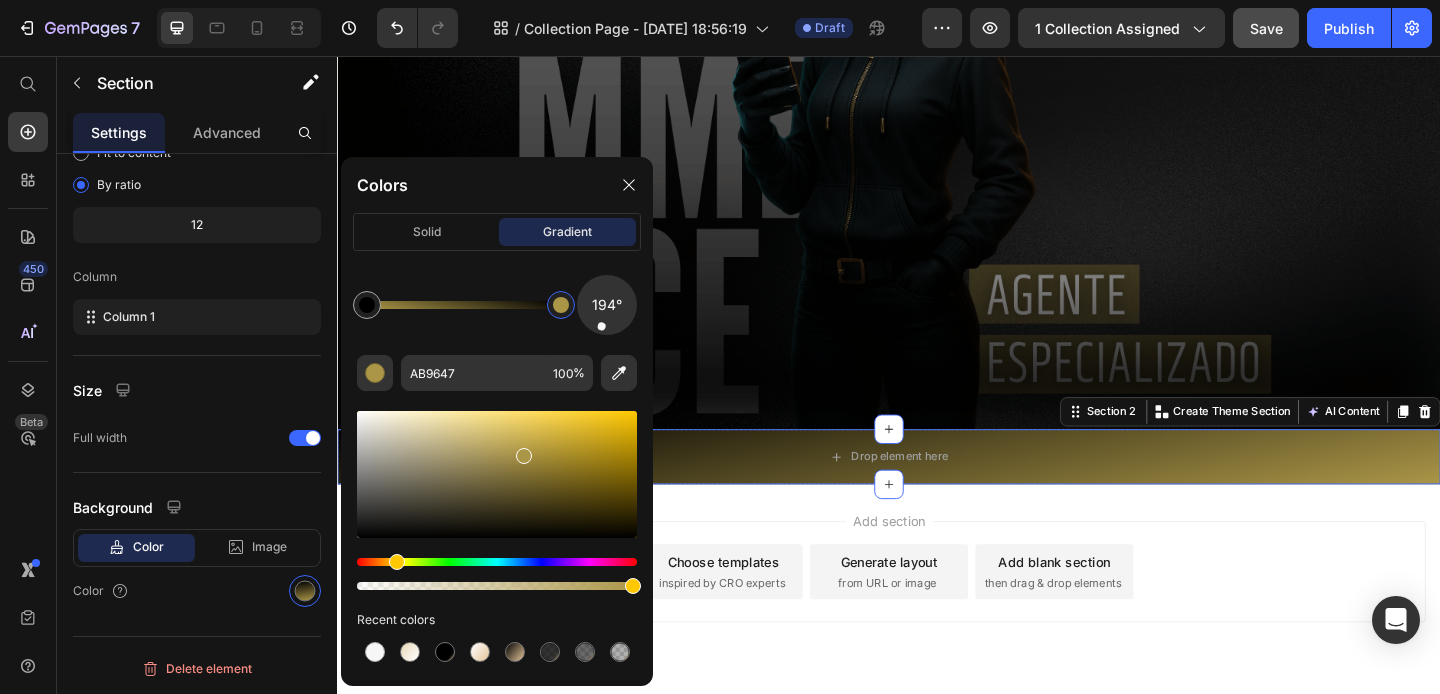 drag, startPoint x: 612, startPoint y: 334, endPoint x: 599, endPoint y: 336, distance: 13.152946 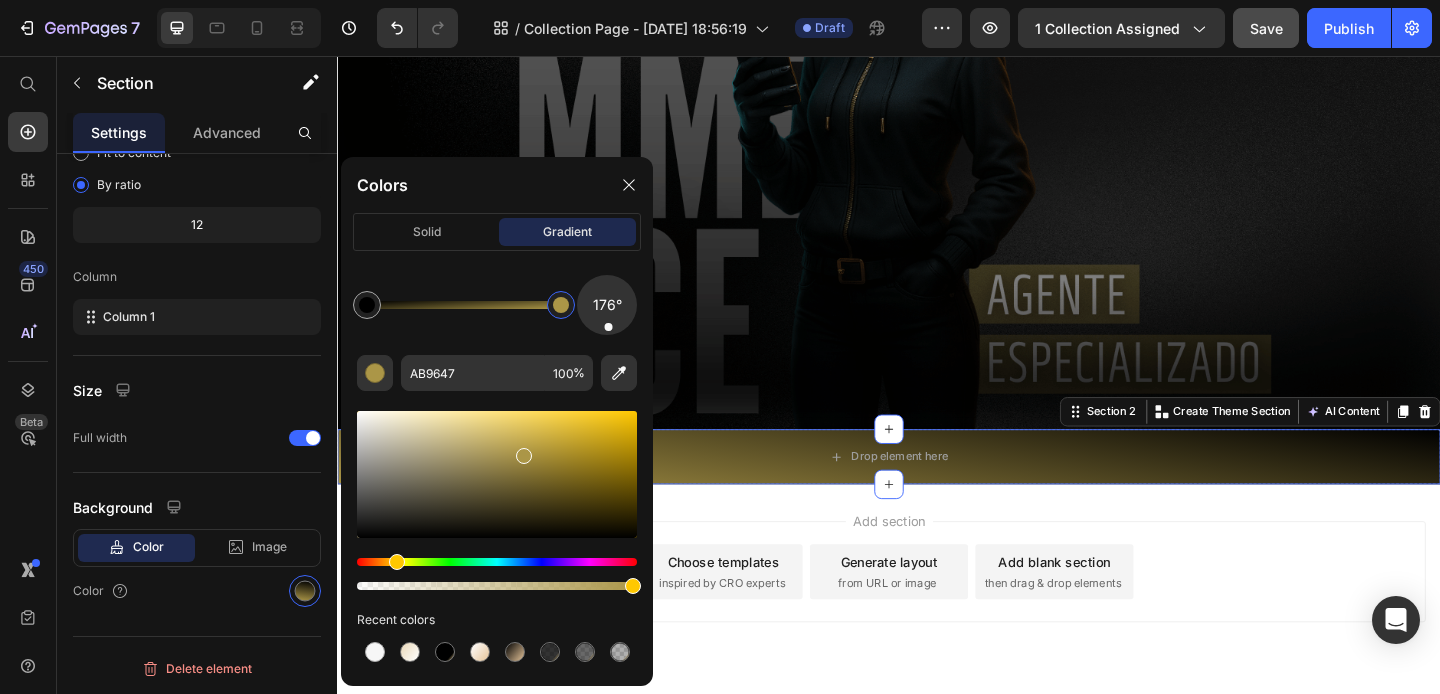 click at bounding box center (607, 305) 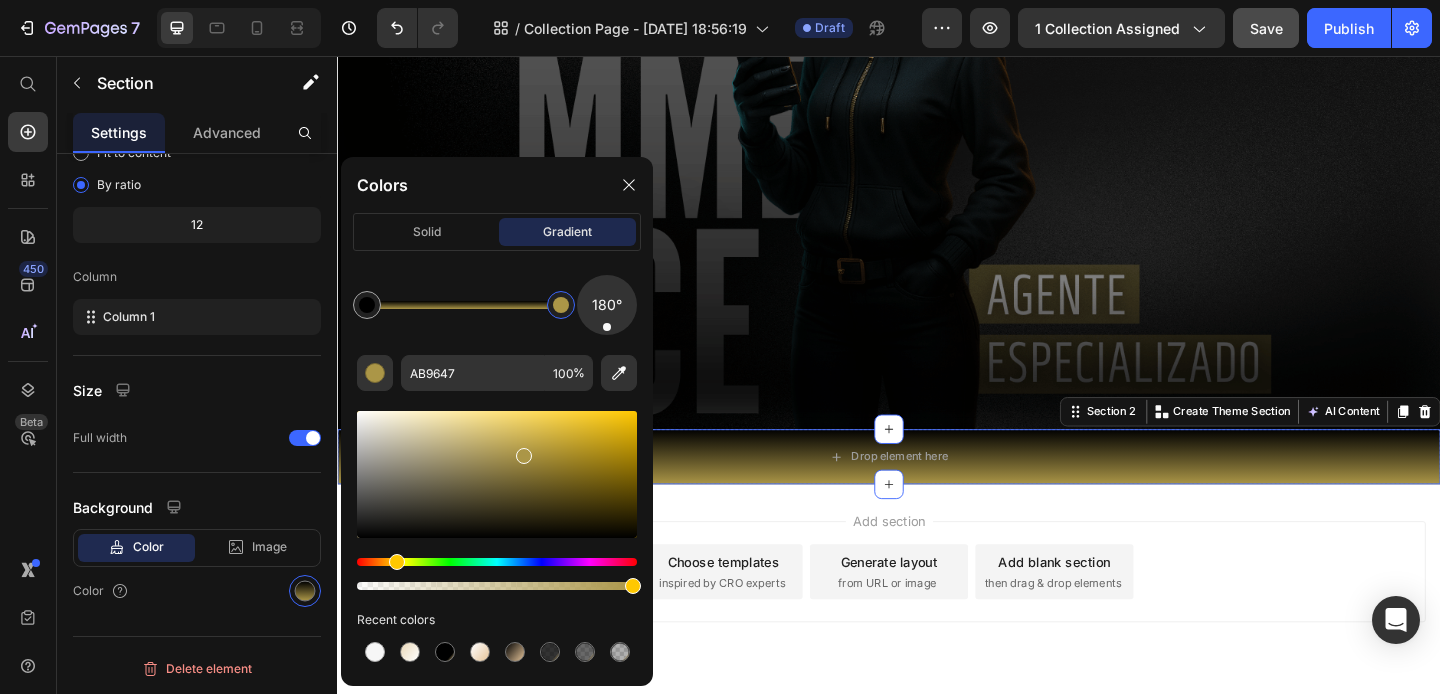 click at bounding box center [607, 327] 